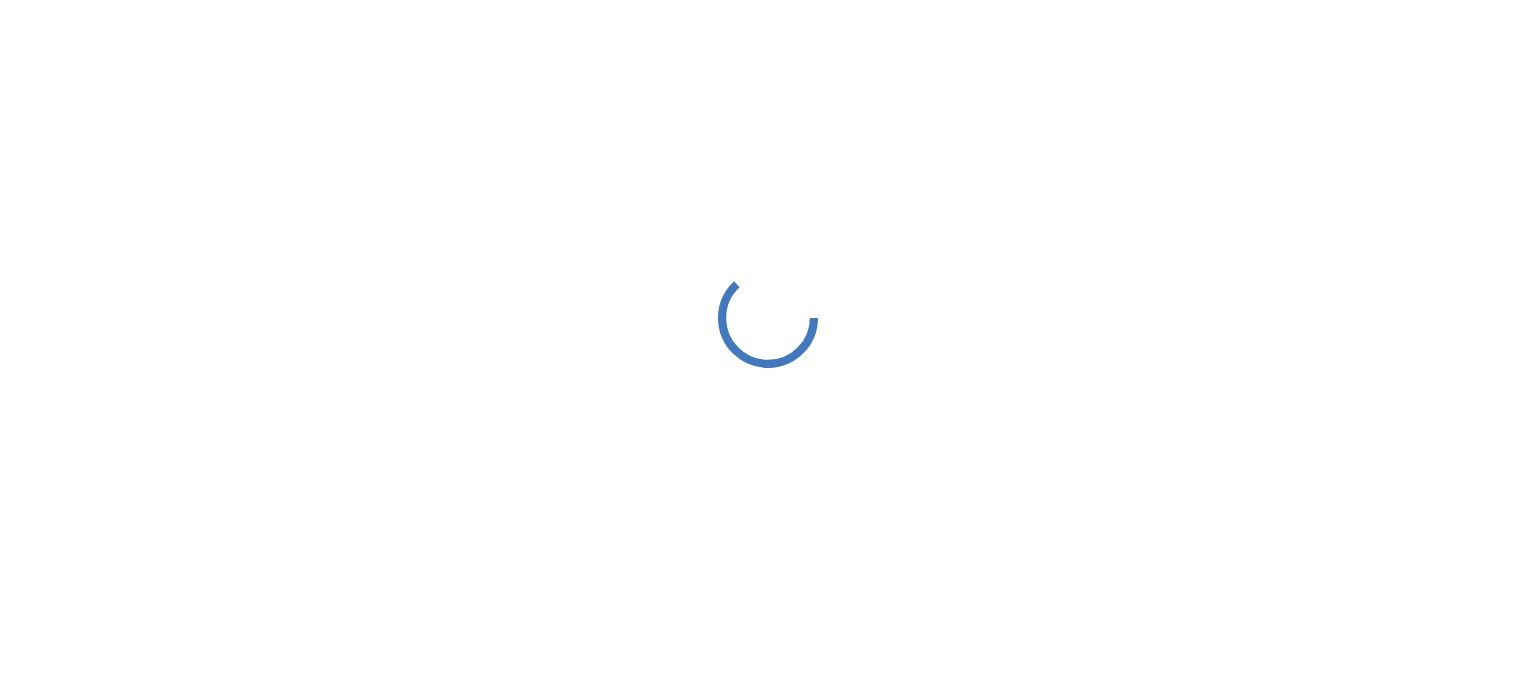 scroll, scrollTop: 0, scrollLeft: 0, axis: both 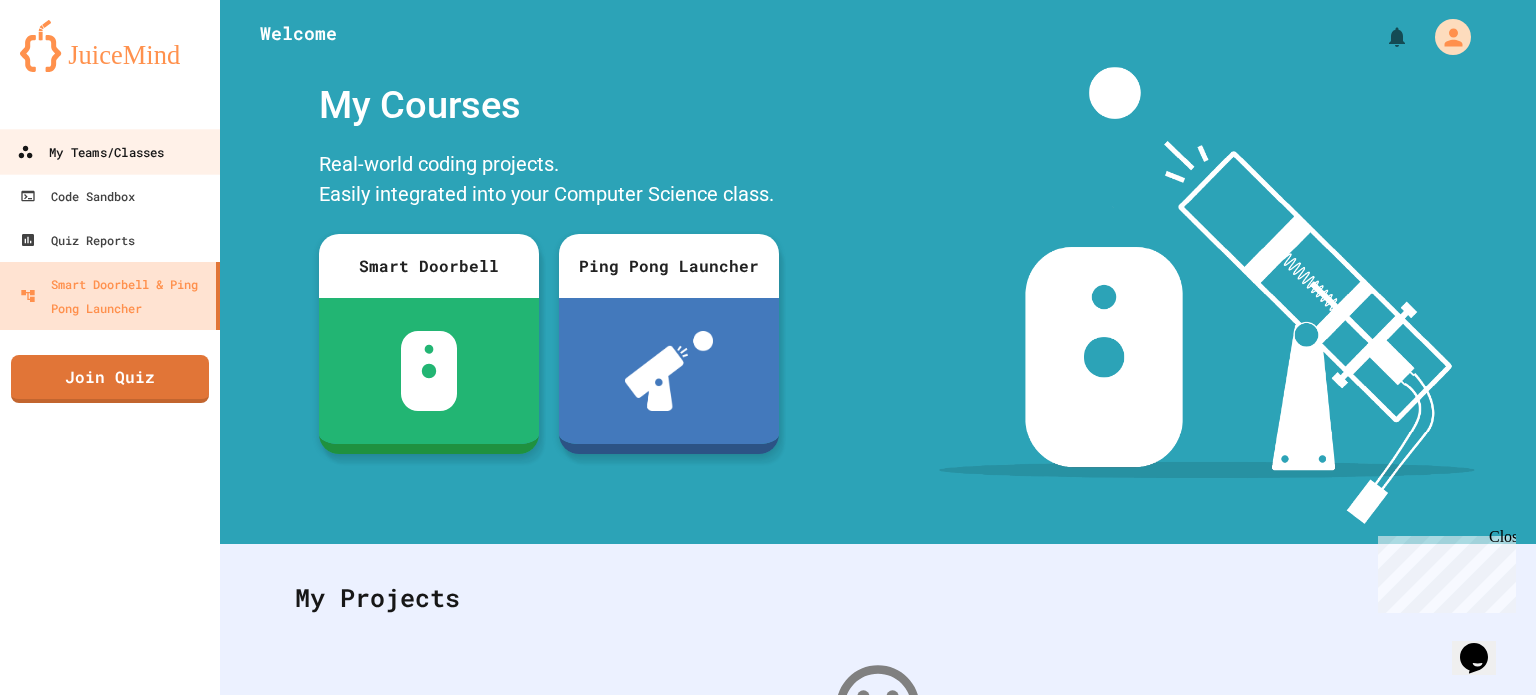 click on "My Teams/Classes" at bounding box center (90, 152) 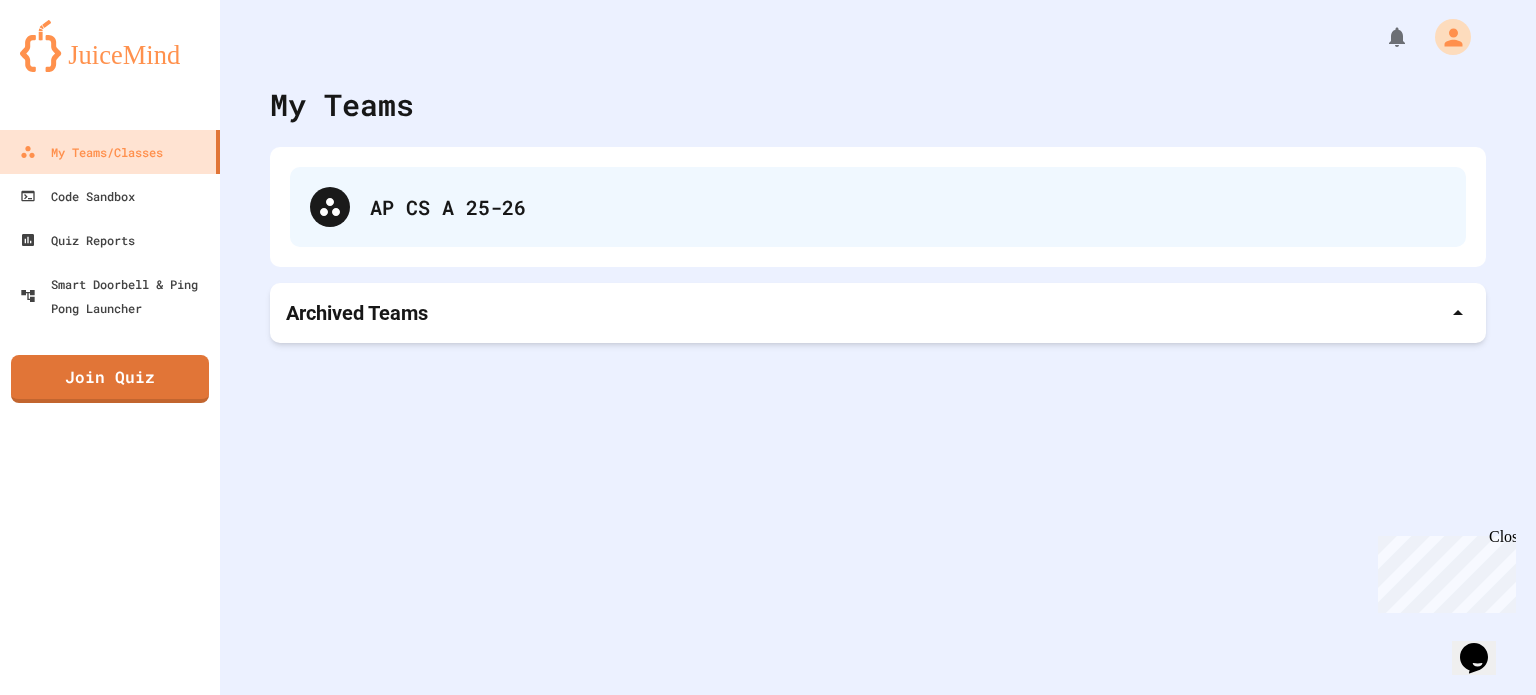 click on "AP CS A 25-26" at bounding box center [908, 207] 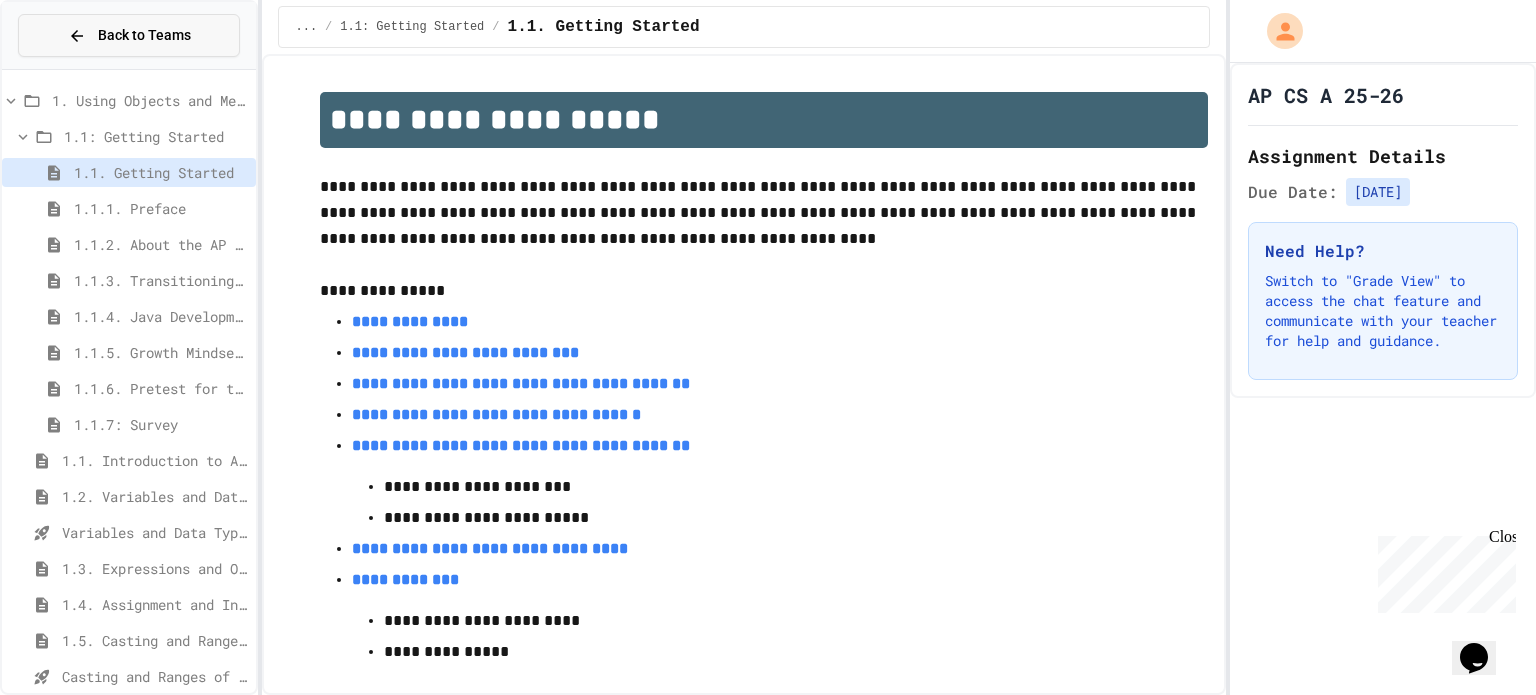 click on "Back to Teams" at bounding box center [129, 35] 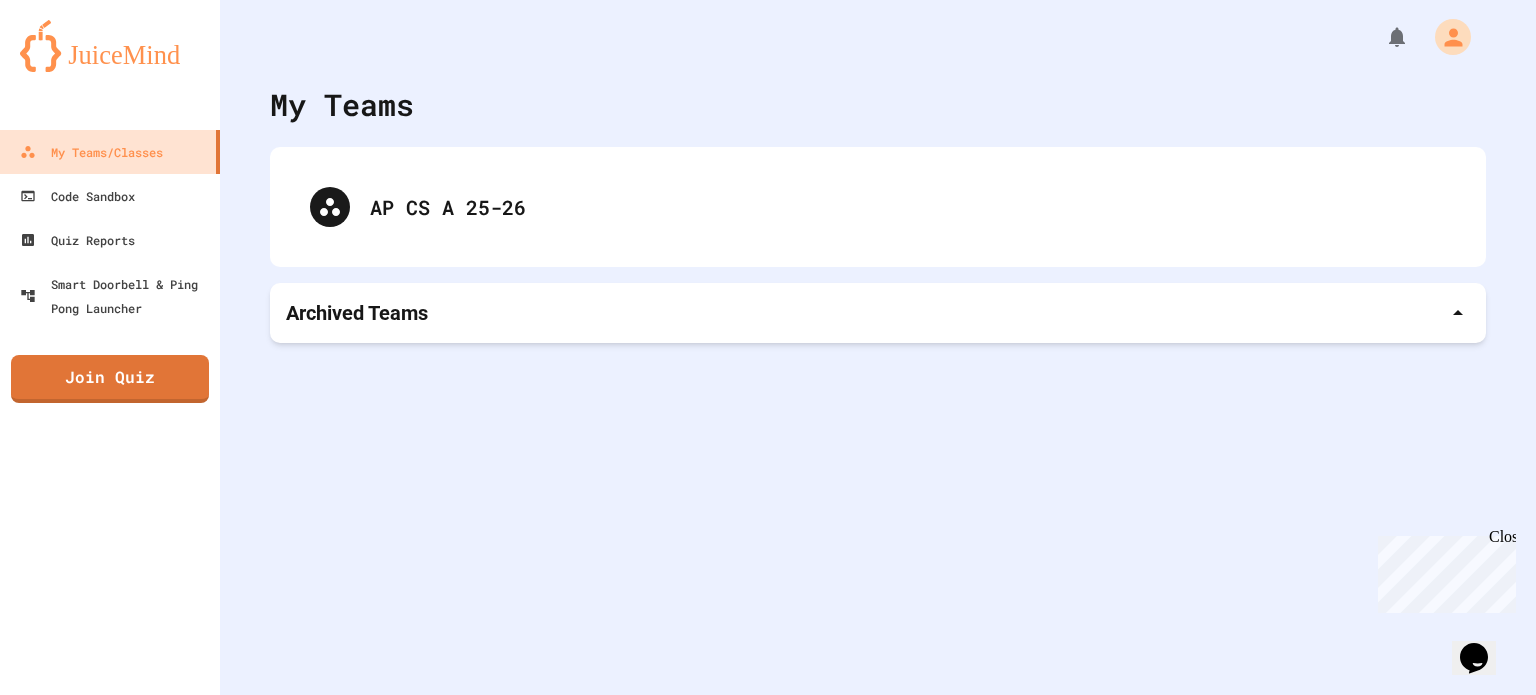 click on "Archived Teams" at bounding box center [357, 313] 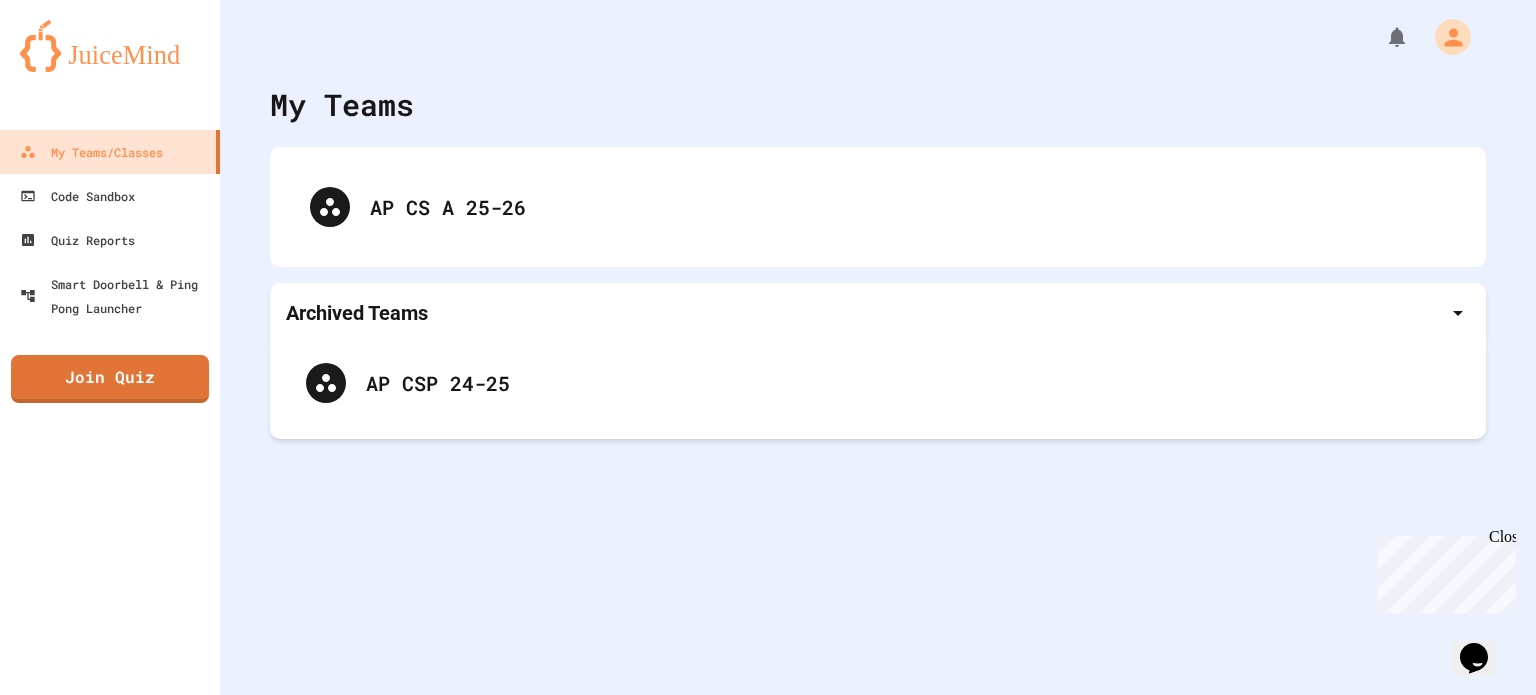 click on "Archived Teams" at bounding box center (878, 313) 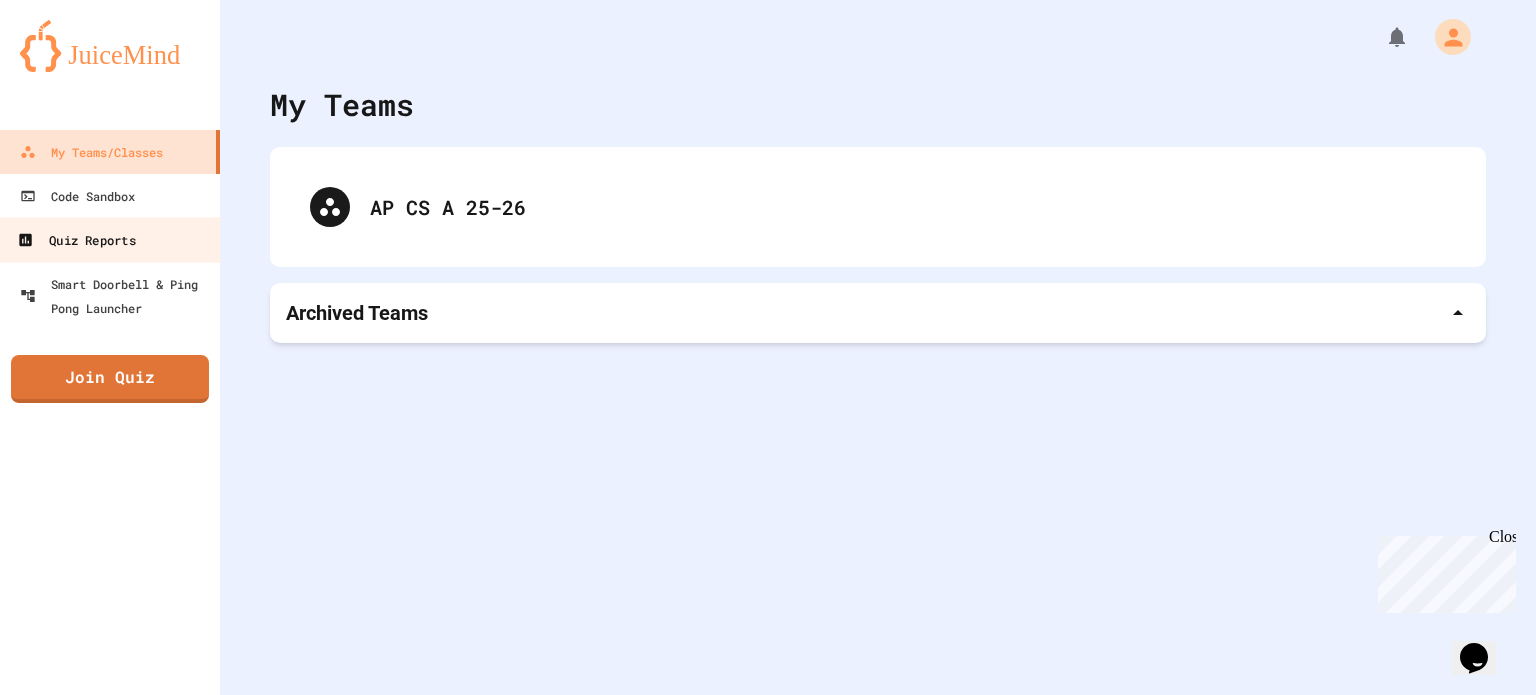click on "Quiz Reports" at bounding box center [110, 239] 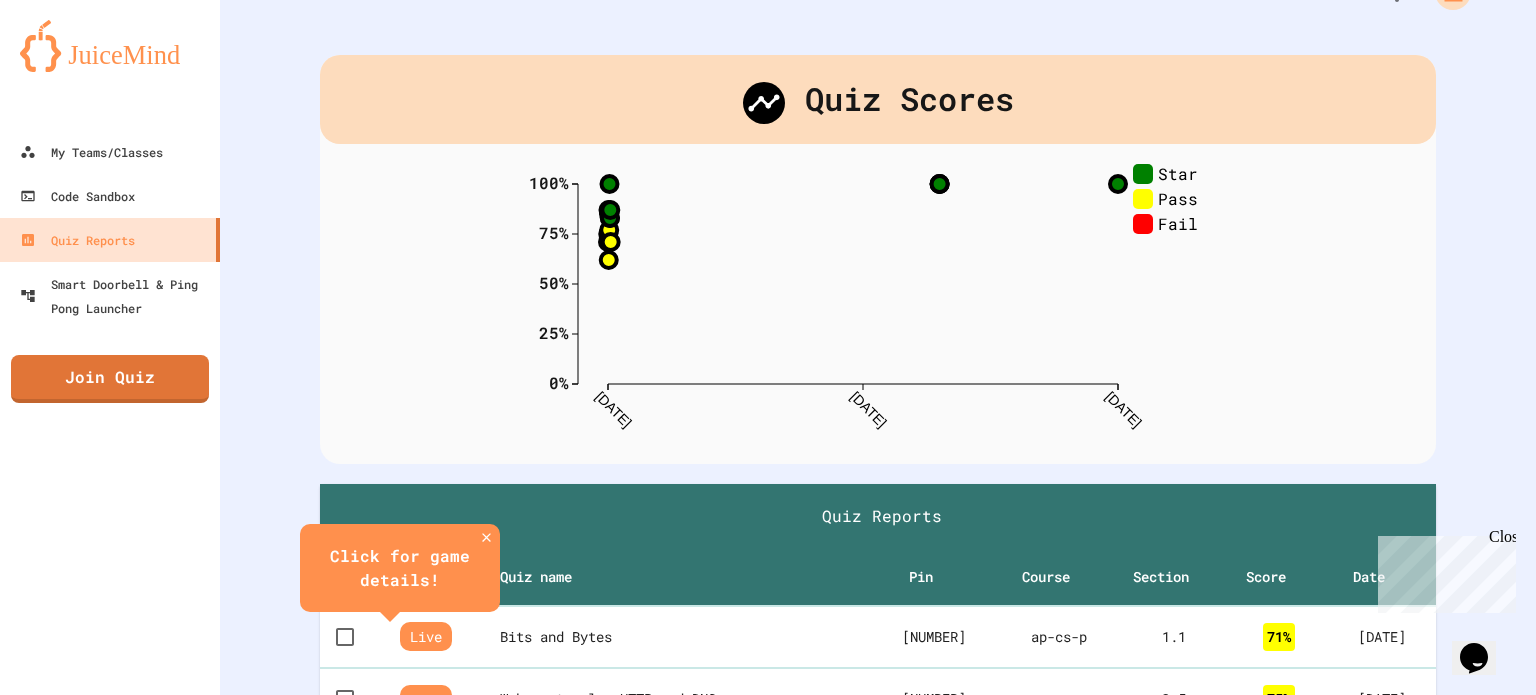 scroll, scrollTop: 0, scrollLeft: 0, axis: both 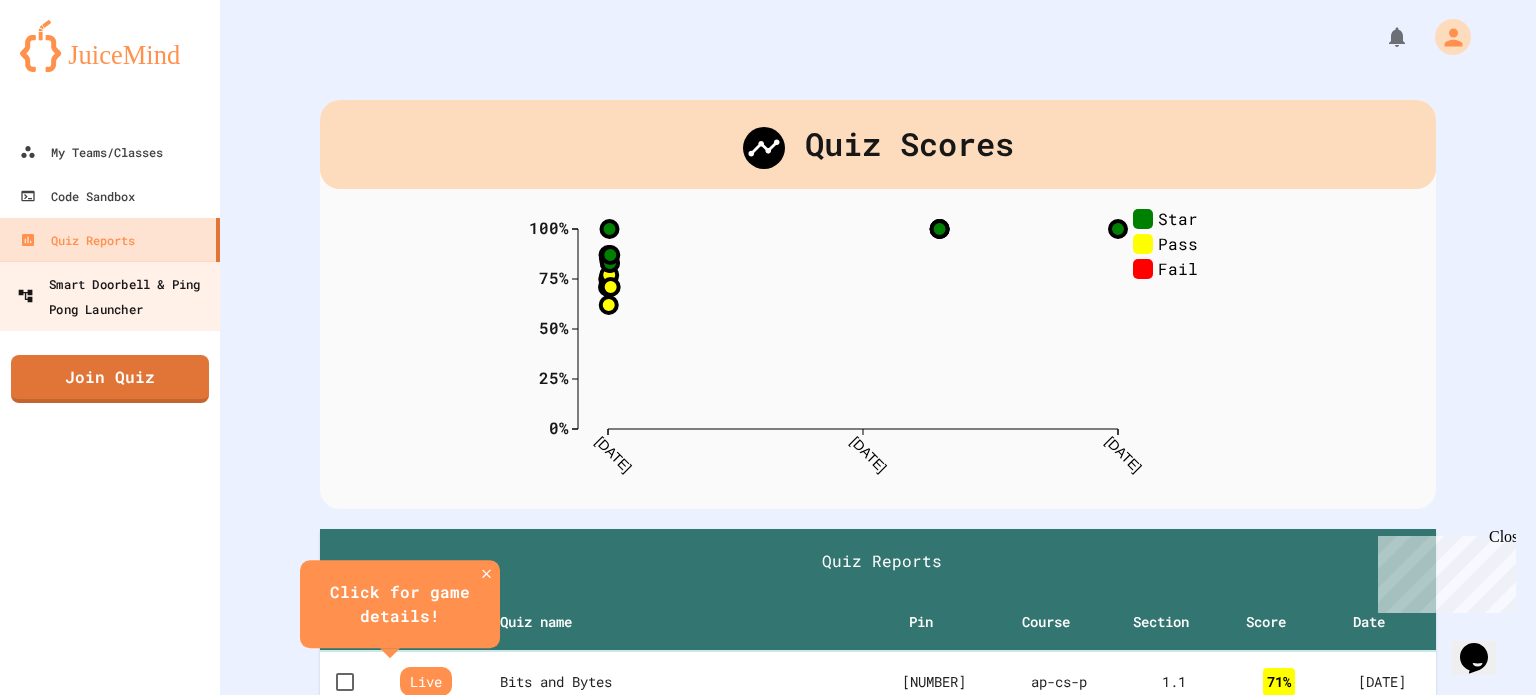 click on "Smart Doorbell & Ping Pong Launcher" at bounding box center [116, 295] 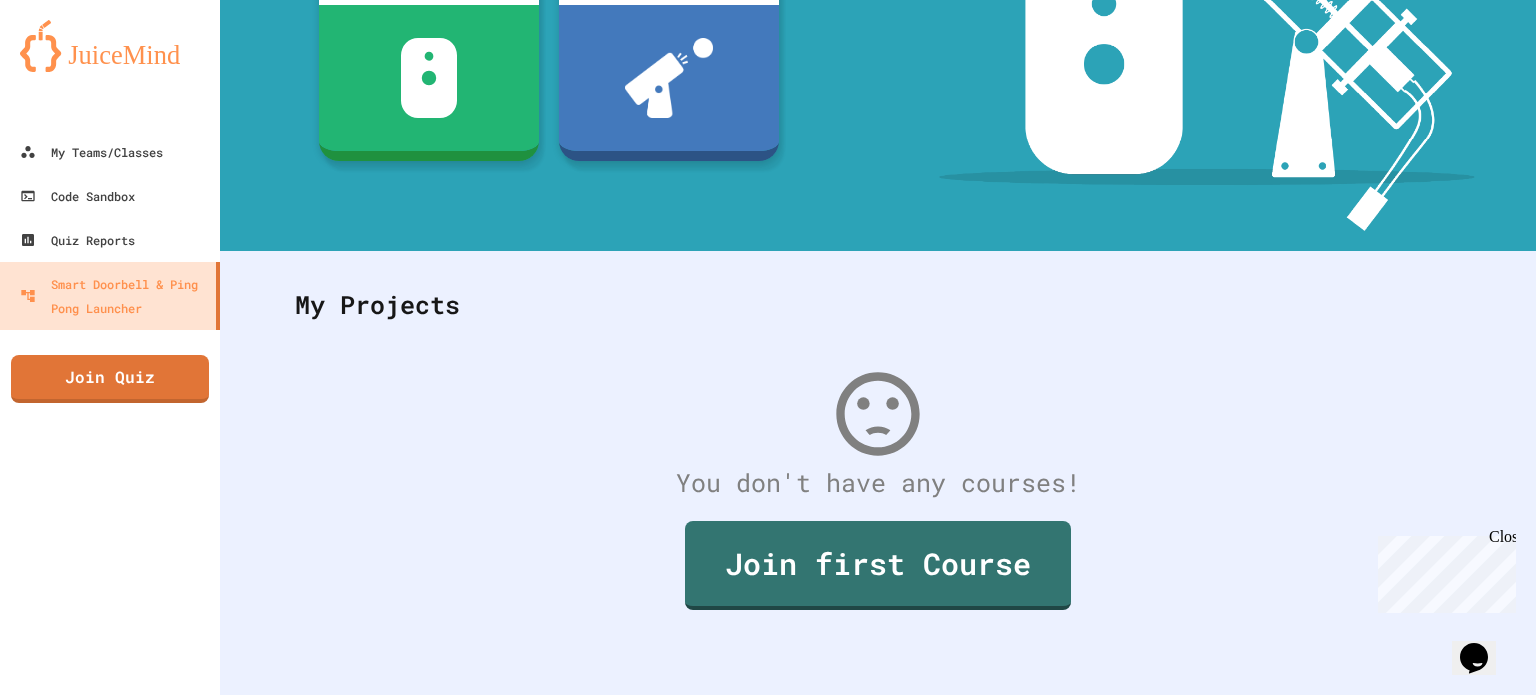 scroll, scrollTop: 299, scrollLeft: 0, axis: vertical 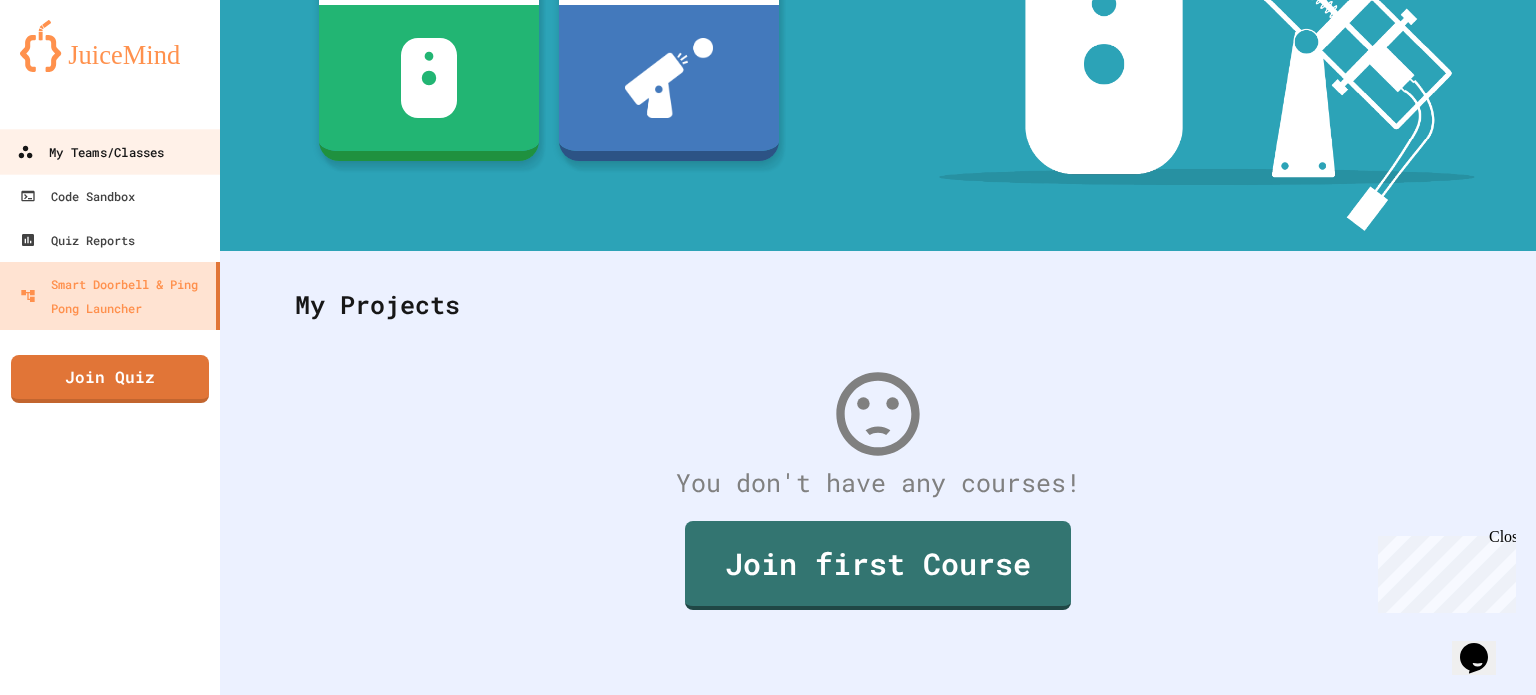 click on "My Teams/Classes" at bounding box center [90, 152] 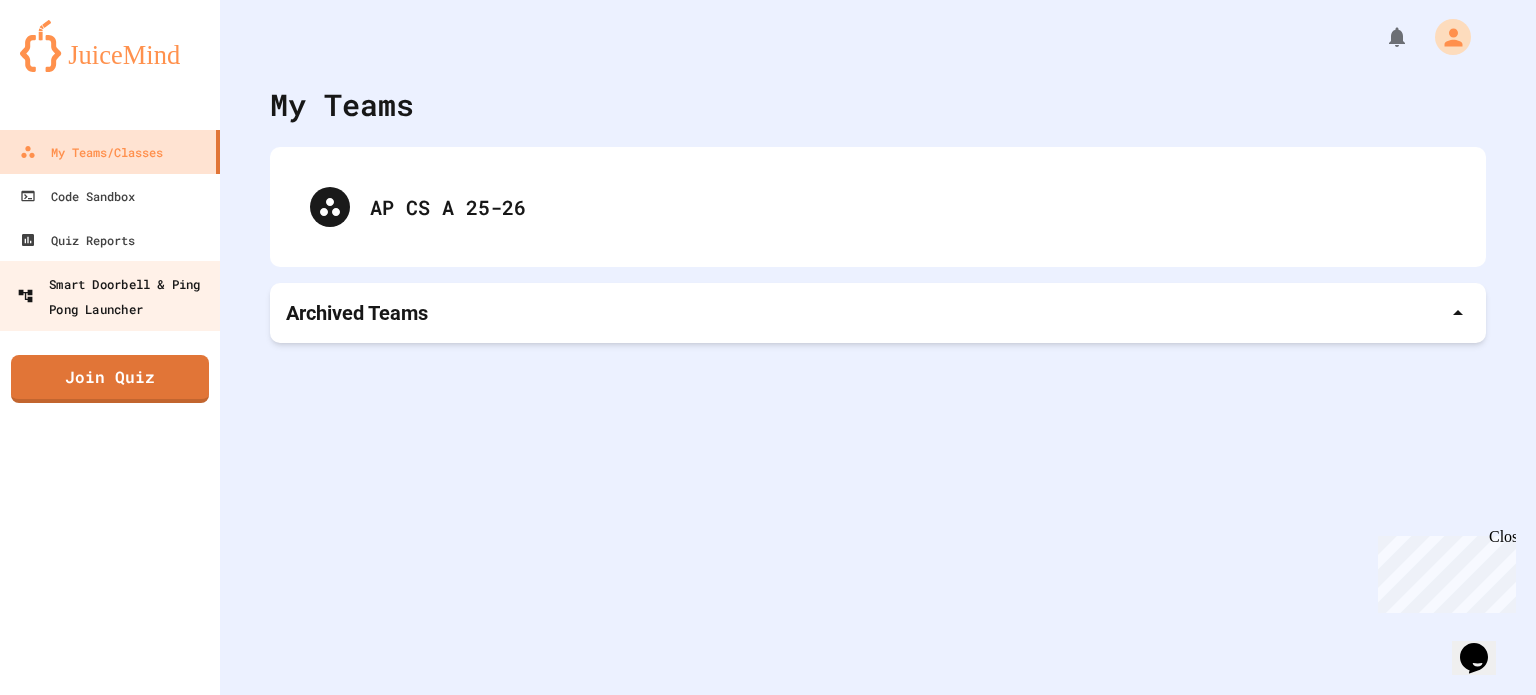 click on "Smart Doorbell & Ping Pong Launcher" at bounding box center (116, 295) 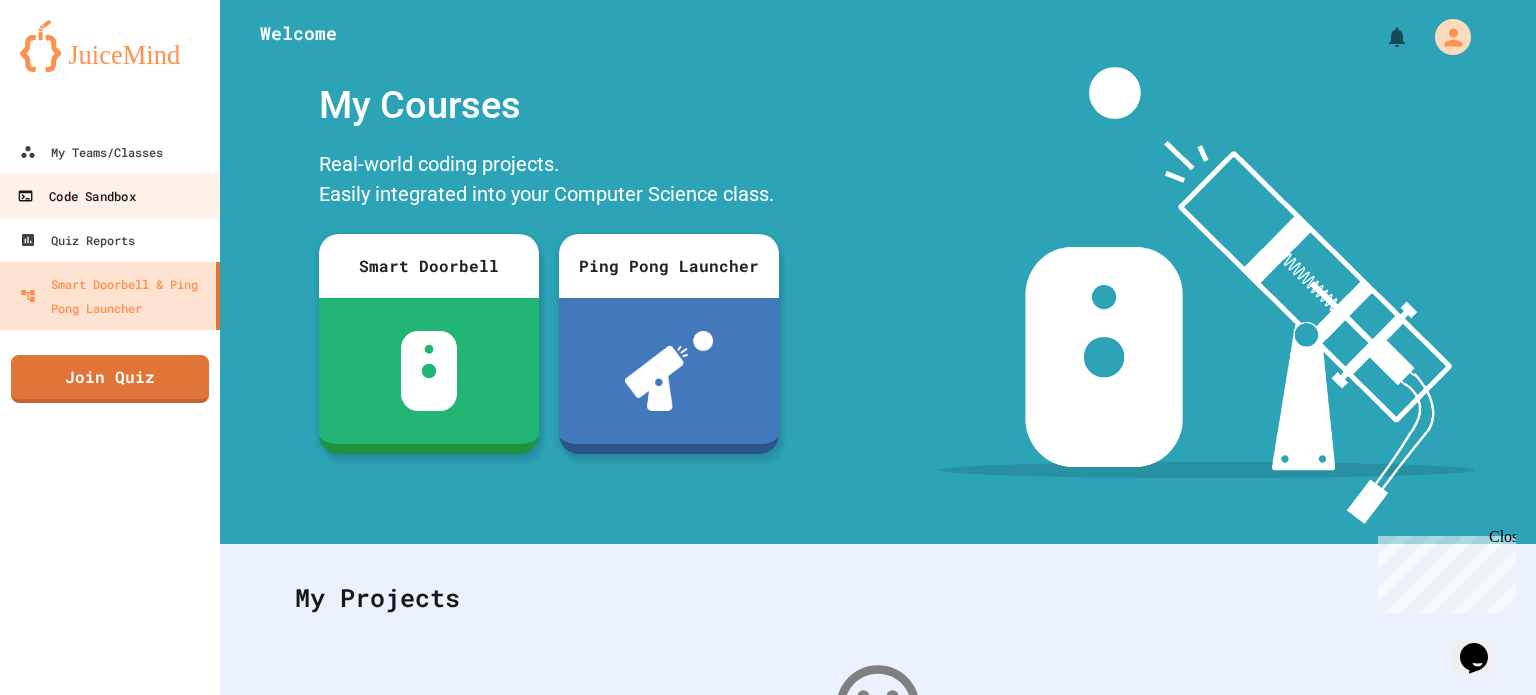 click on "Code Sandbox" at bounding box center (76, 196) 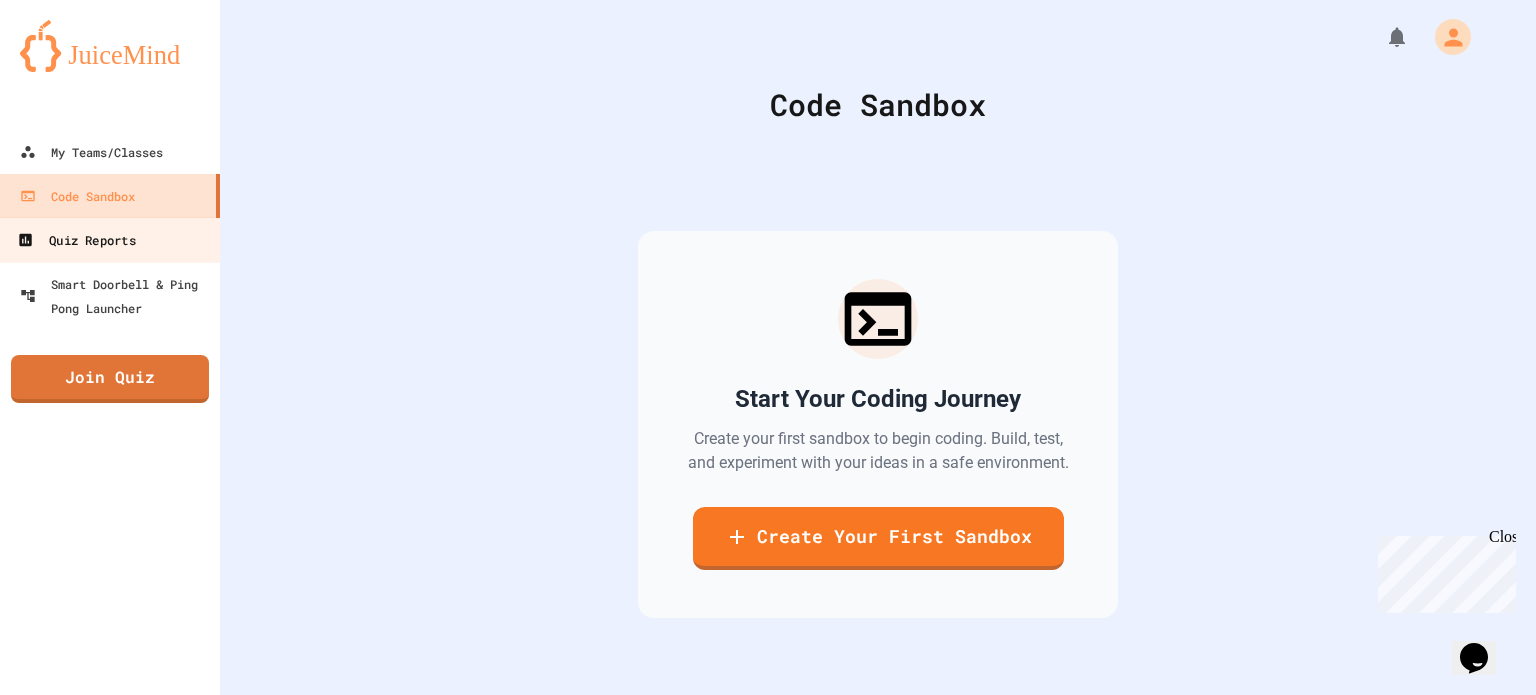 click on "Quiz Reports" at bounding box center (110, 239) 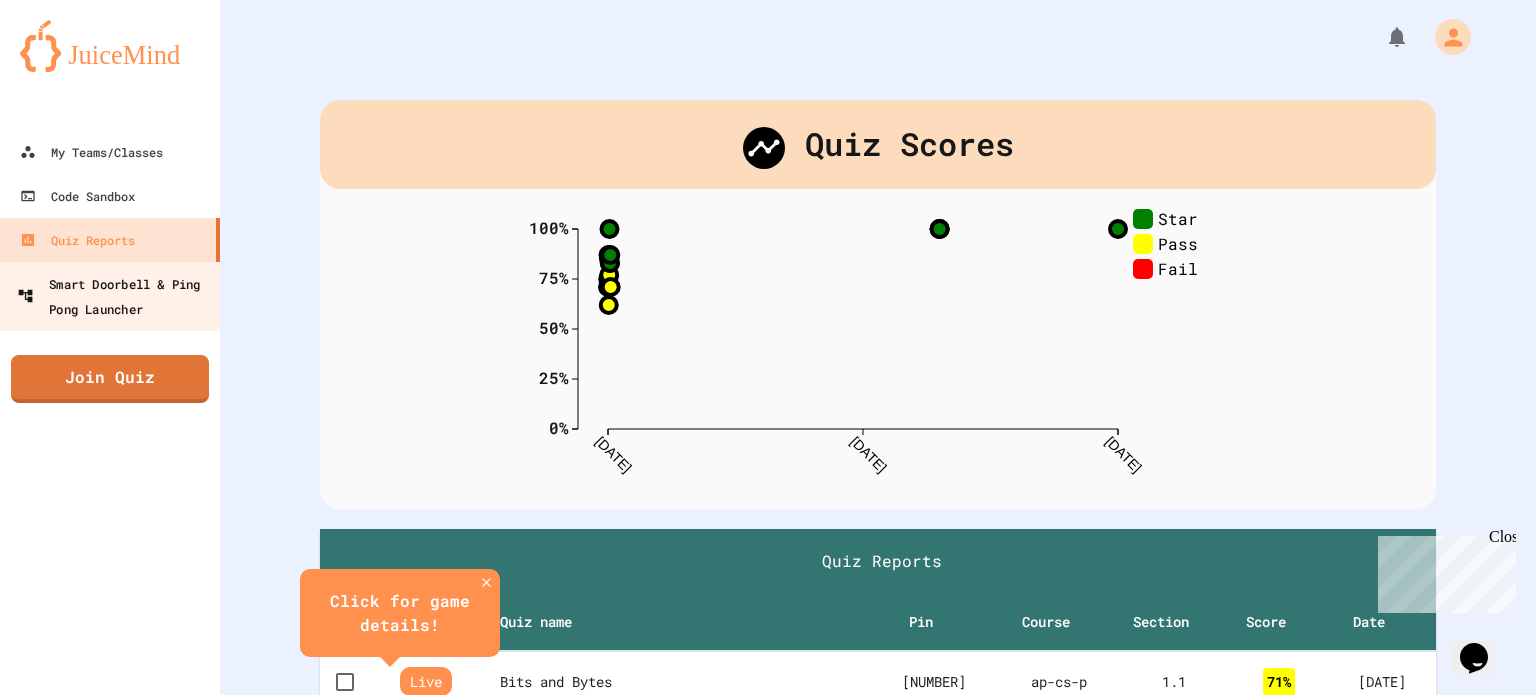 click on "Smart Doorbell & Ping Pong Launcher" at bounding box center [116, 295] 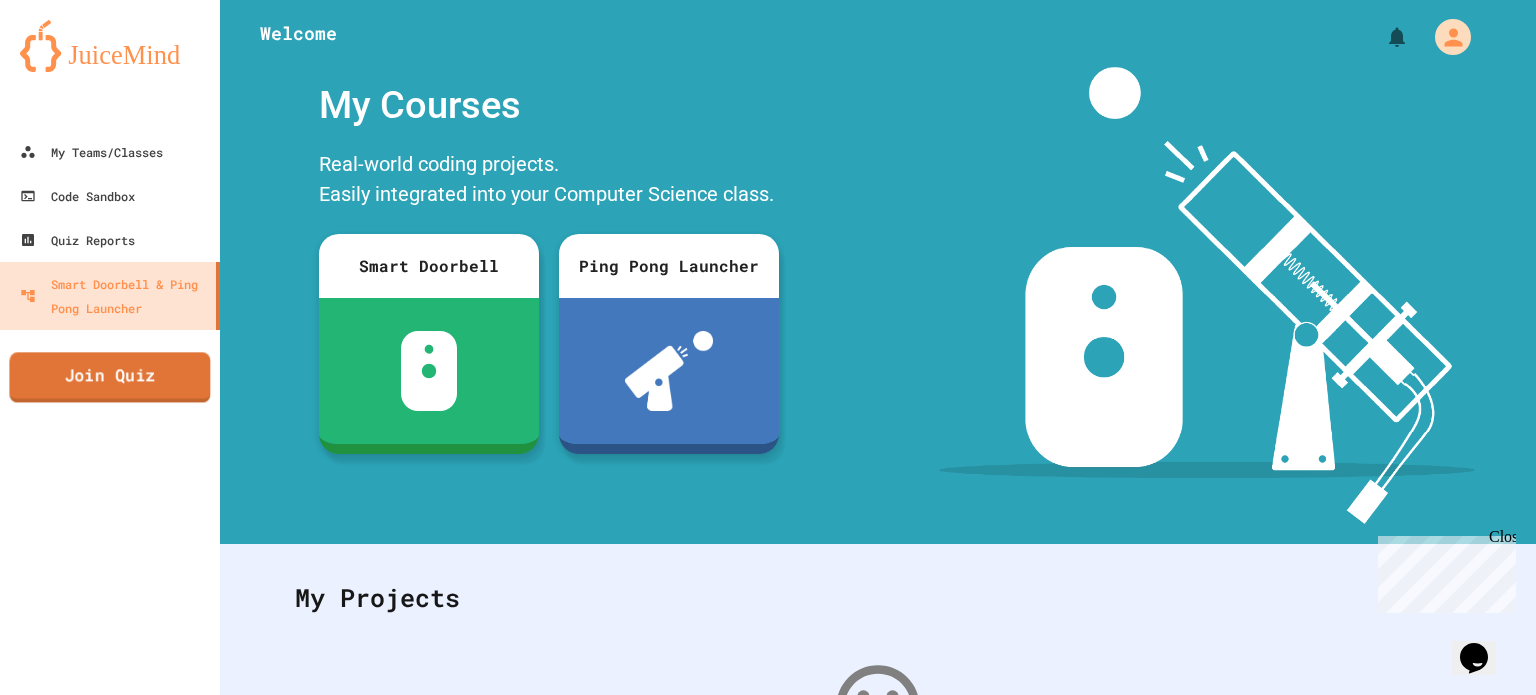 click on "Join Quiz" at bounding box center (109, 377) 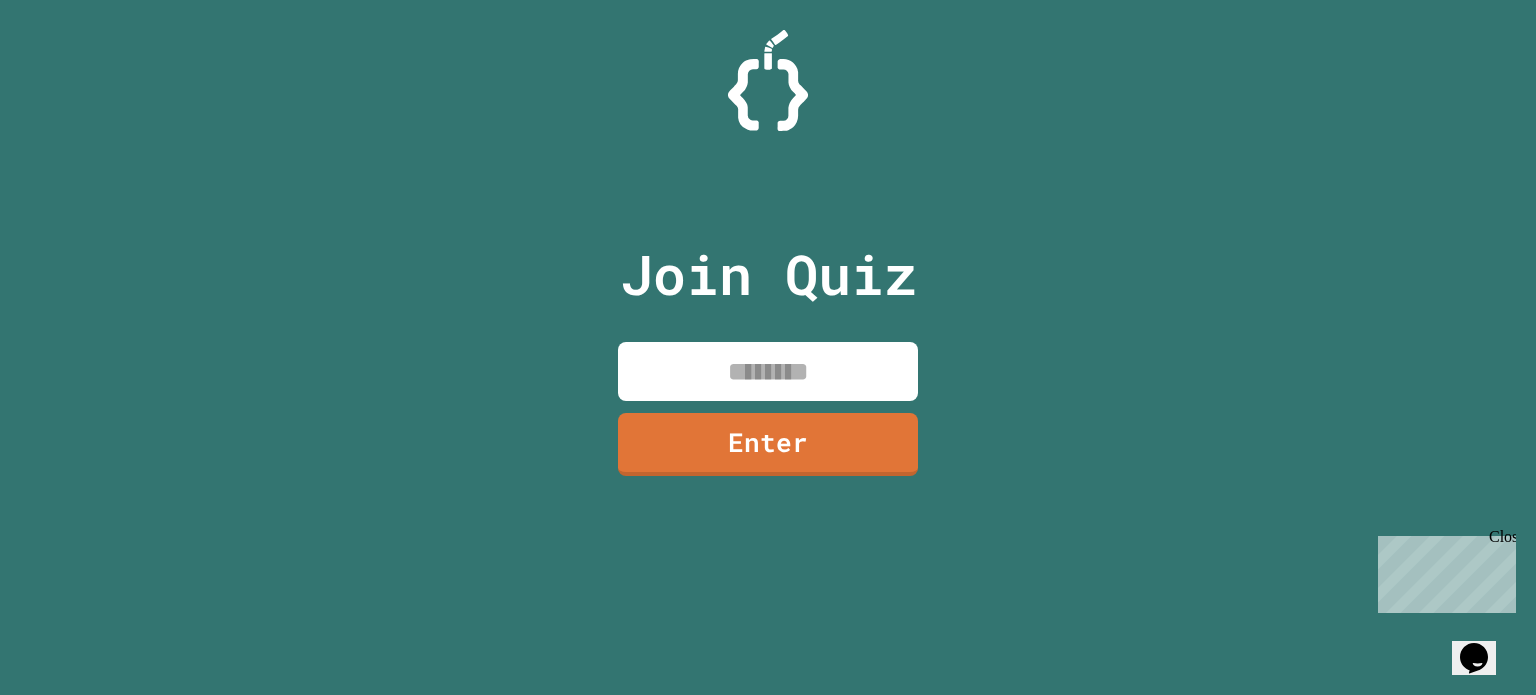 click at bounding box center [768, 371] 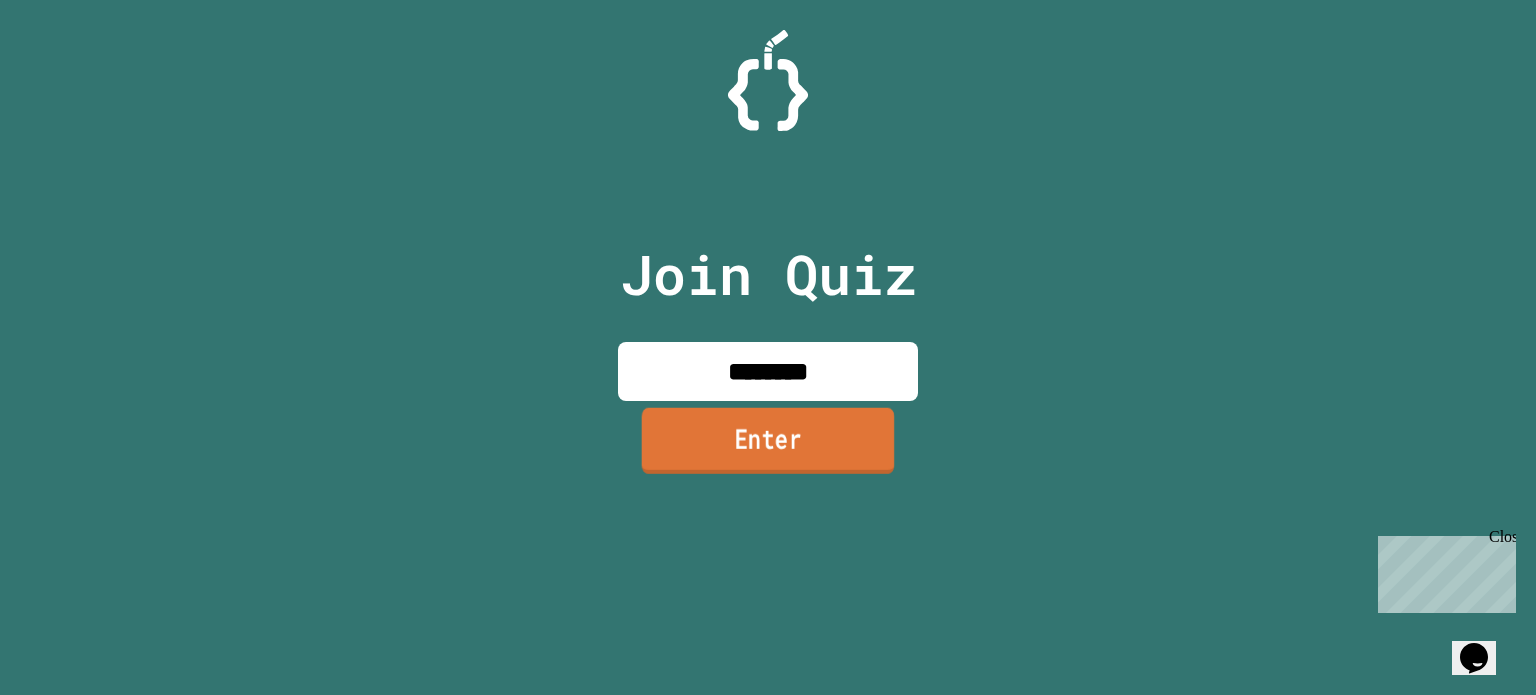 type on "********" 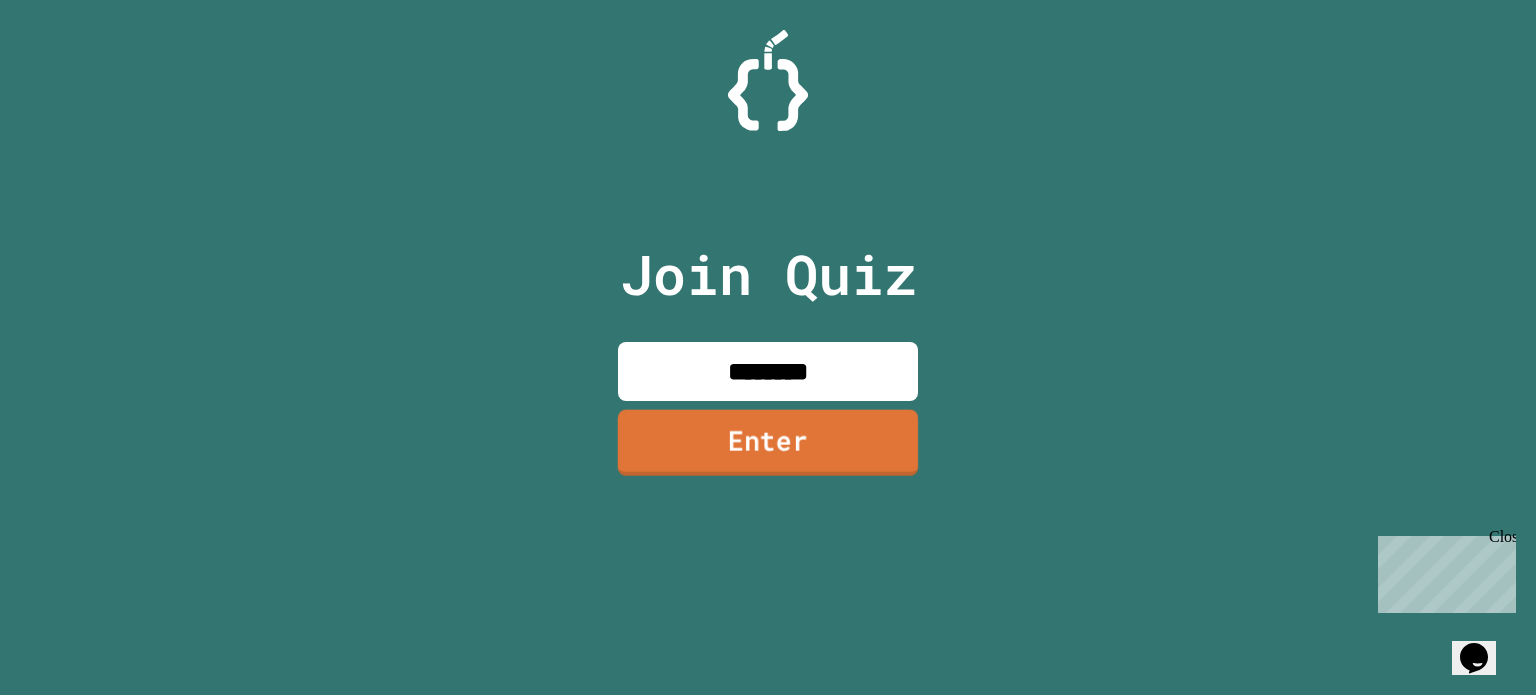click on "Enter" at bounding box center [768, 442] 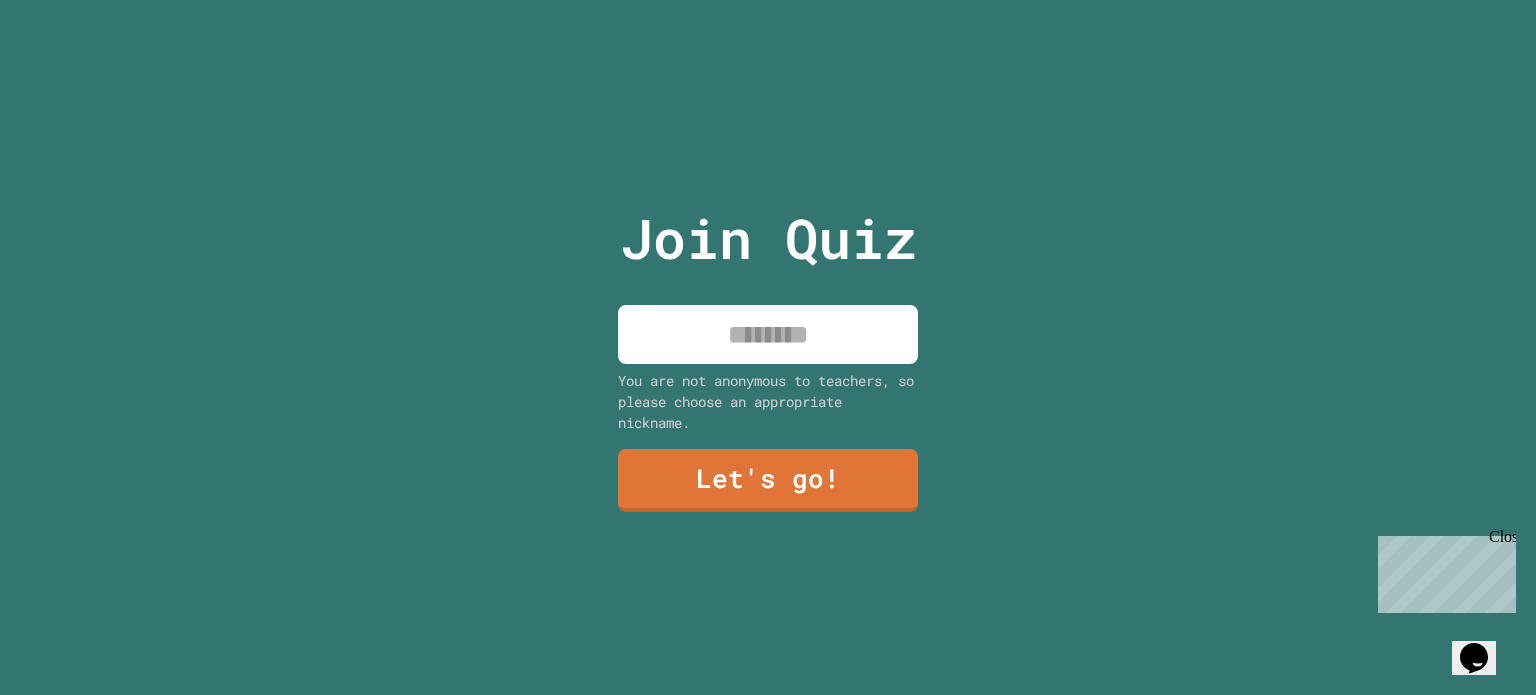 click on "Join Quiz You are not anonymous to teachers, so please choose an appropriate nickname. Let's go!" at bounding box center [768, 347] 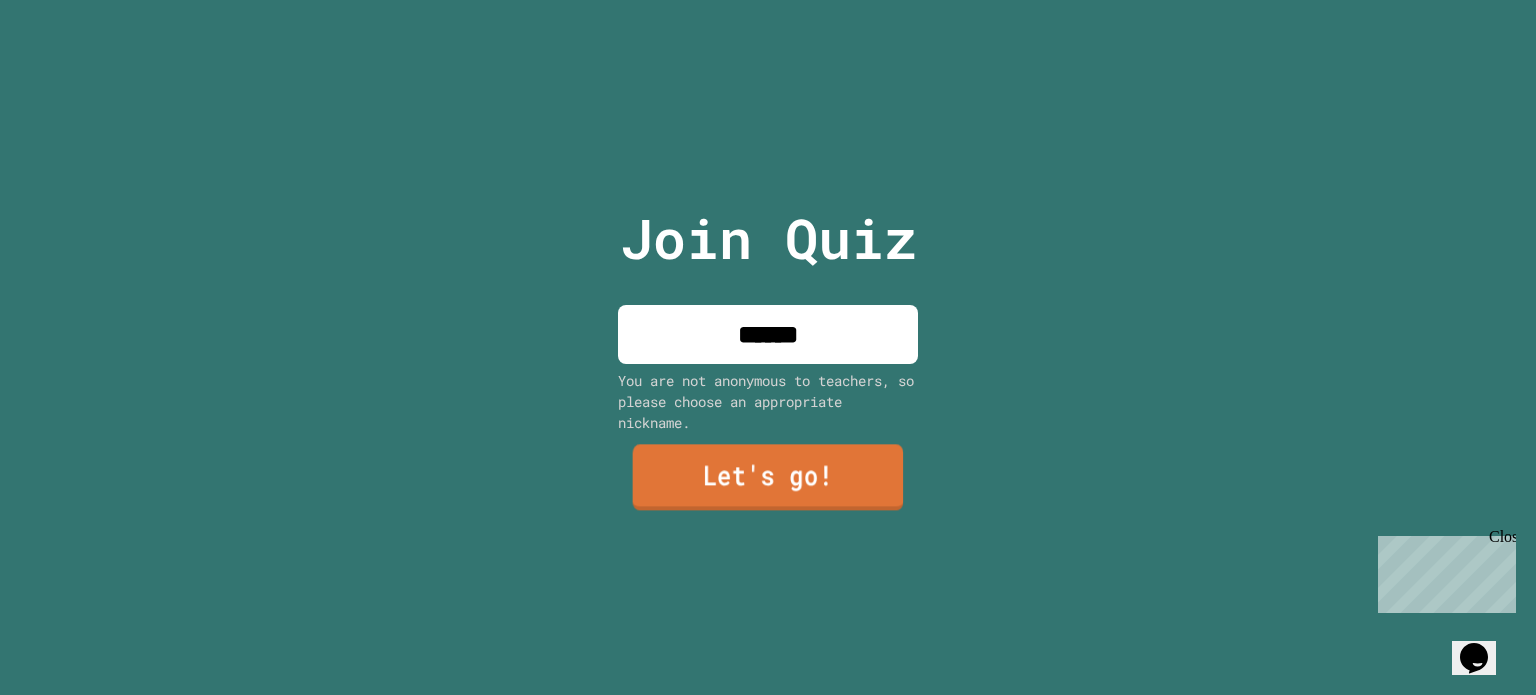type on "******" 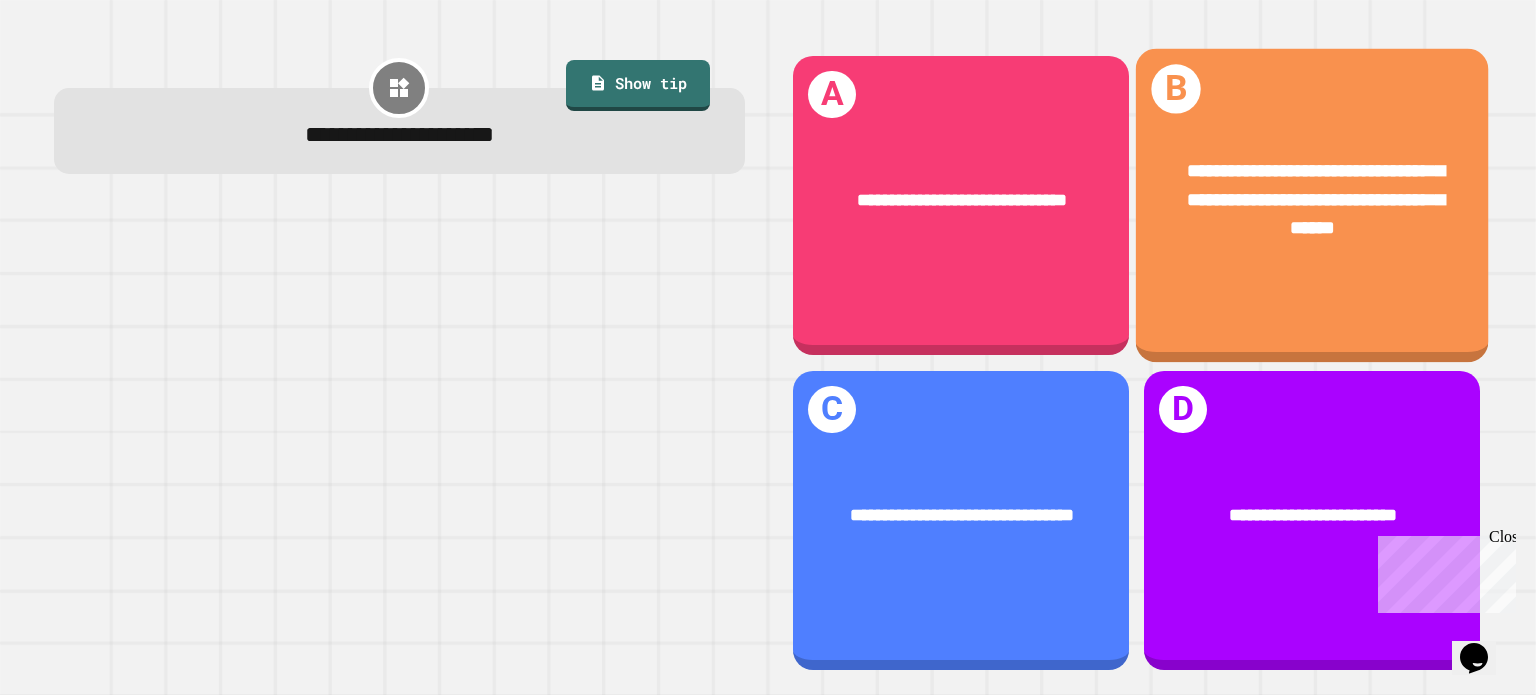 click on "**********" at bounding box center [1316, 200] 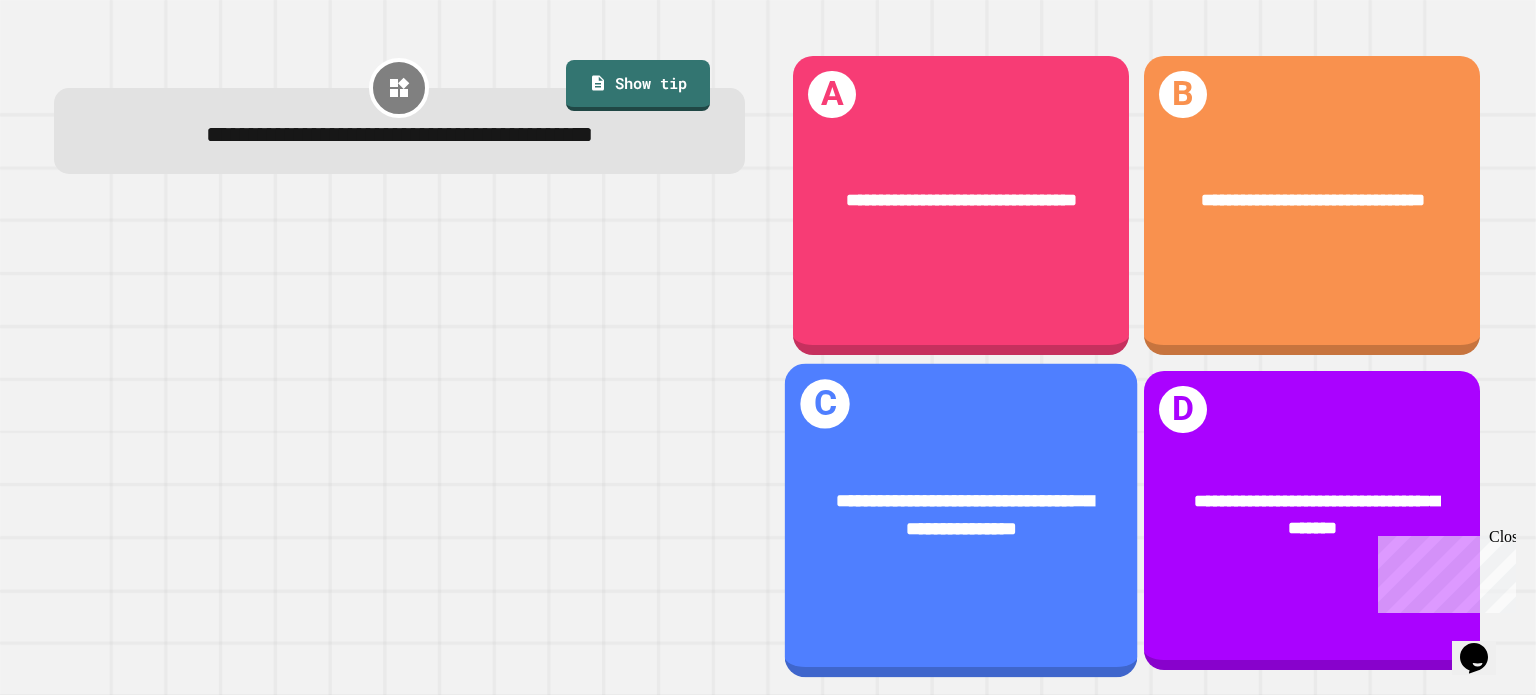 click on "**********" at bounding box center (961, 514) 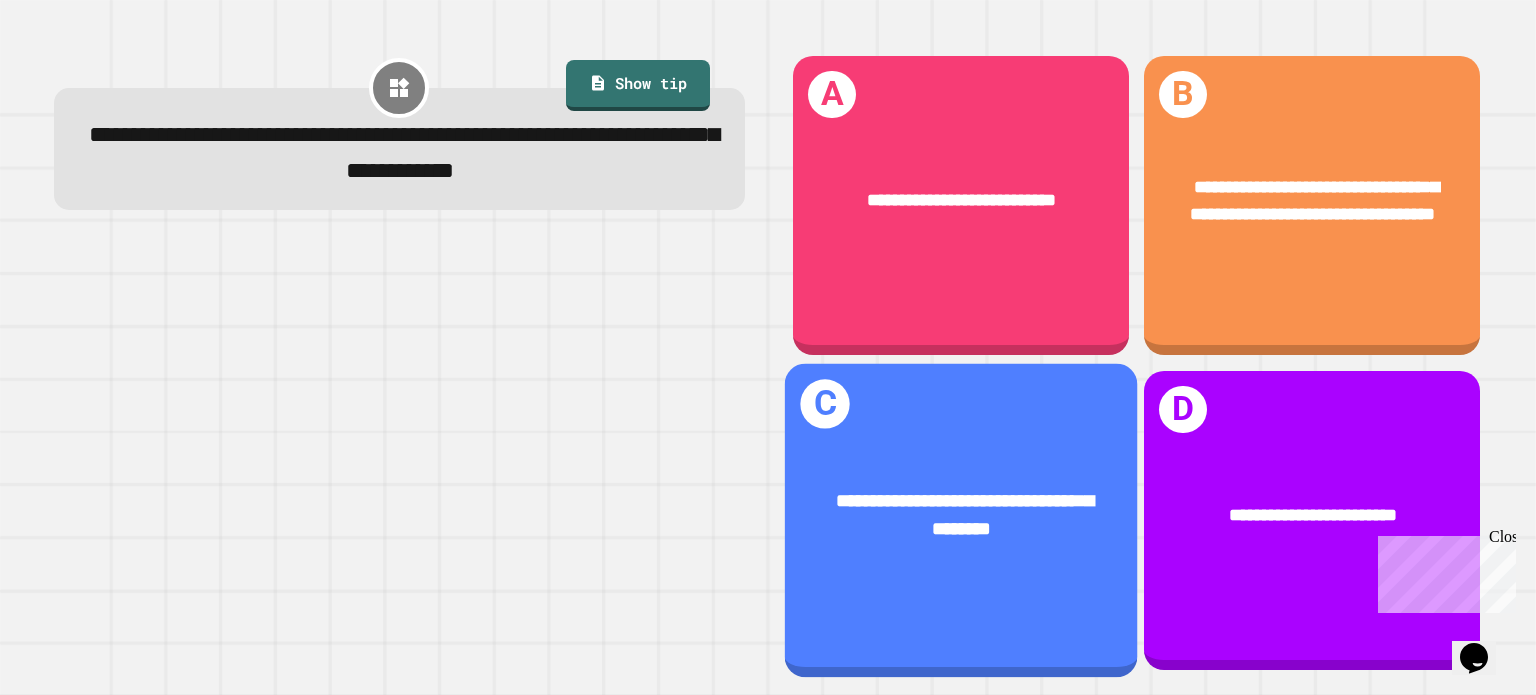 click on "**********" at bounding box center [965, 514] 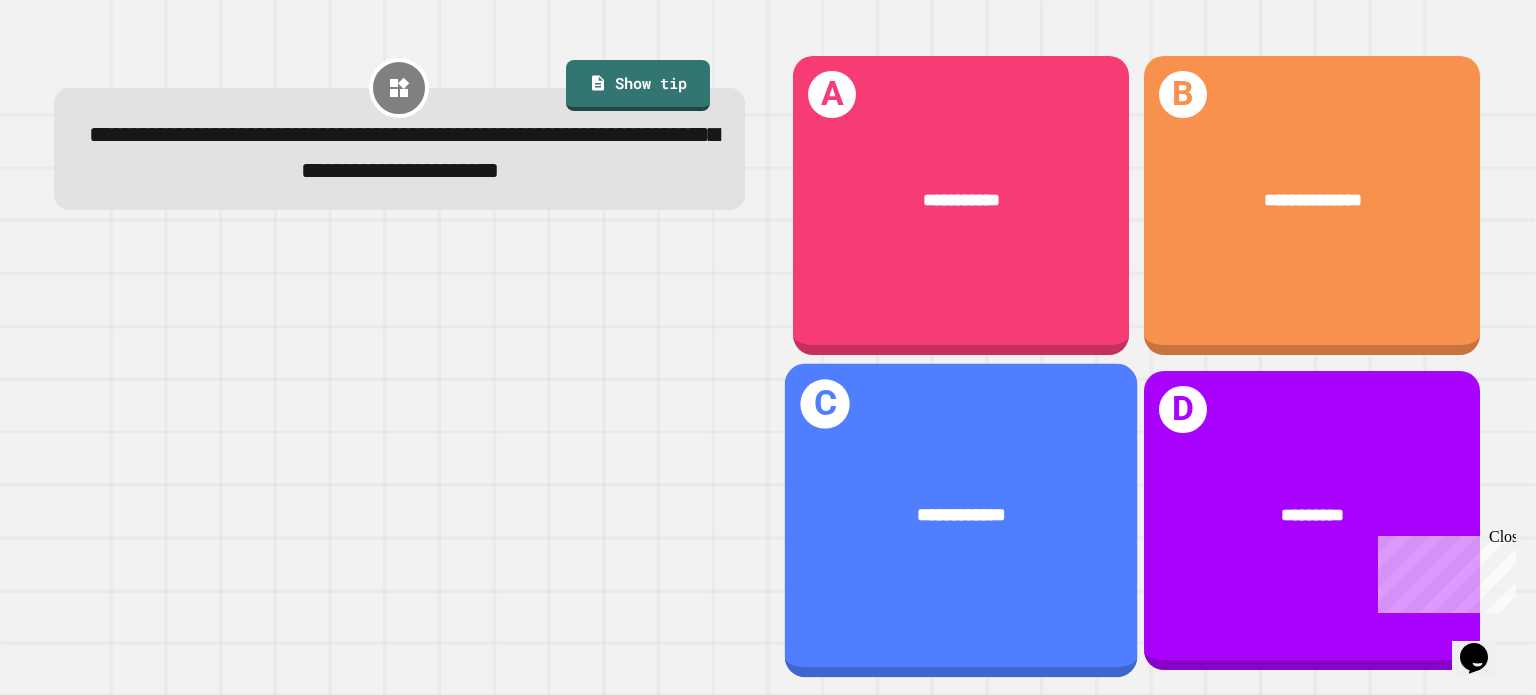 click on "**********" at bounding box center [961, 514] 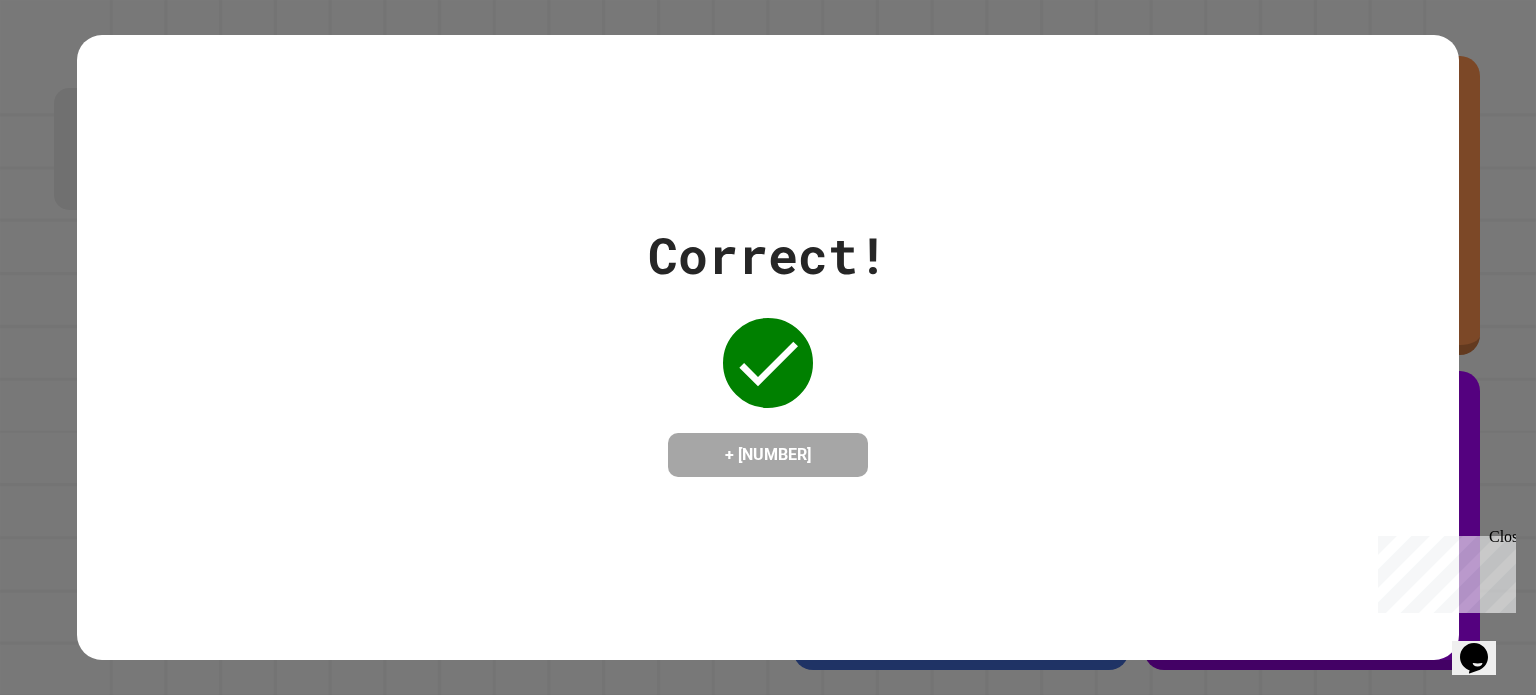 click on "Close" at bounding box center (1501, 540) 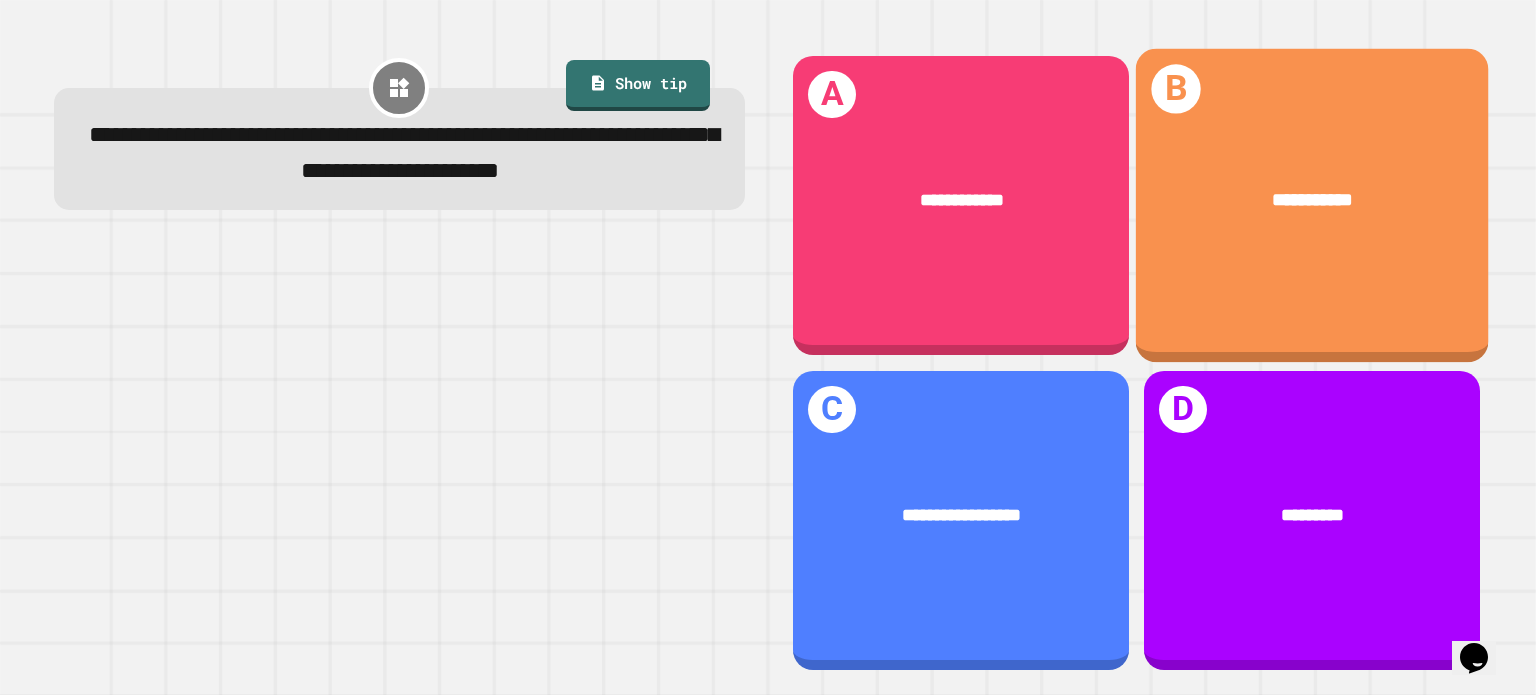 click on "**********" at bounding box center [1312, 206] 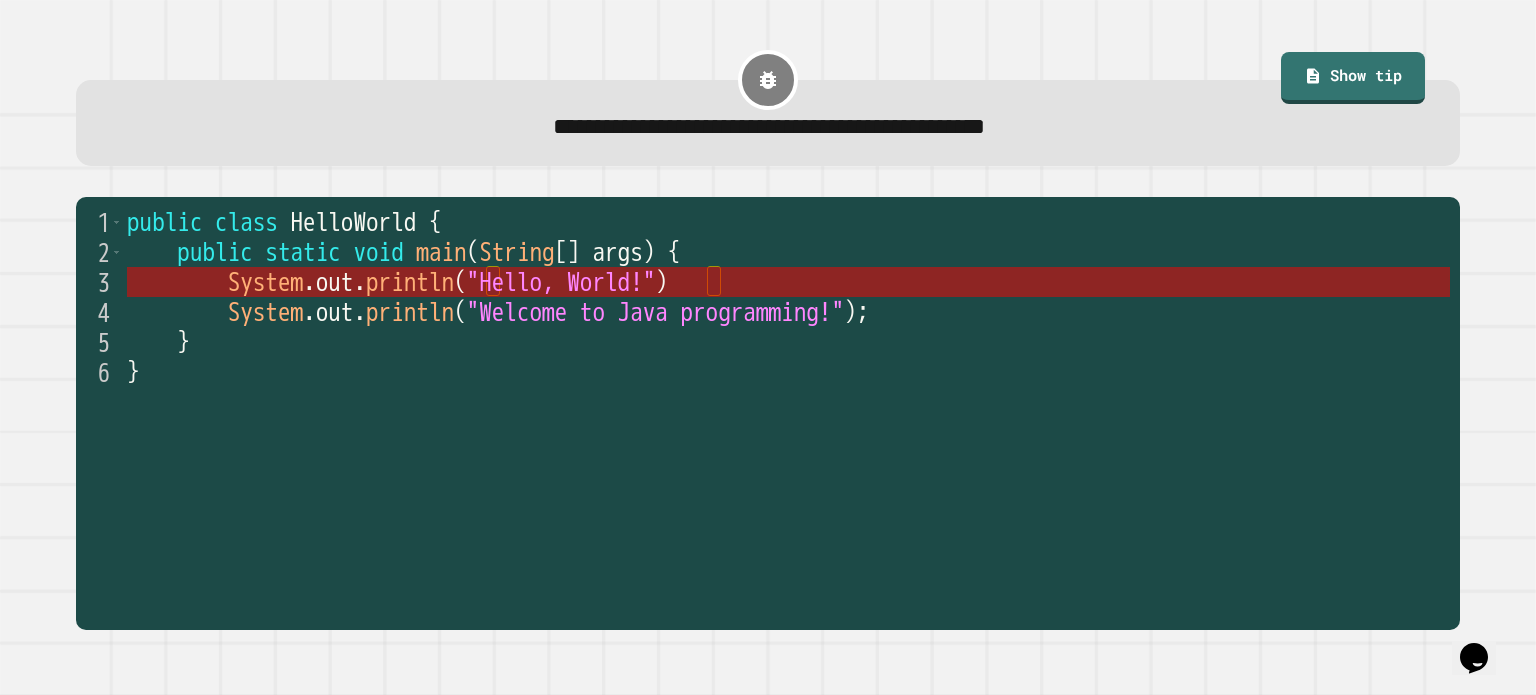 click on ""Hello, World!"" at bounding box center [561, 282] 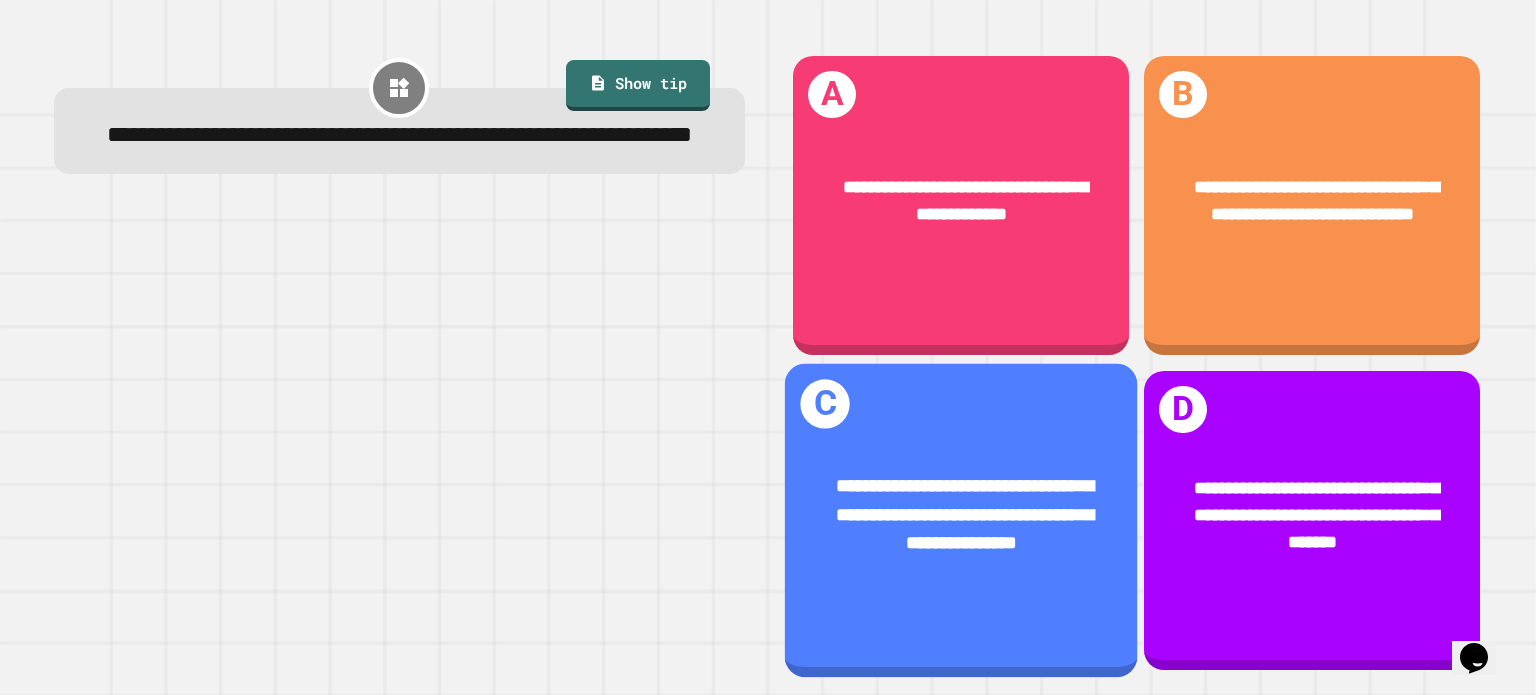 click on "**********" at bounding box center (965, 514) 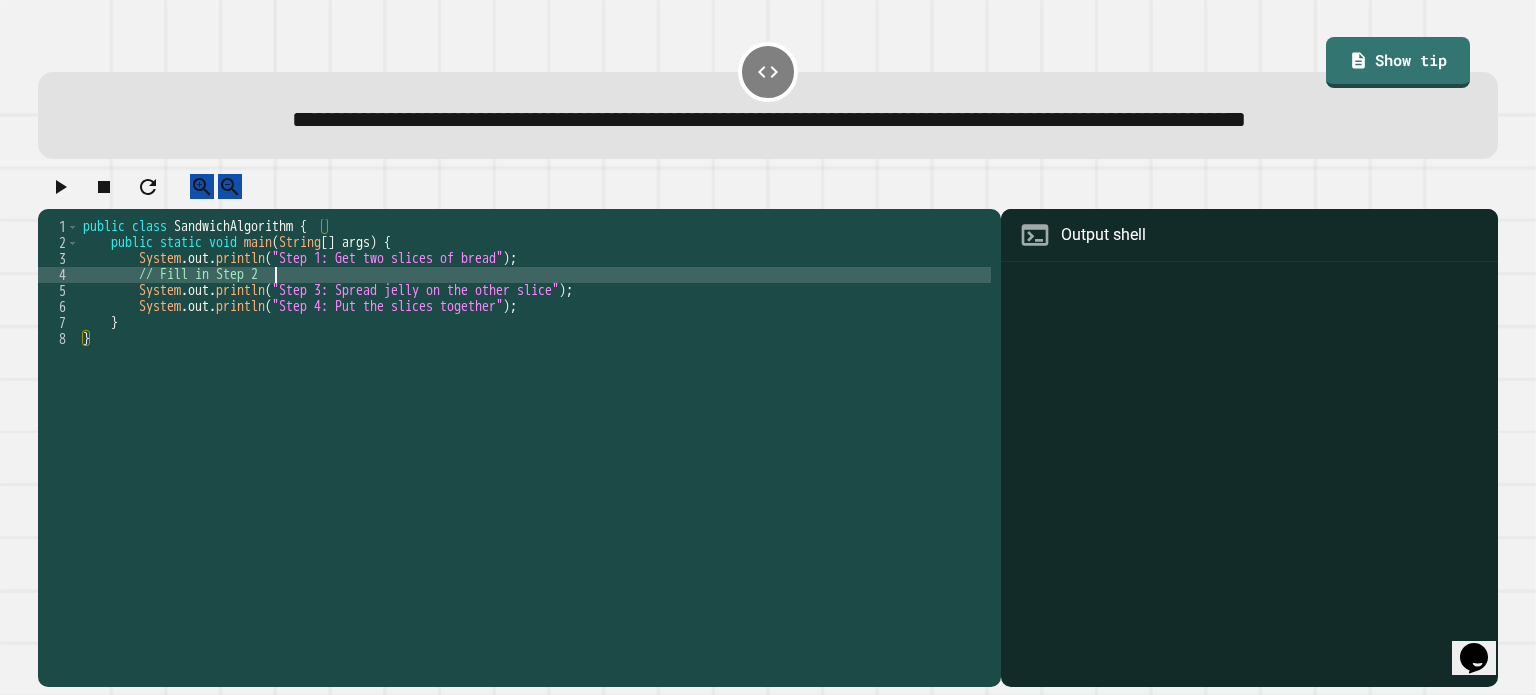 click on "public   class   SandwichAlgorithm   {      public   static   void   main ( String [ ]   args )   {           System . out . println ( "Step 1: Get two slices of bread" ) ;           // Fill in Step 2           System . out . println ( "Step 3: Spread jelly on the other slice" ) ;           System . out . println ( "Step 4: Put the slices together" ) ;      } }" at bounding box center [535, 411] 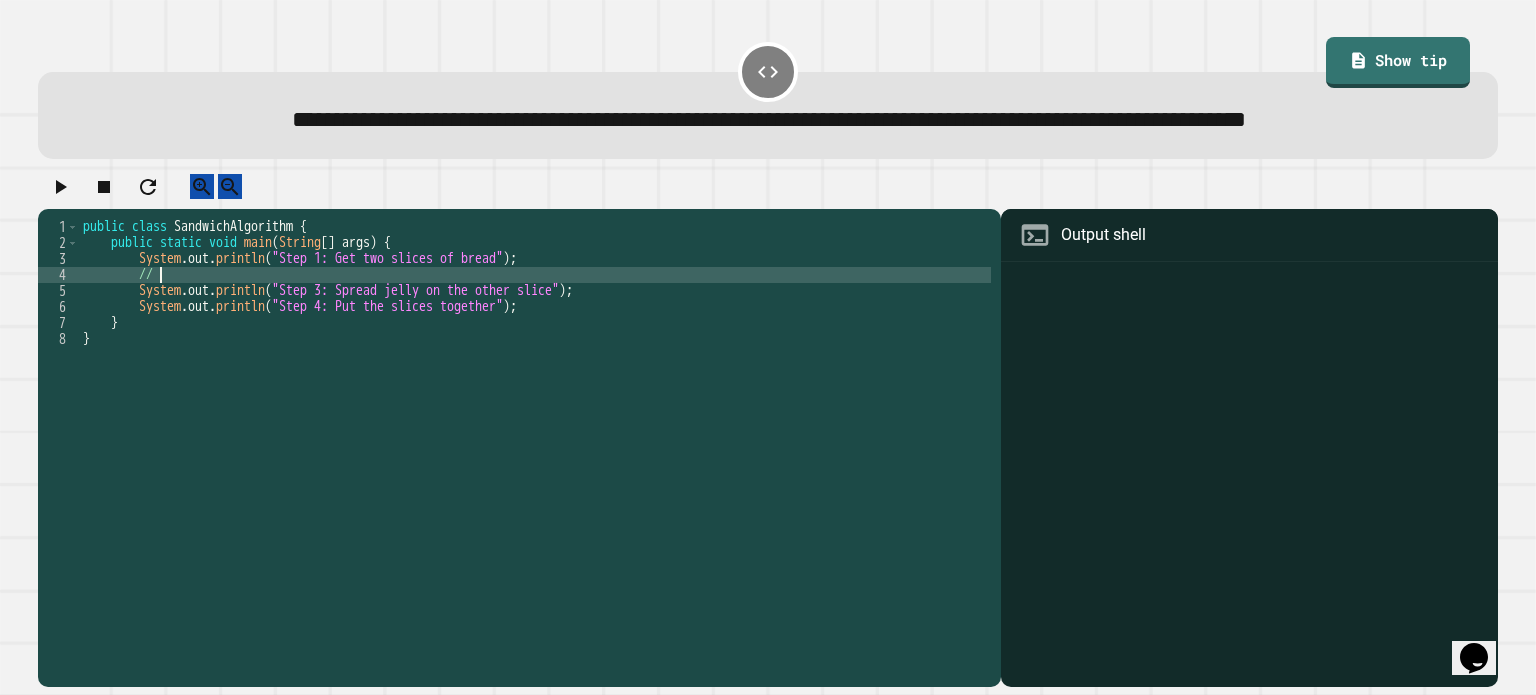 type on "*" 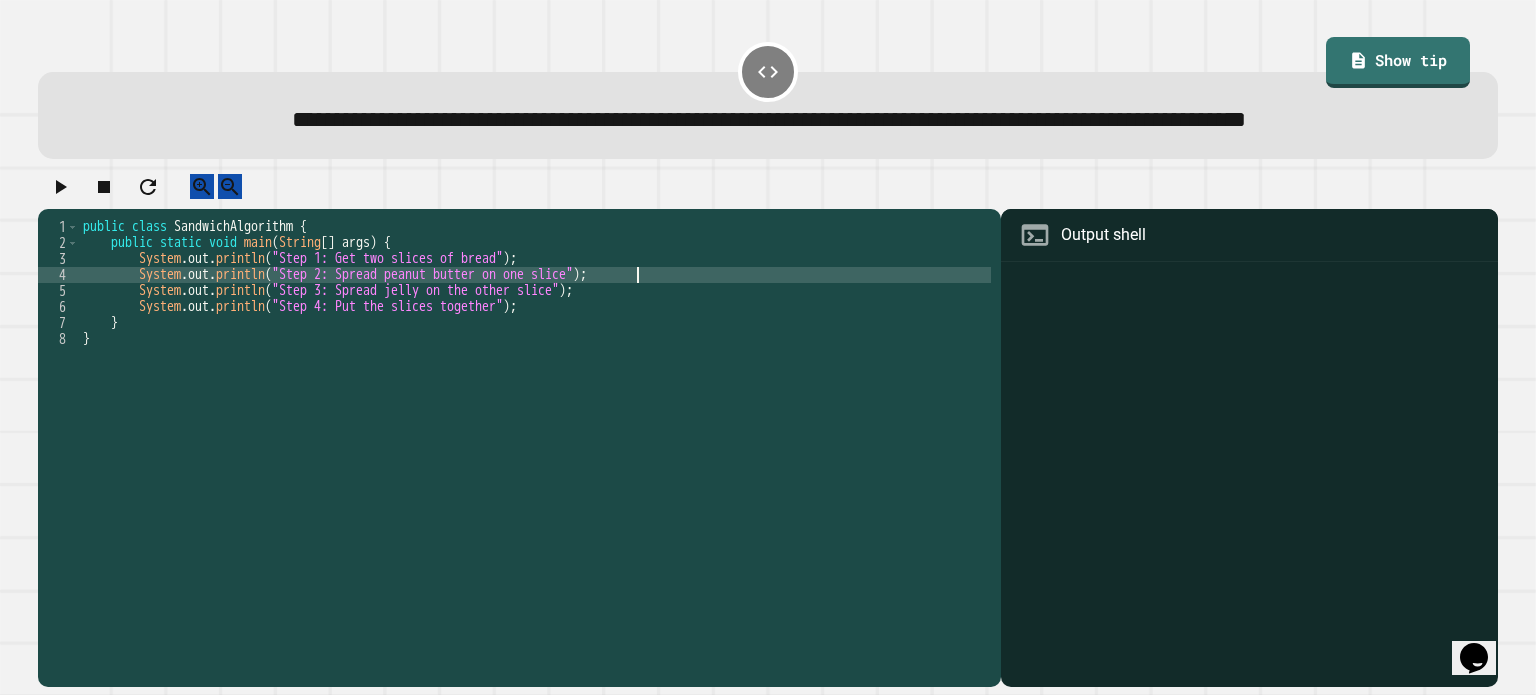 scroll, scrollTop: 0, scrollLeft: 39, axis: horizontal 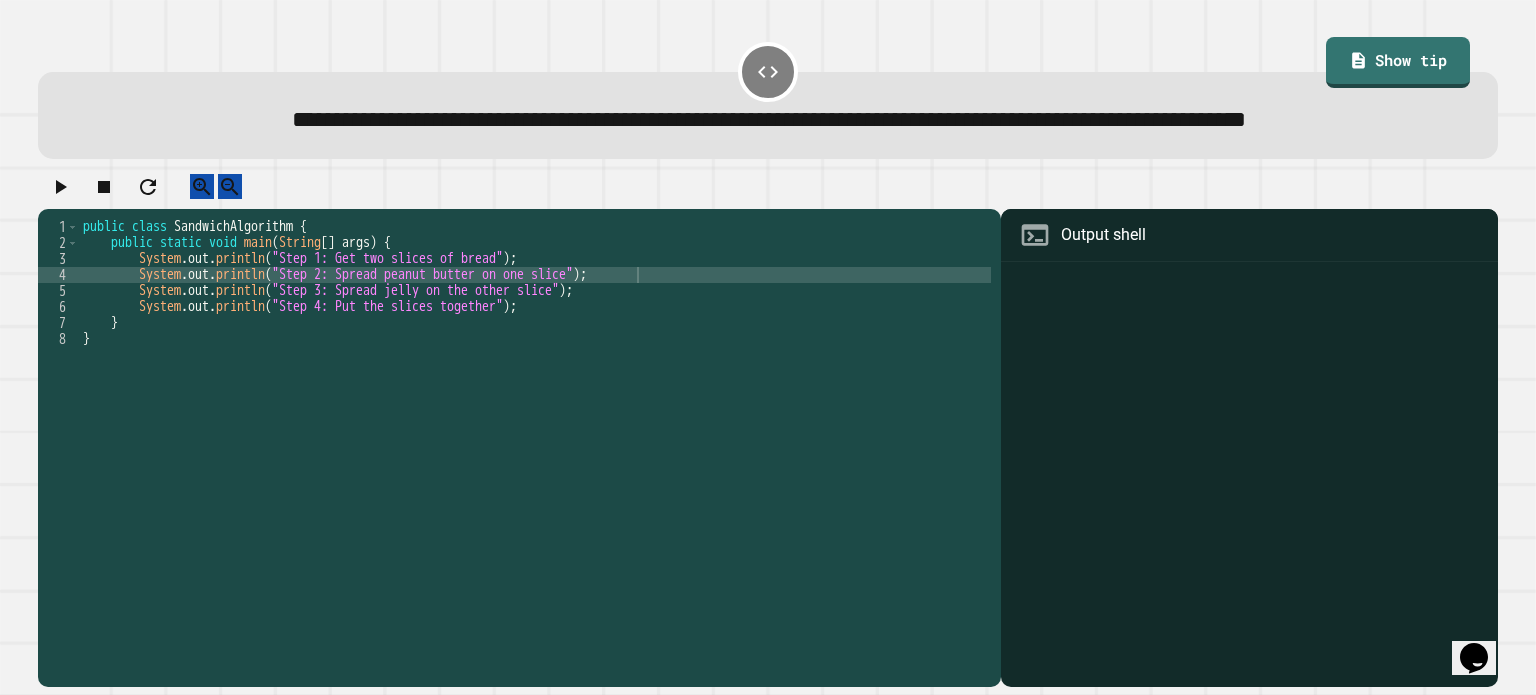 click 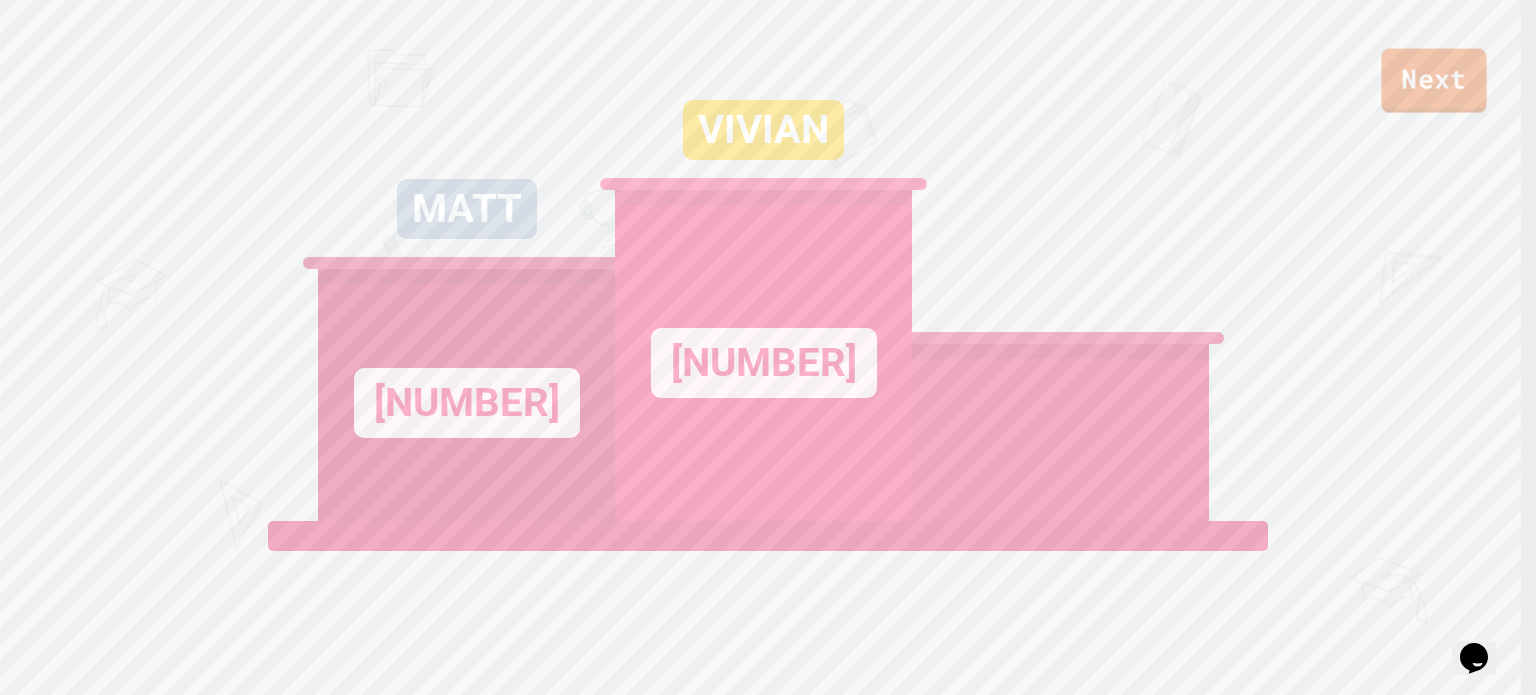 click on "Next" at bounding box center [1433, 81] 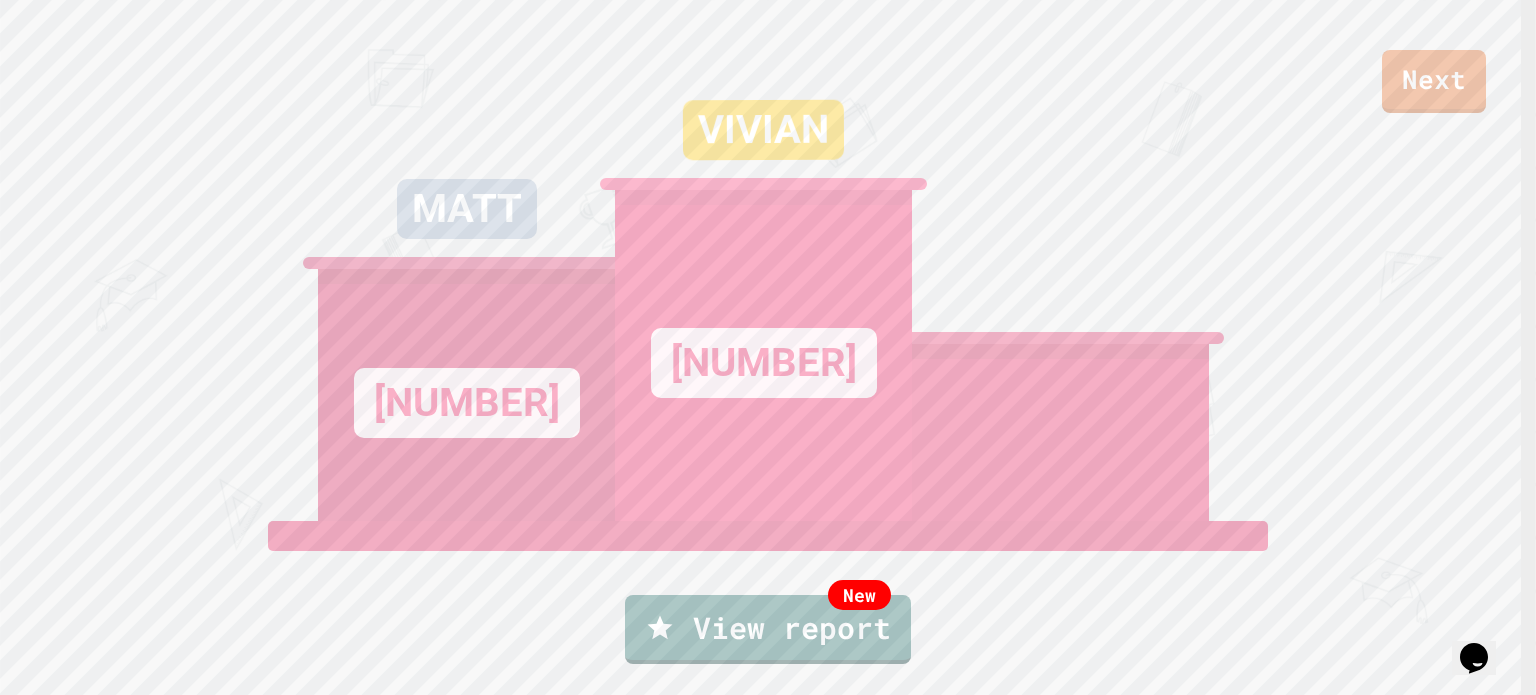 click on "Exit" at bounding box center (1425, 745) 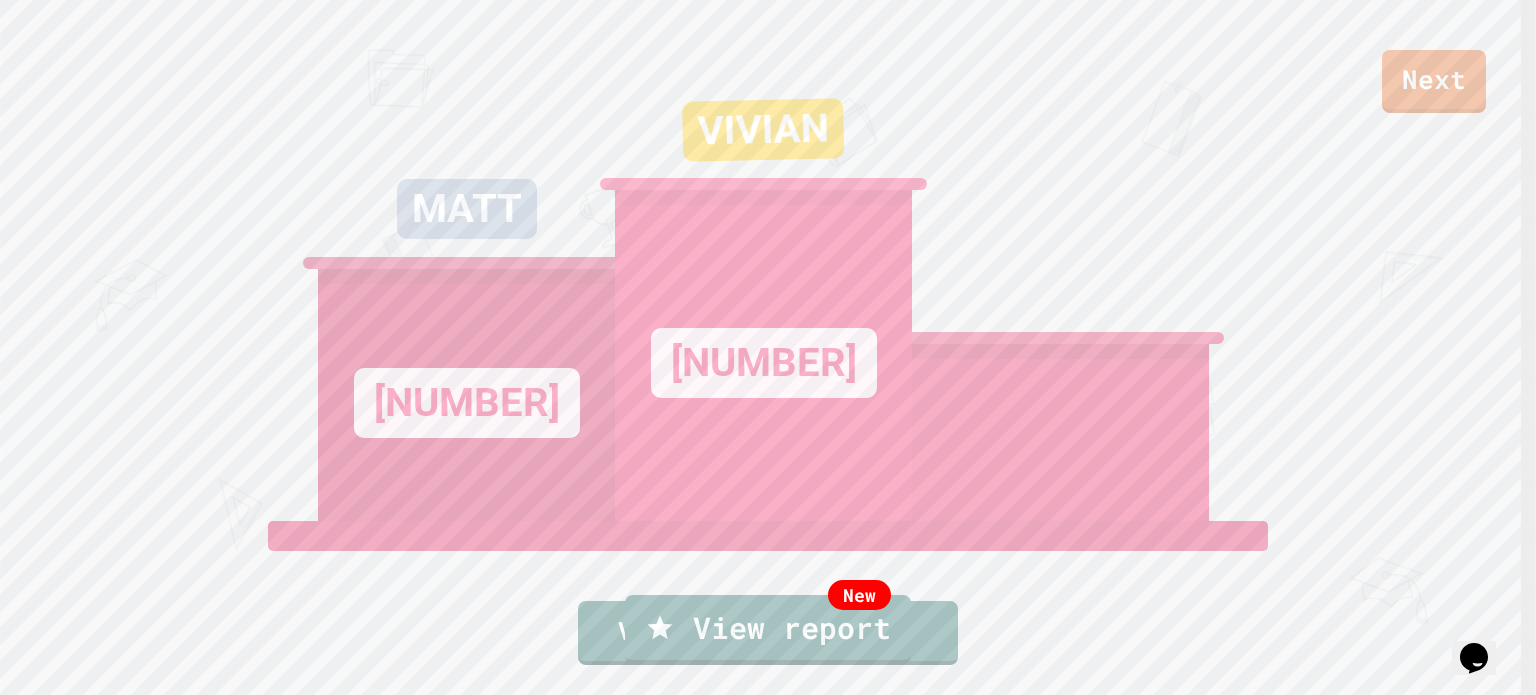 click on "Submit" at bounding box center [768, 3975] 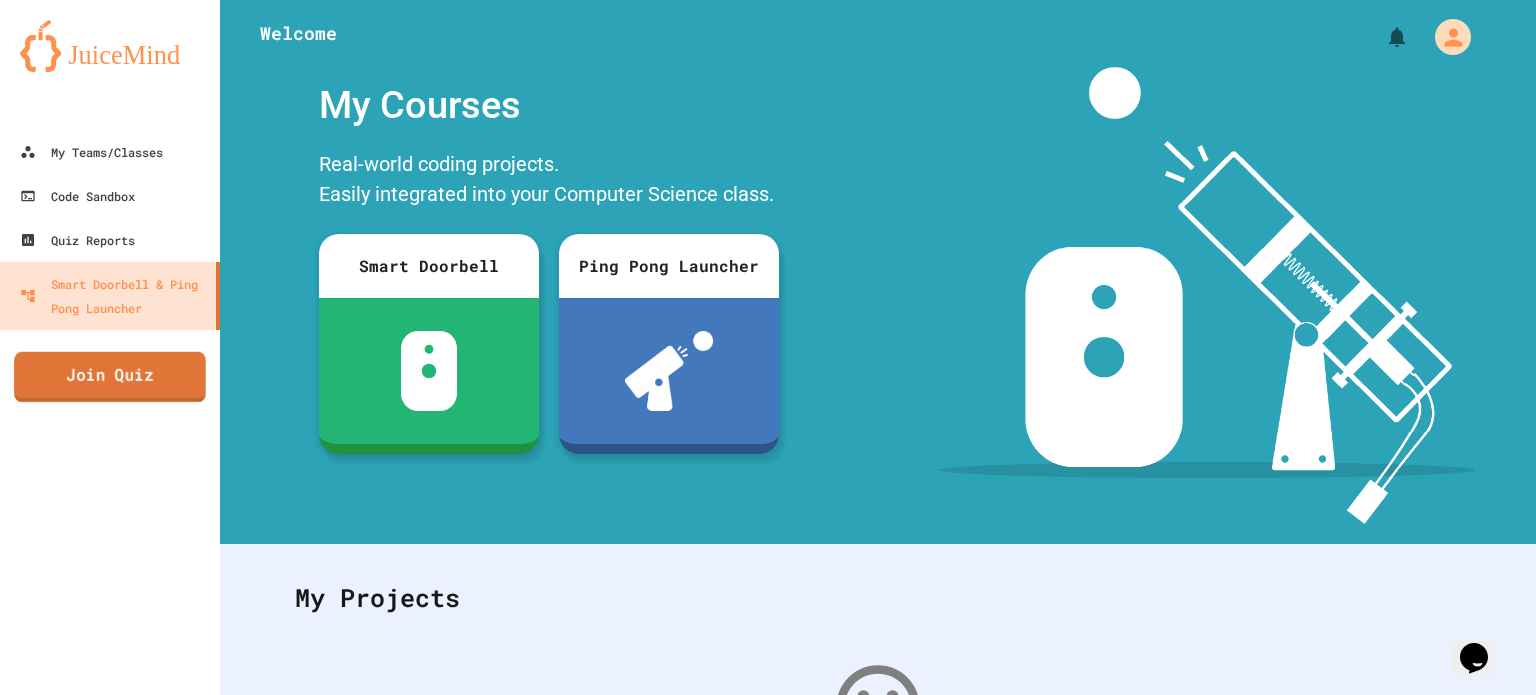click on "Join Quiz" at bounding box center [110, 377] 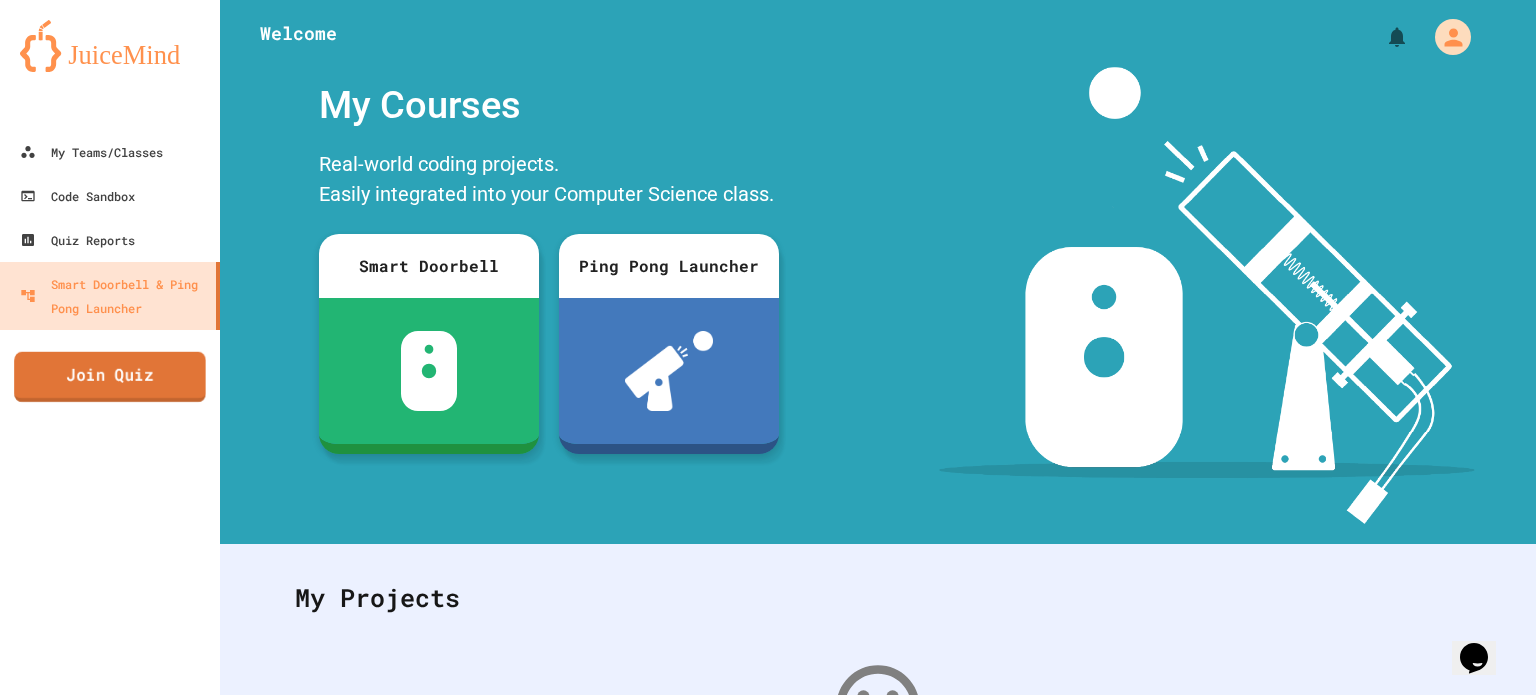 click on "Join Quiz" at bounding box center [110, 377] 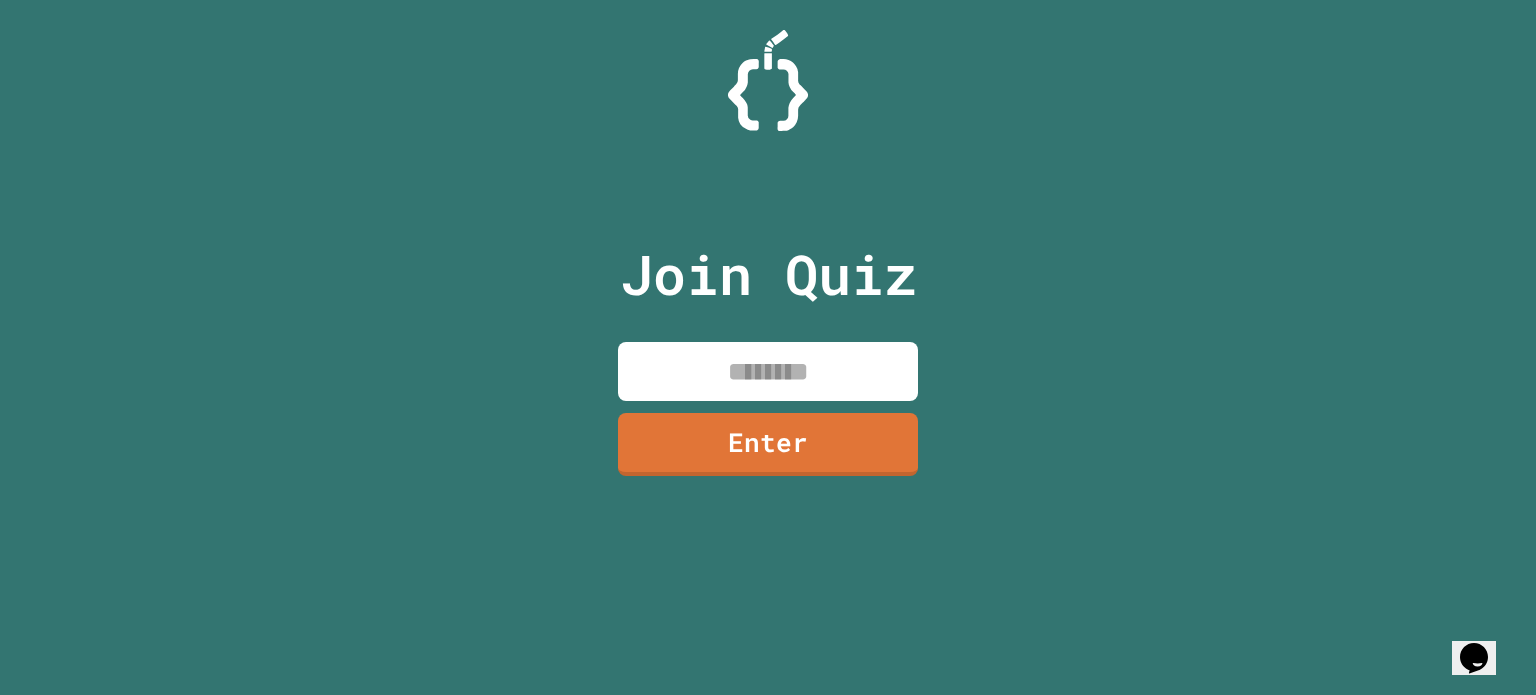 click at bounding box center (768, 371) 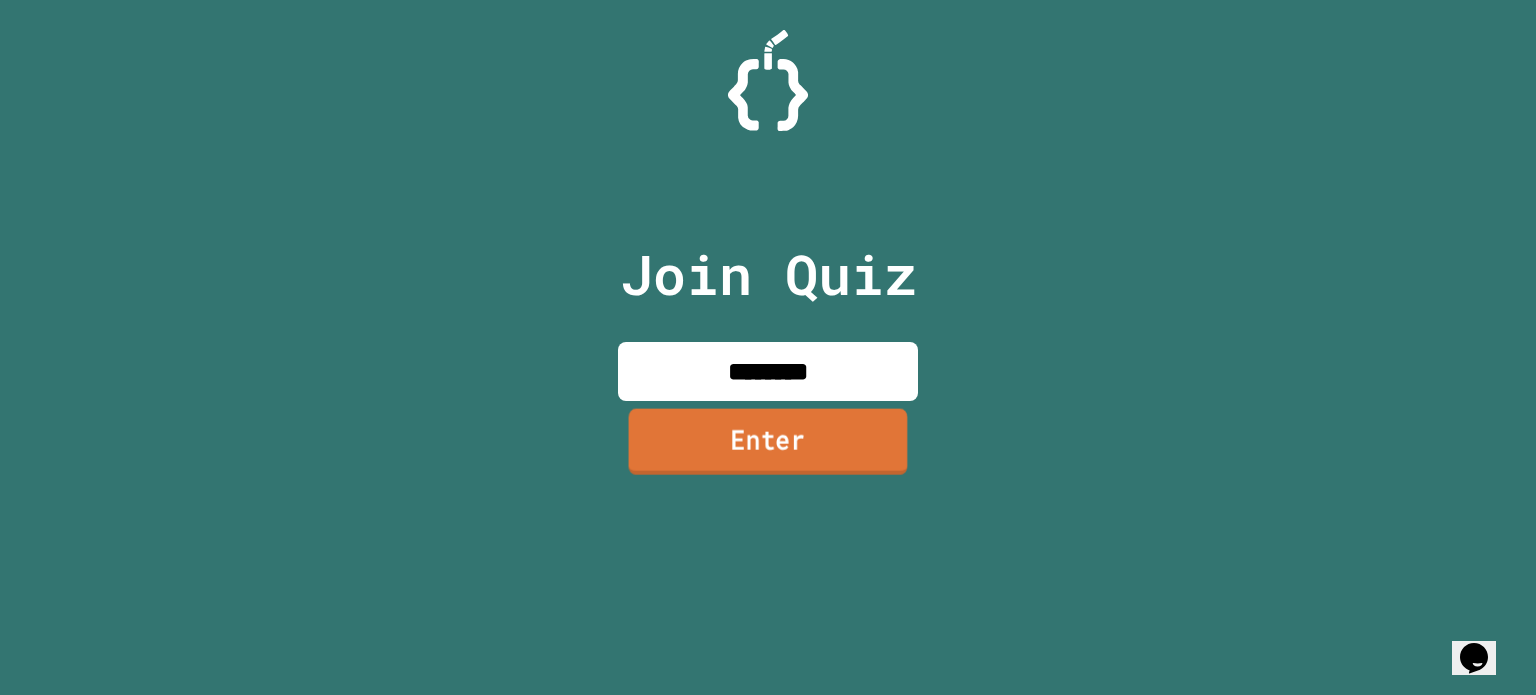 type on "********" 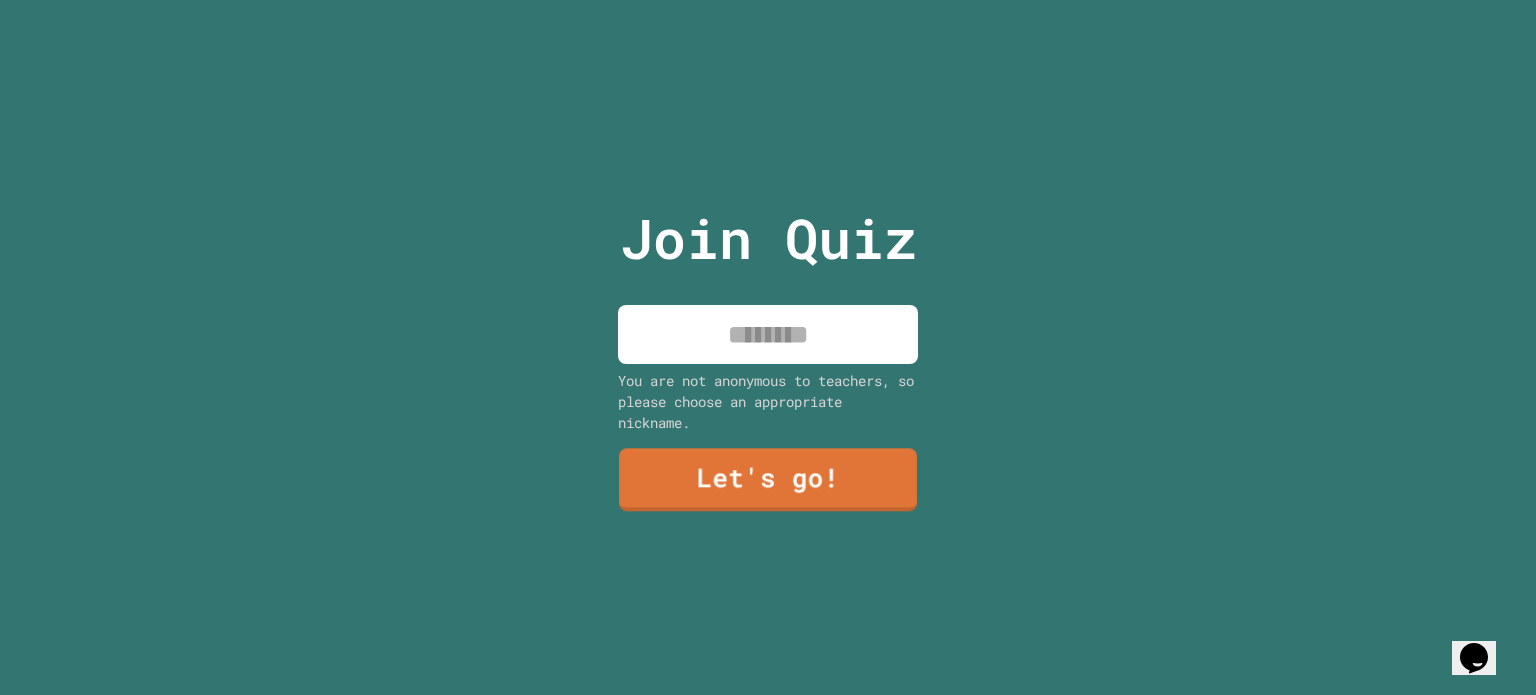 click at bounding box center (768, 334) 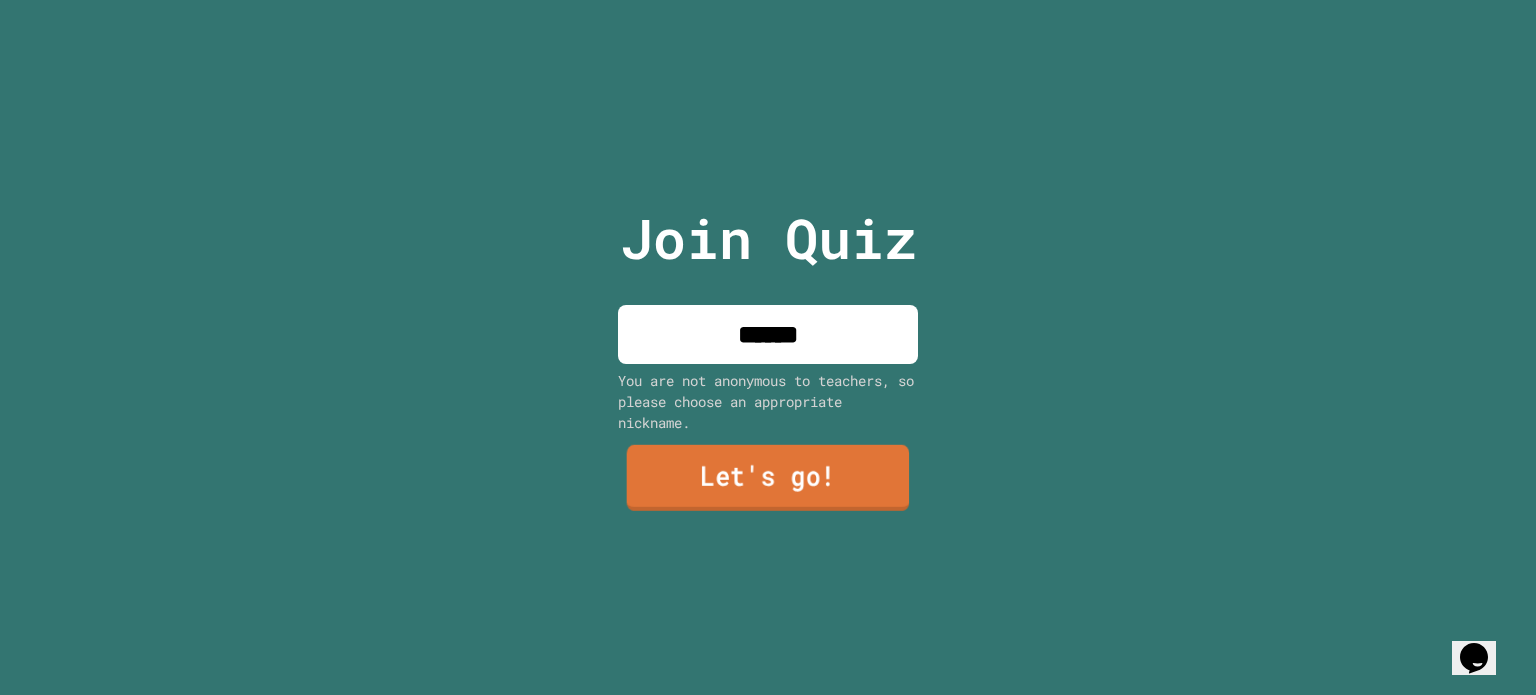 type on "******" 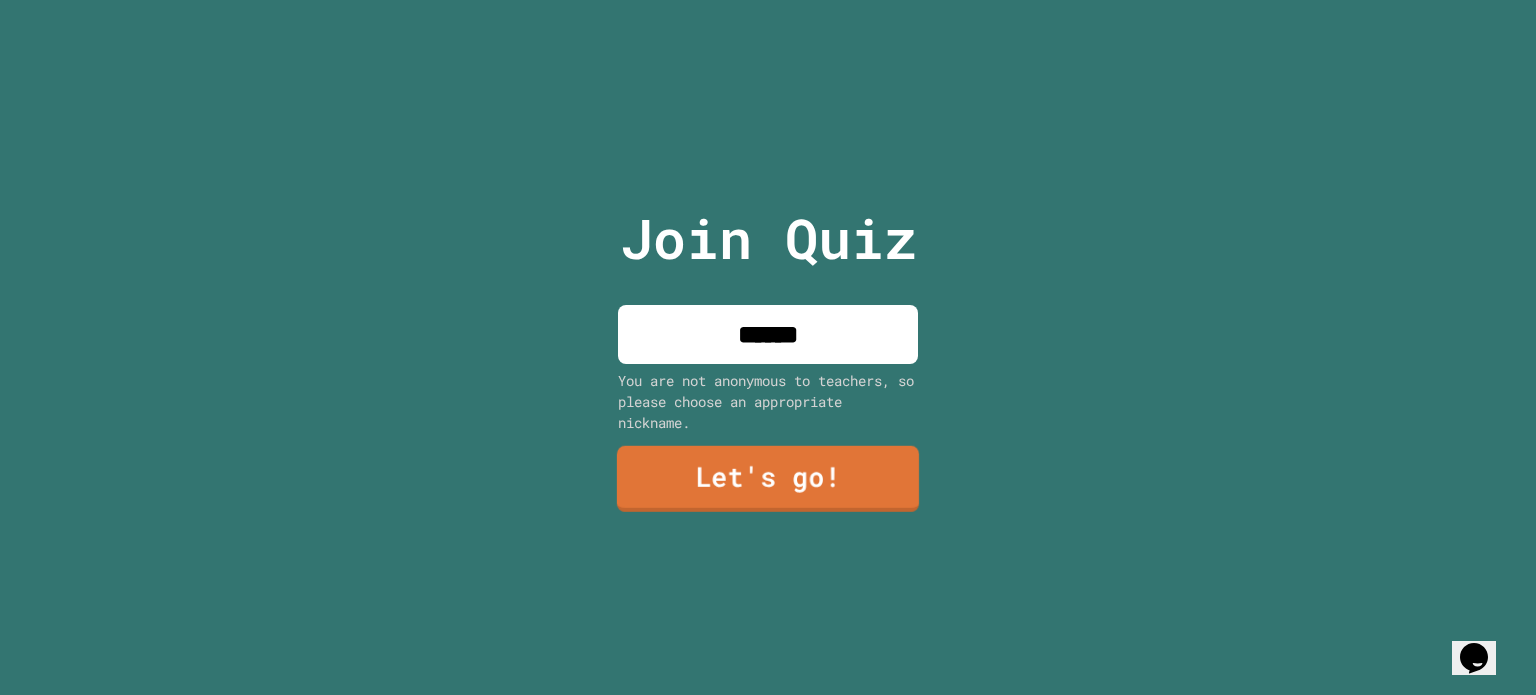 click on "Let's go!" at bounding box center [768, 479] 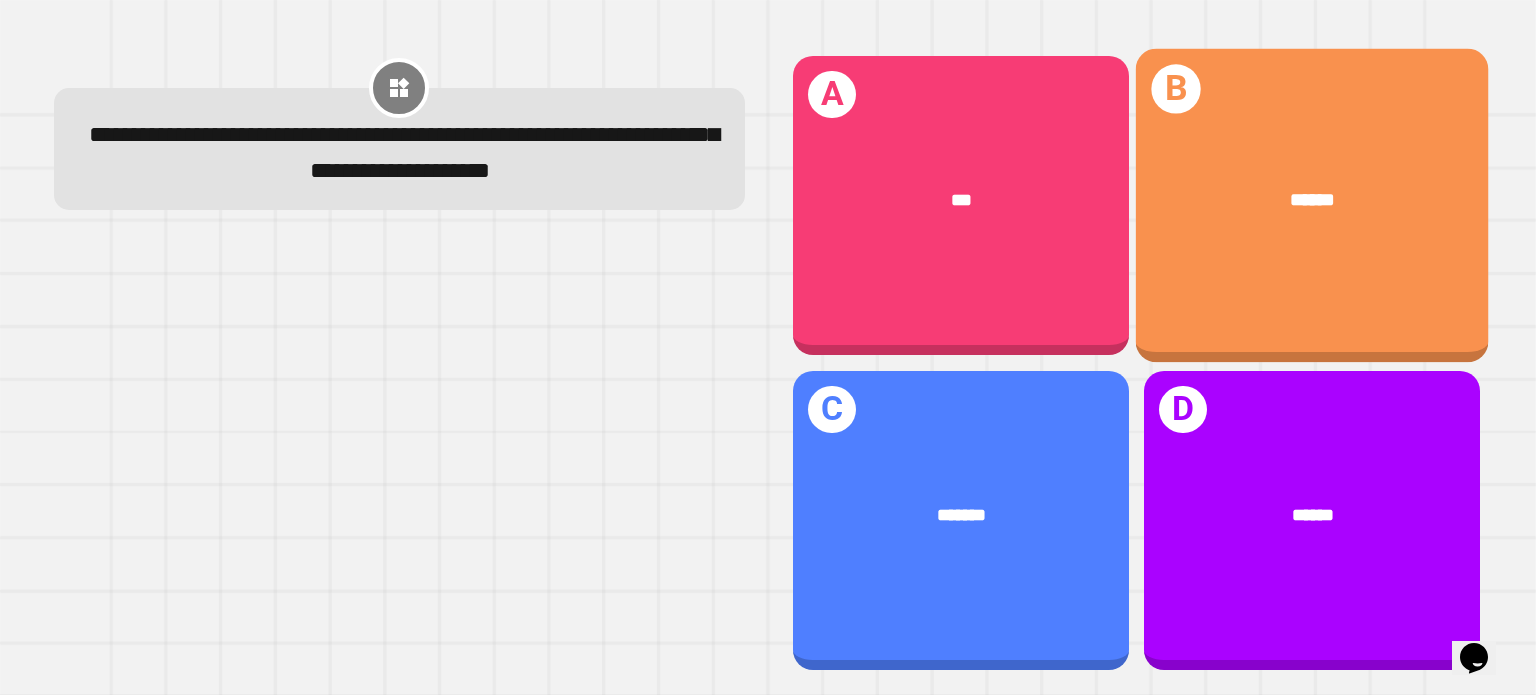 click on "******" at bounding box center (1312, 200) 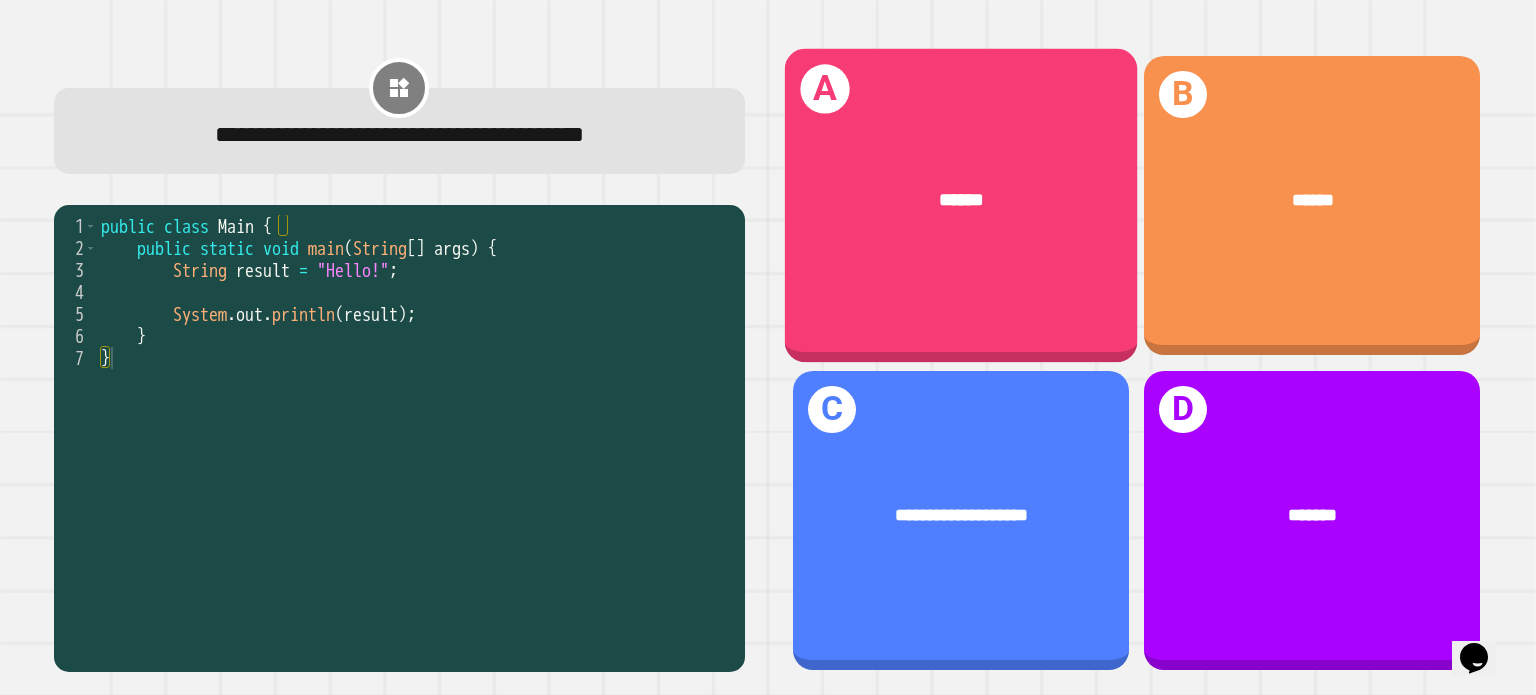 click on "A ******" at bounding box center [961, 206] 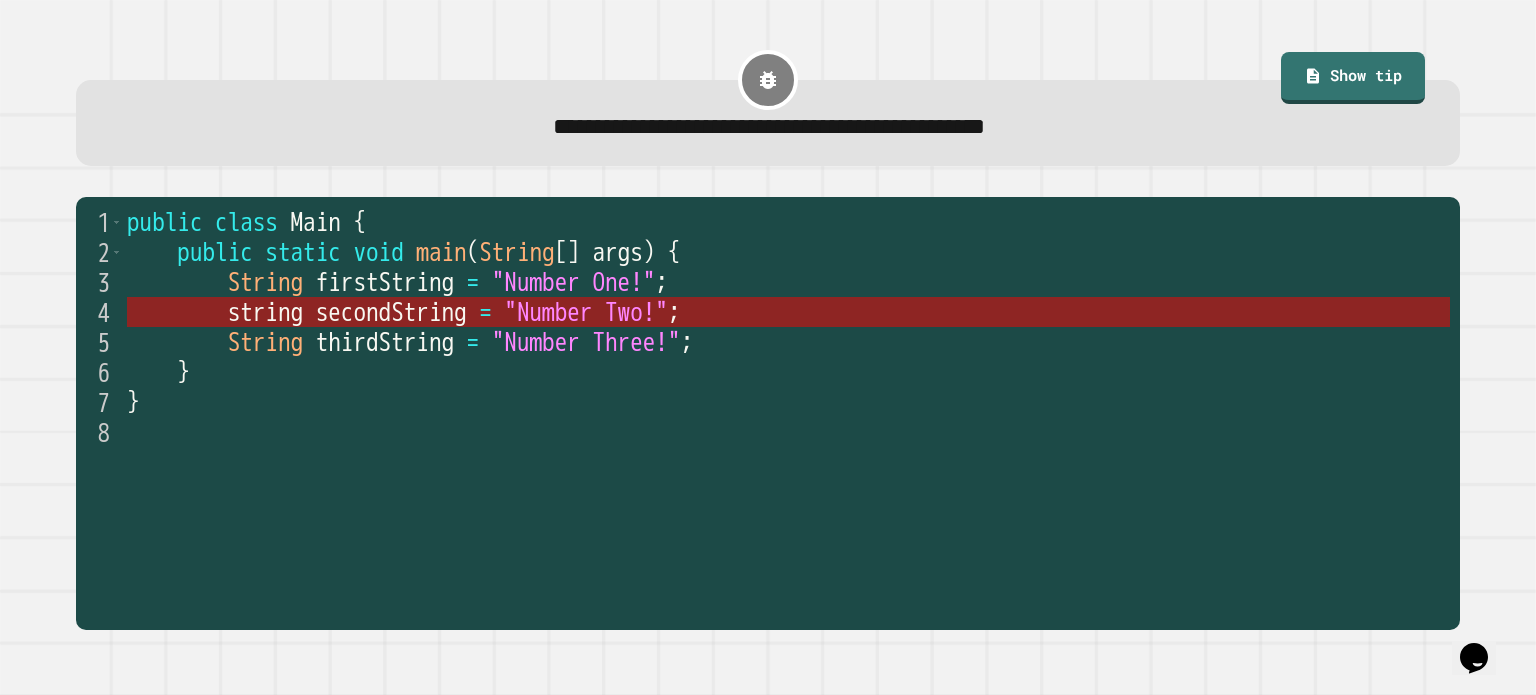 click on ""Number Two!"" at bounding box center (586, 312) 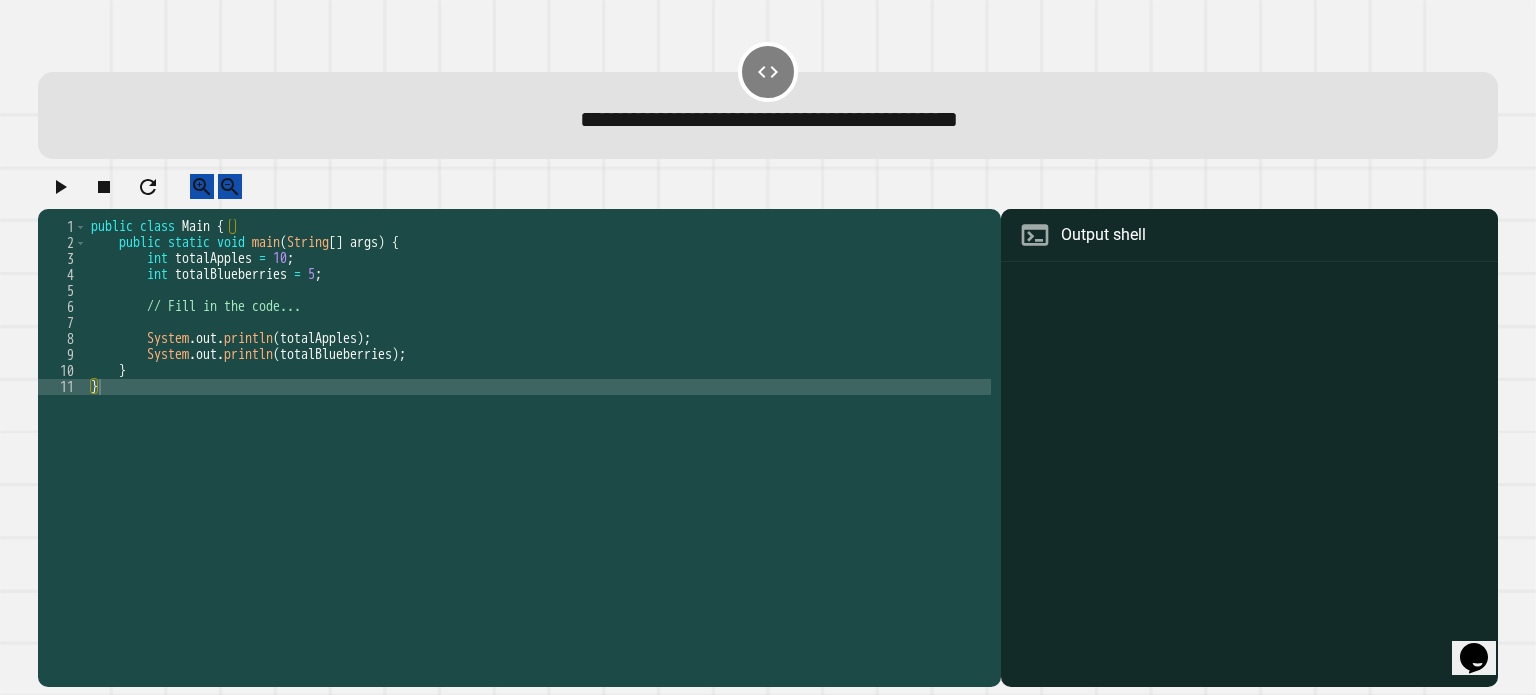 click on "public   class   Main   {      public   static   void   main ( String [ ]   args )   {           int   totalApples   =   10 ;           int   totalBlueberries   =   5 ;                     // Fill in the code...                     System . out . println ( totalApples ) ;           System . out . println ( totalBlueberries ) ;      } }" at bounding box center (539, 435) 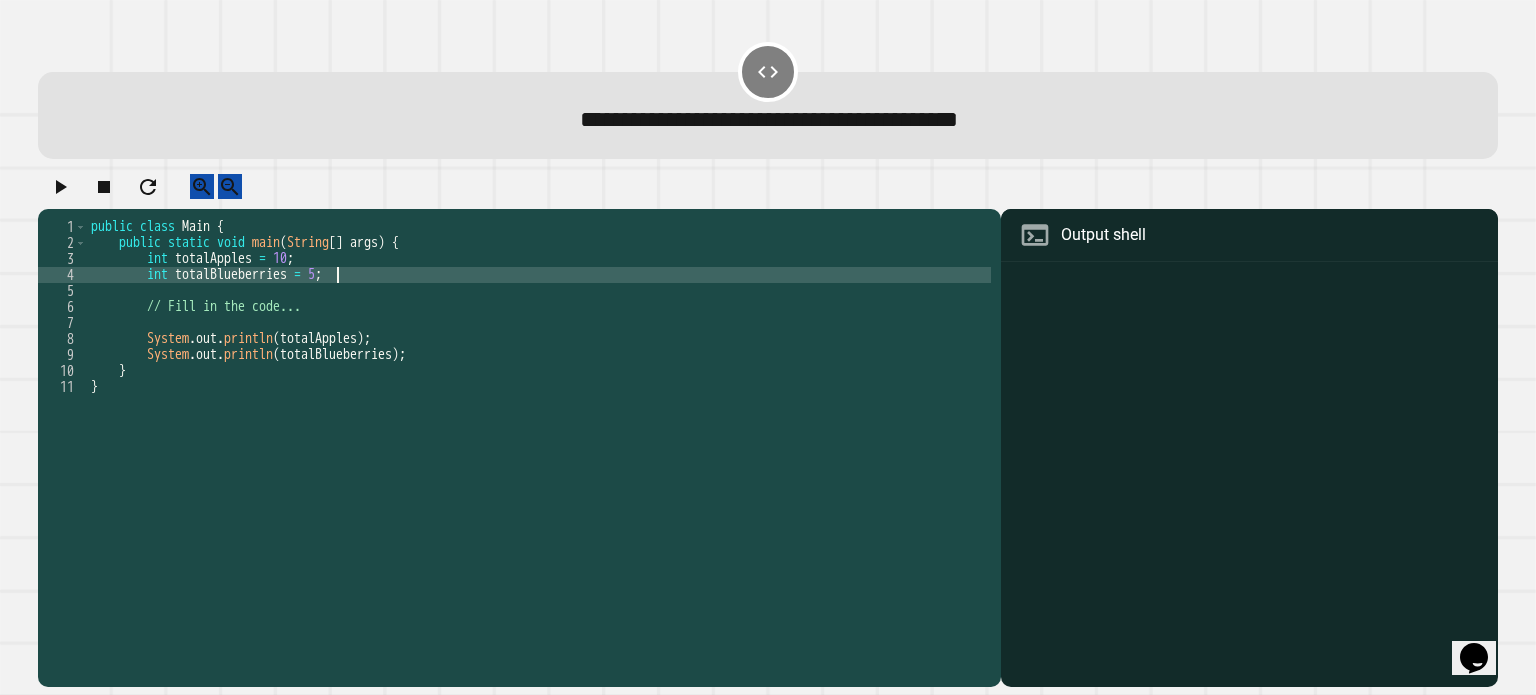 click on "public   class   Main   {      public   static   void   main ( String [ ]   args )   {           int   totalApples   =   10 ;           int   totalBlueberries   =   5 ;                     // Fill in the code...                     System . out . println ( totalApples ) ;           System . out . println ( totalBlueberries ) ;      } }" at bounding box center (539, 435) 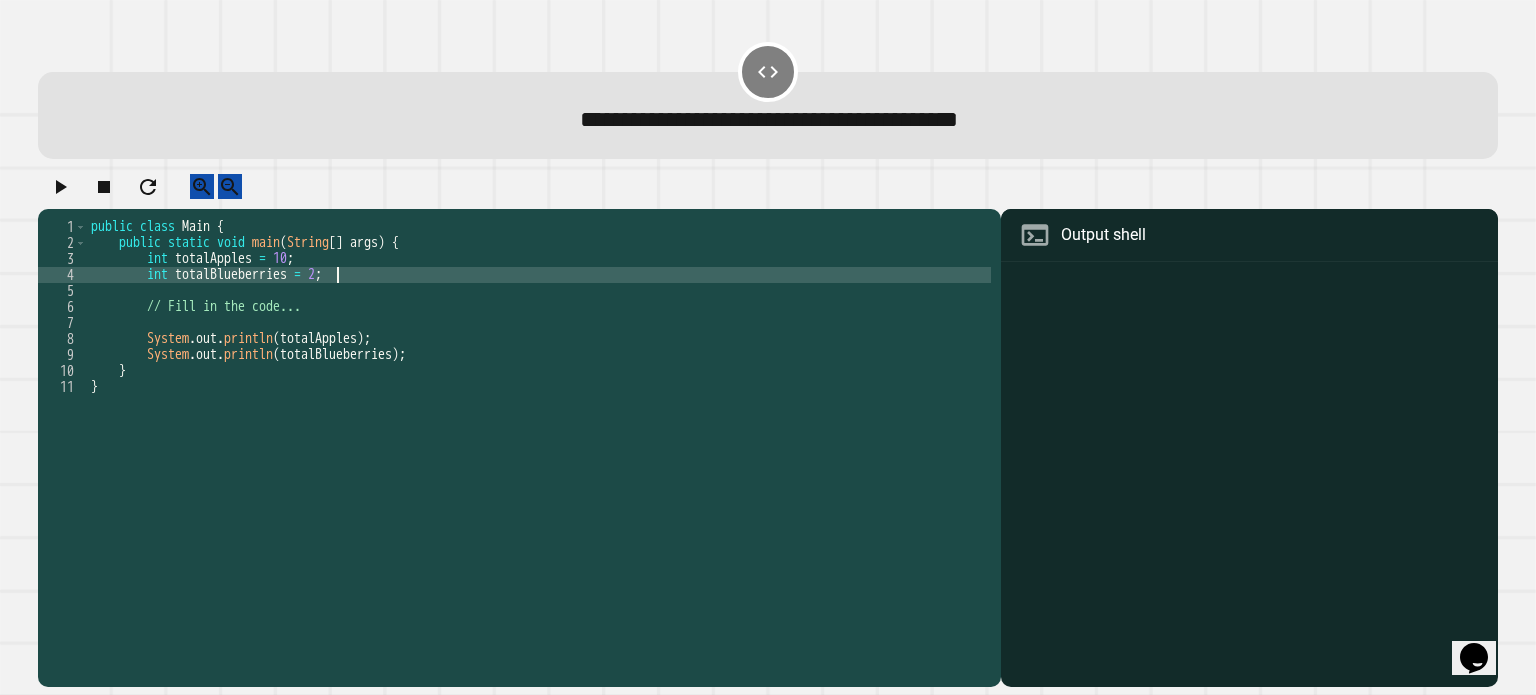 scroll, scrollTop: 0, scrollLeft: 17, axis: horizontal 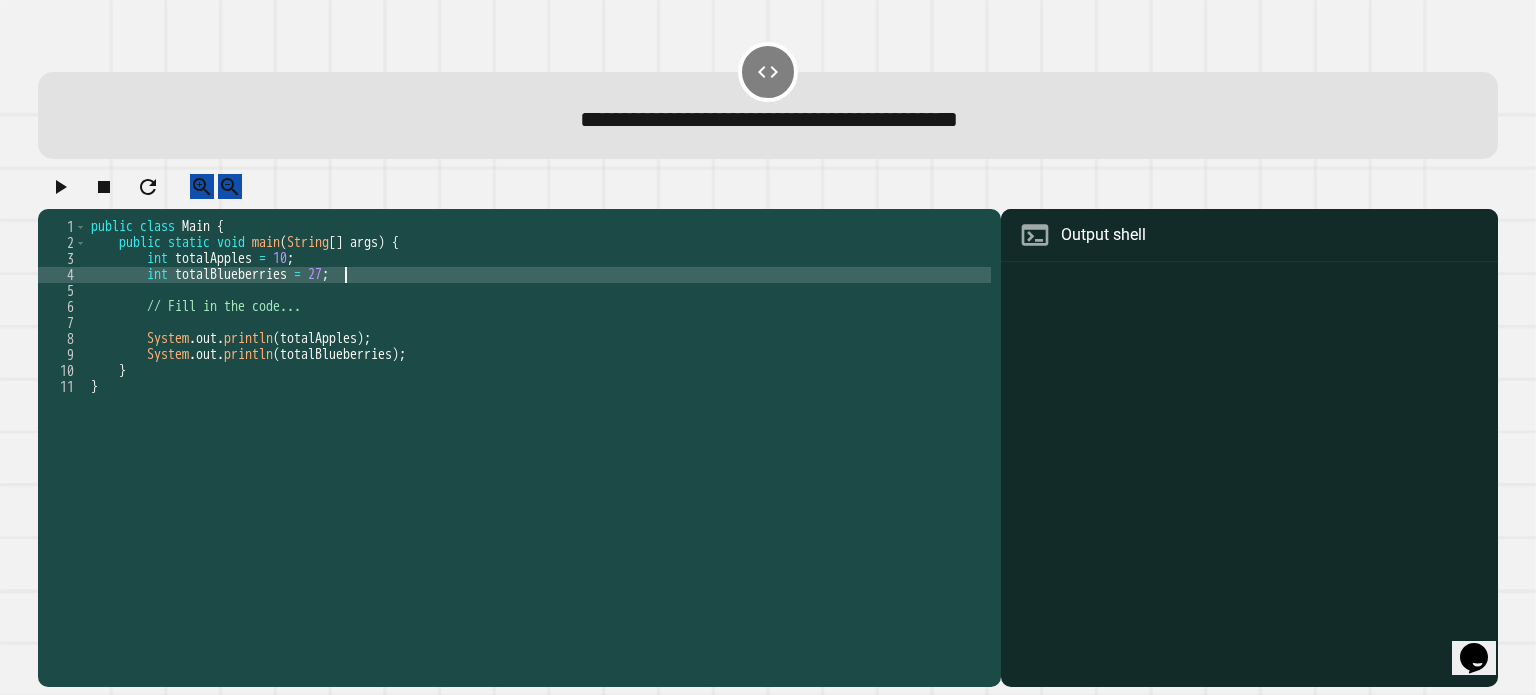 type on "**********" 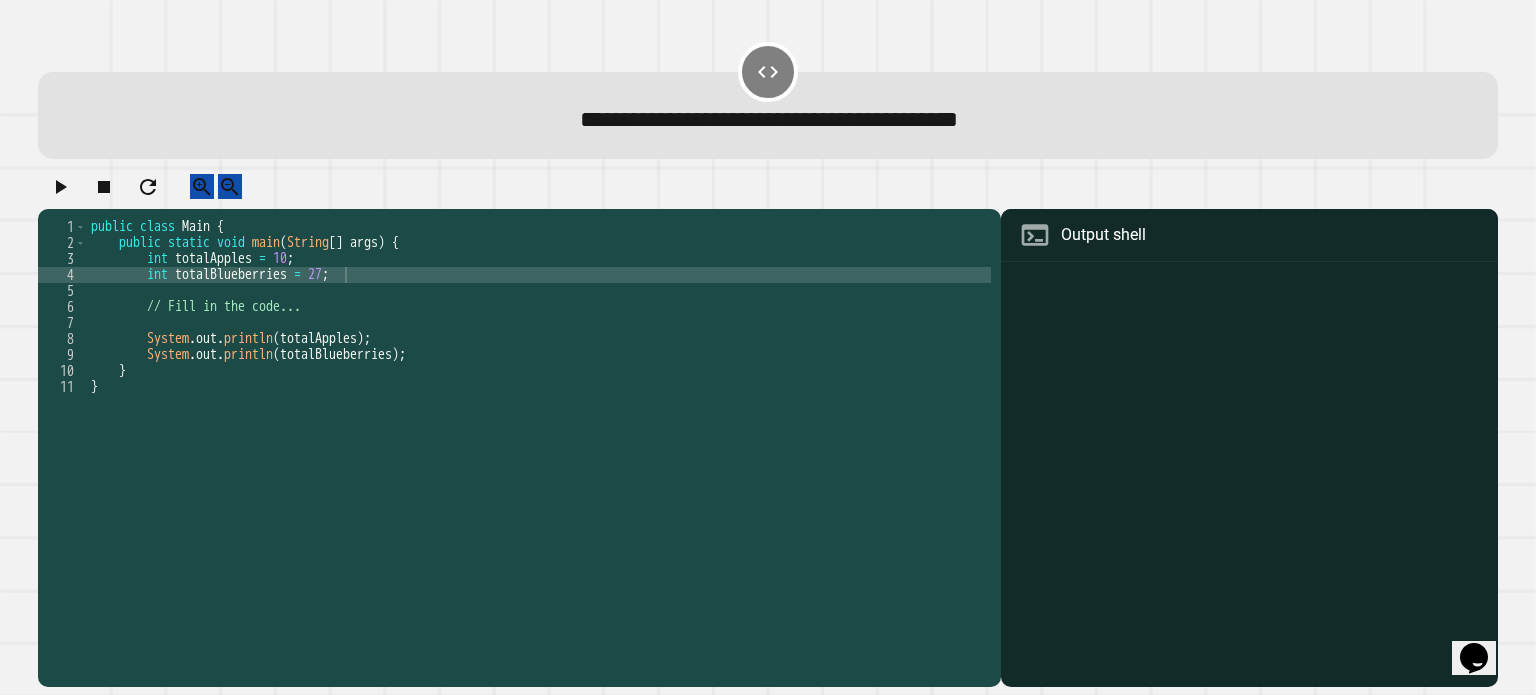click 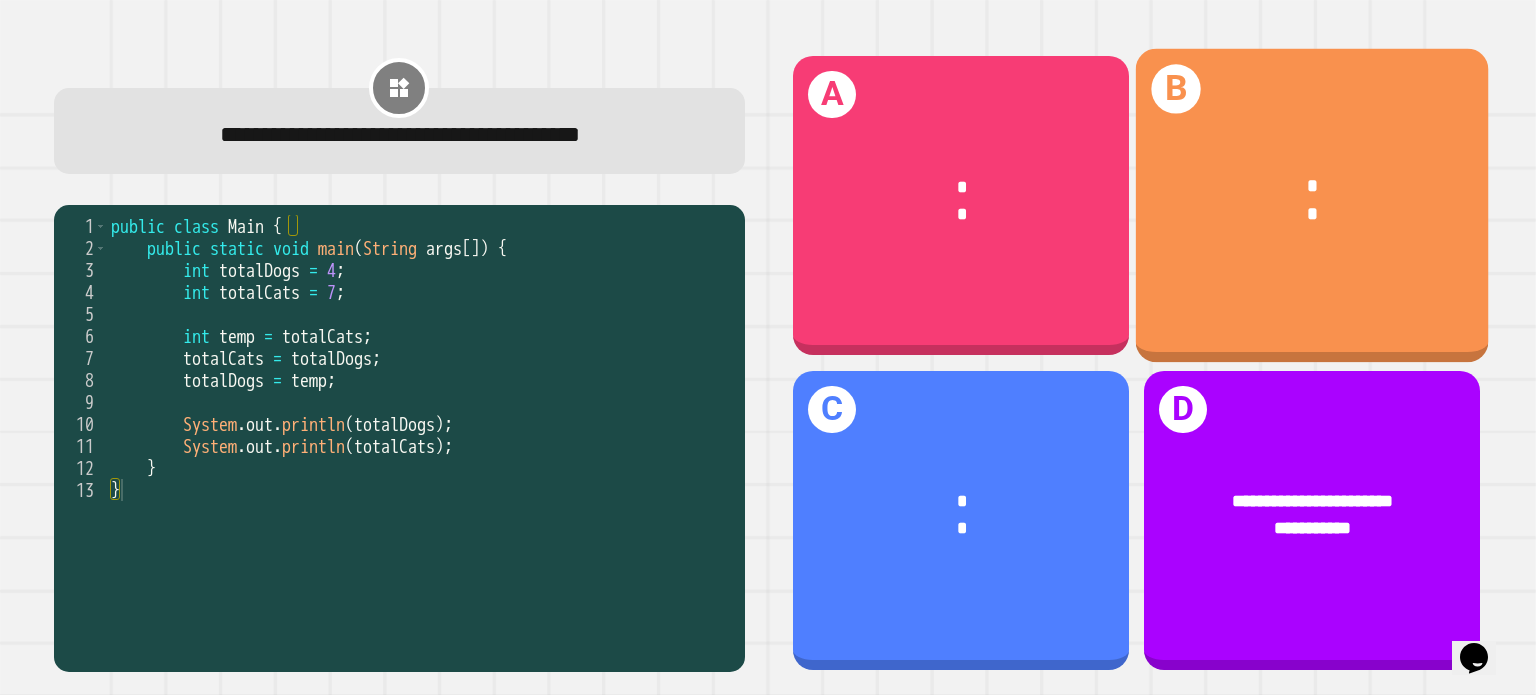 click on "B * *" at bounding box center [1312, 206] 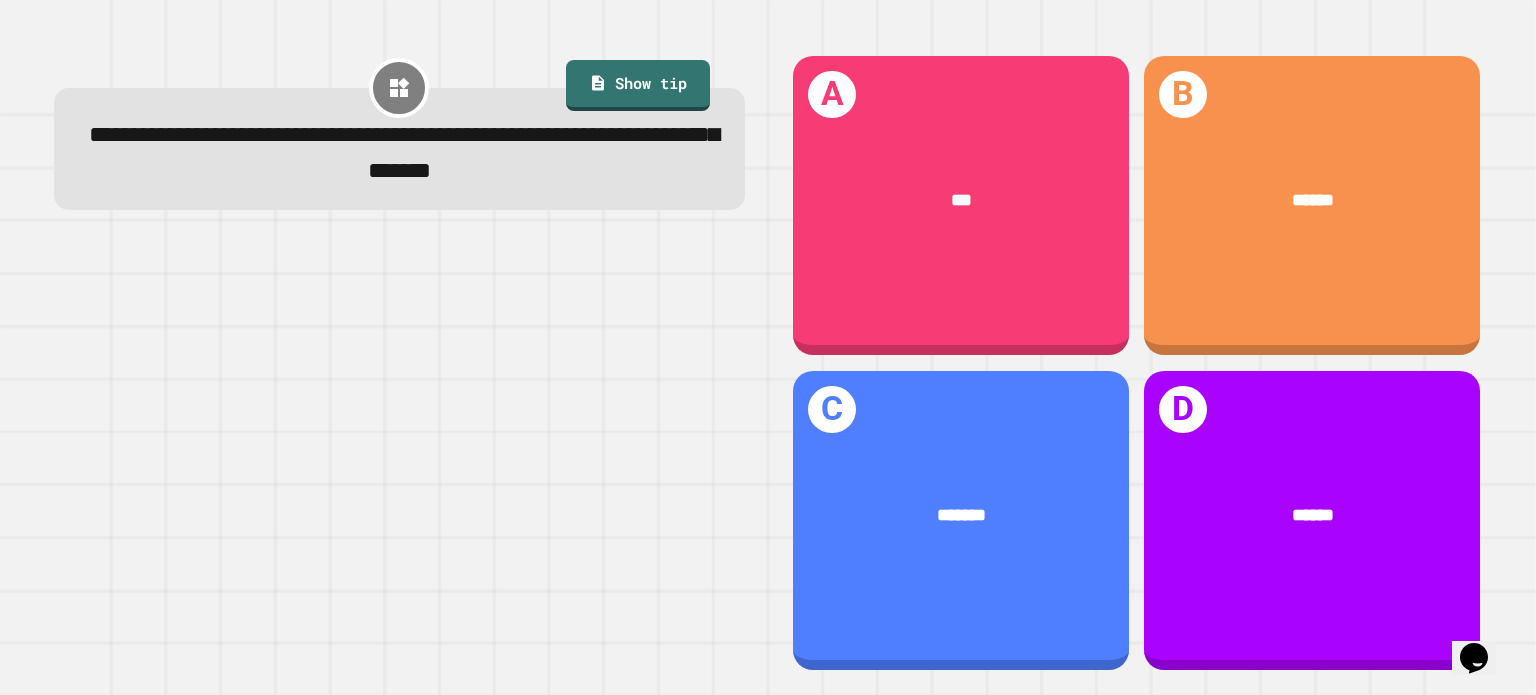 click at bounding box center (399, 456) 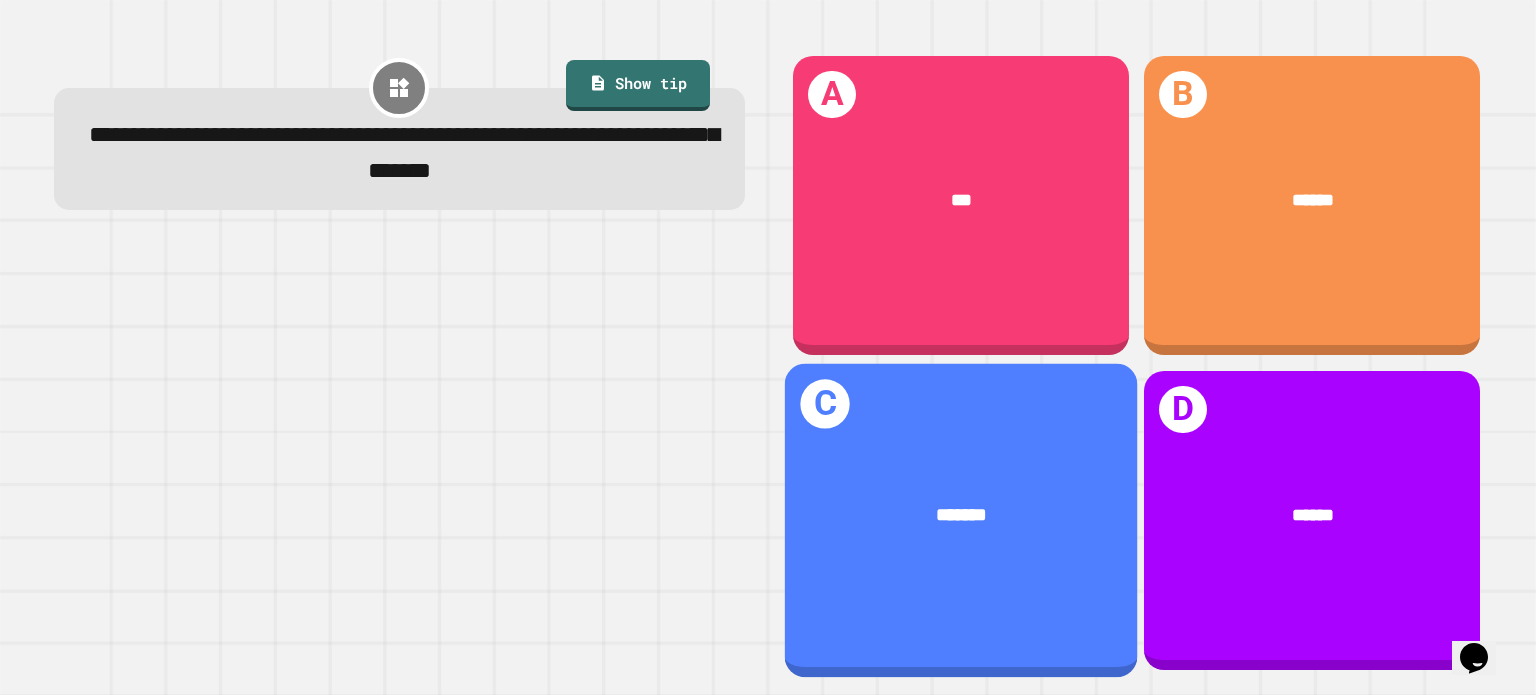 click on "C *******" at bounding box center [961, 520] 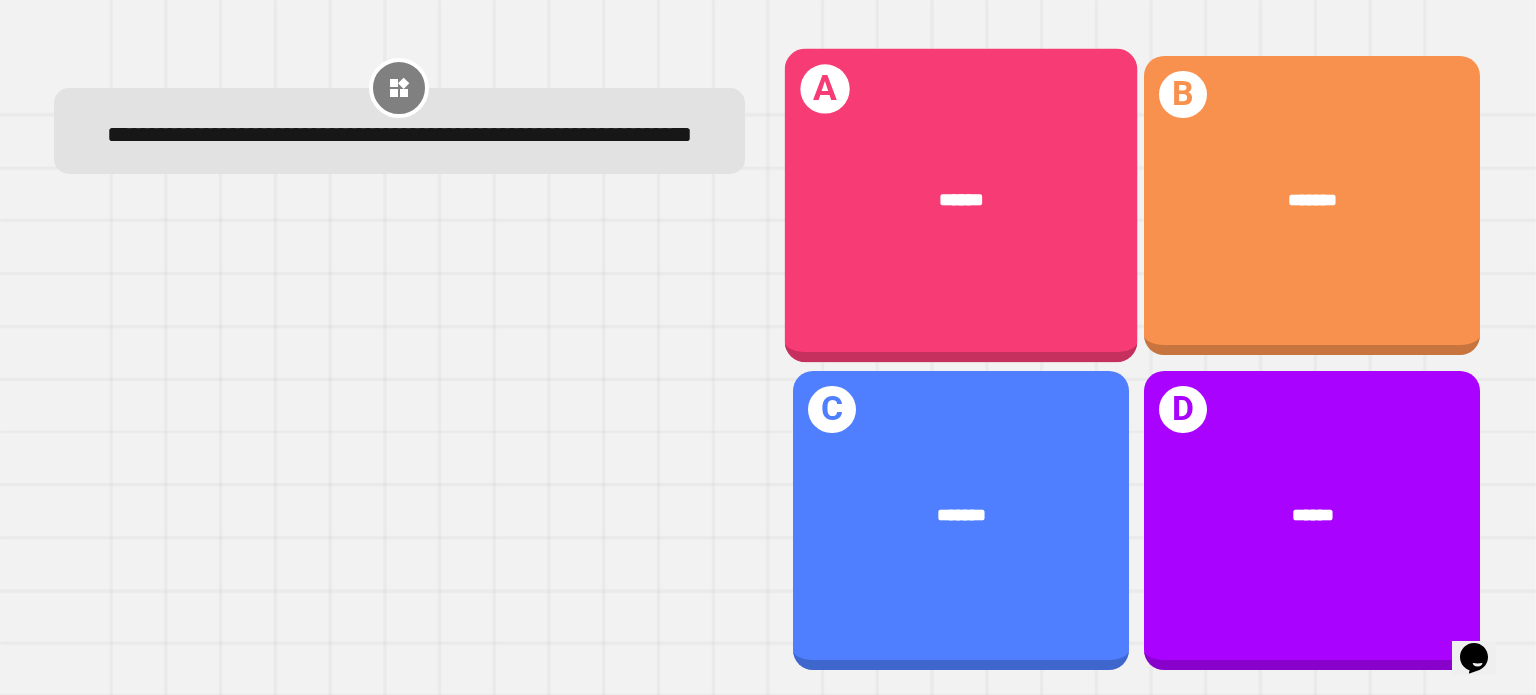 click on "******" at bounding box center (961, 200) 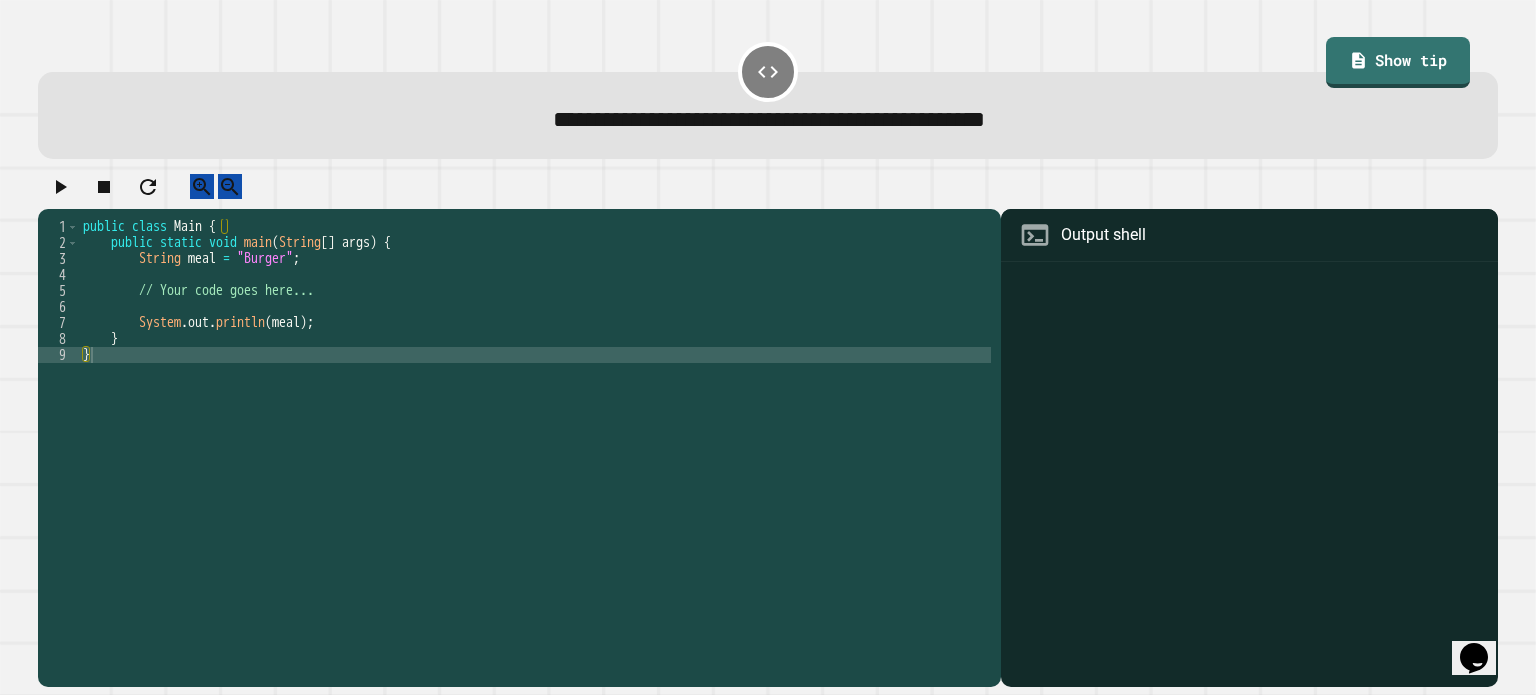 click on "public   class   Main   {      public   static   void   main ( String [ ]   args )   {           String   meal   =   "Burger" ;                     // Your code goes here...                     System . out . println ( meal ) ;      } }" at bounding box center (535, 435) 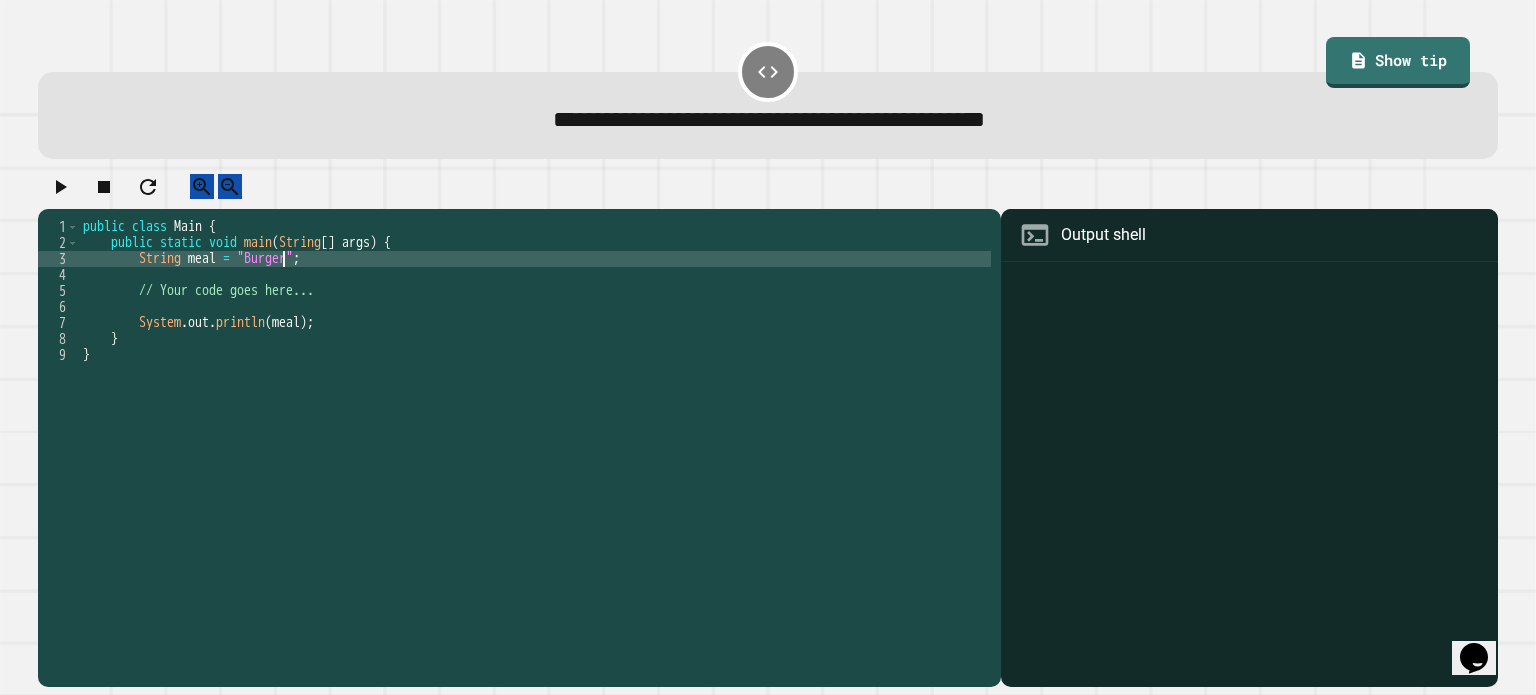 click on "public   class   Main   {      public   static   void   main ( String [ ]   args )   {           String   meal   =   "Burger" ;                     // Your code goes here...                     System . out . println ( meal ) ;      } }" at bounding box center [535, 435] 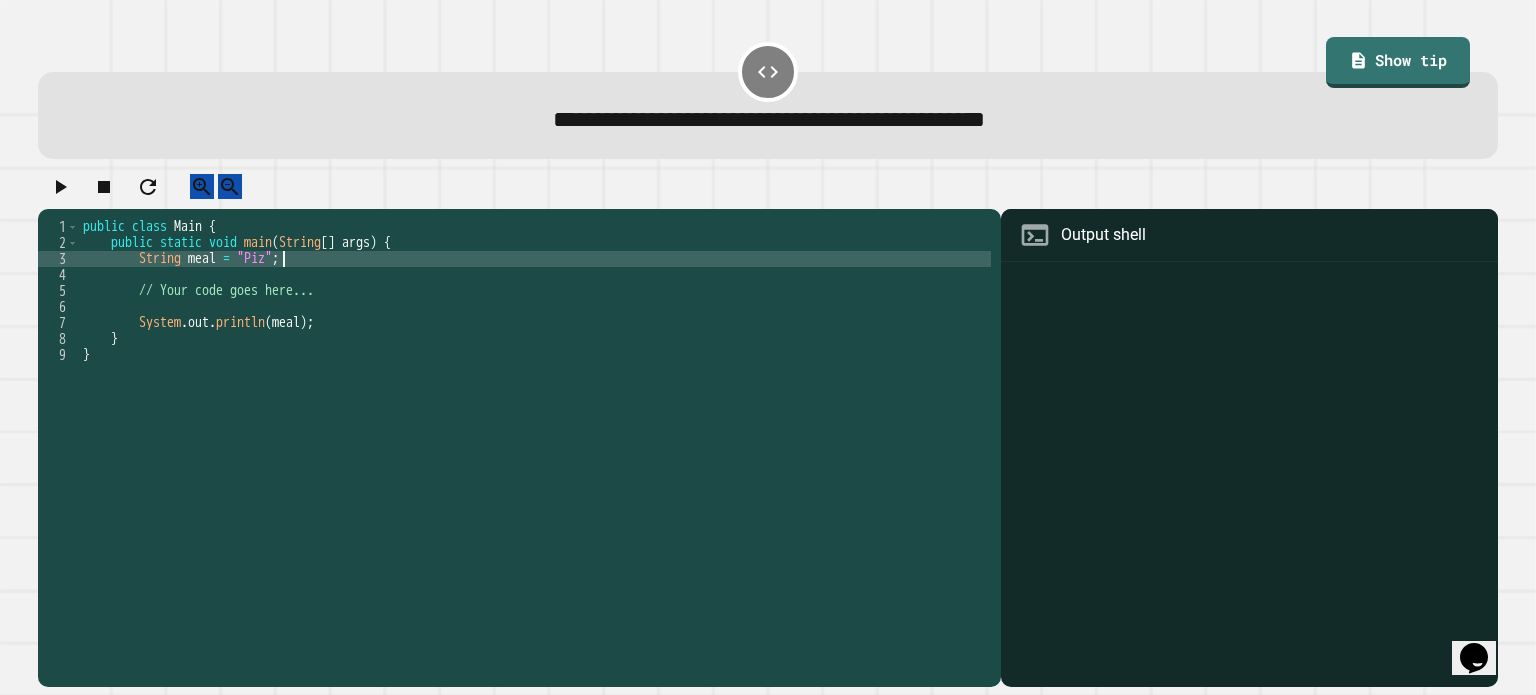 scroll, scrollTop: 0, scrollLeft: 15, axis: horizontal 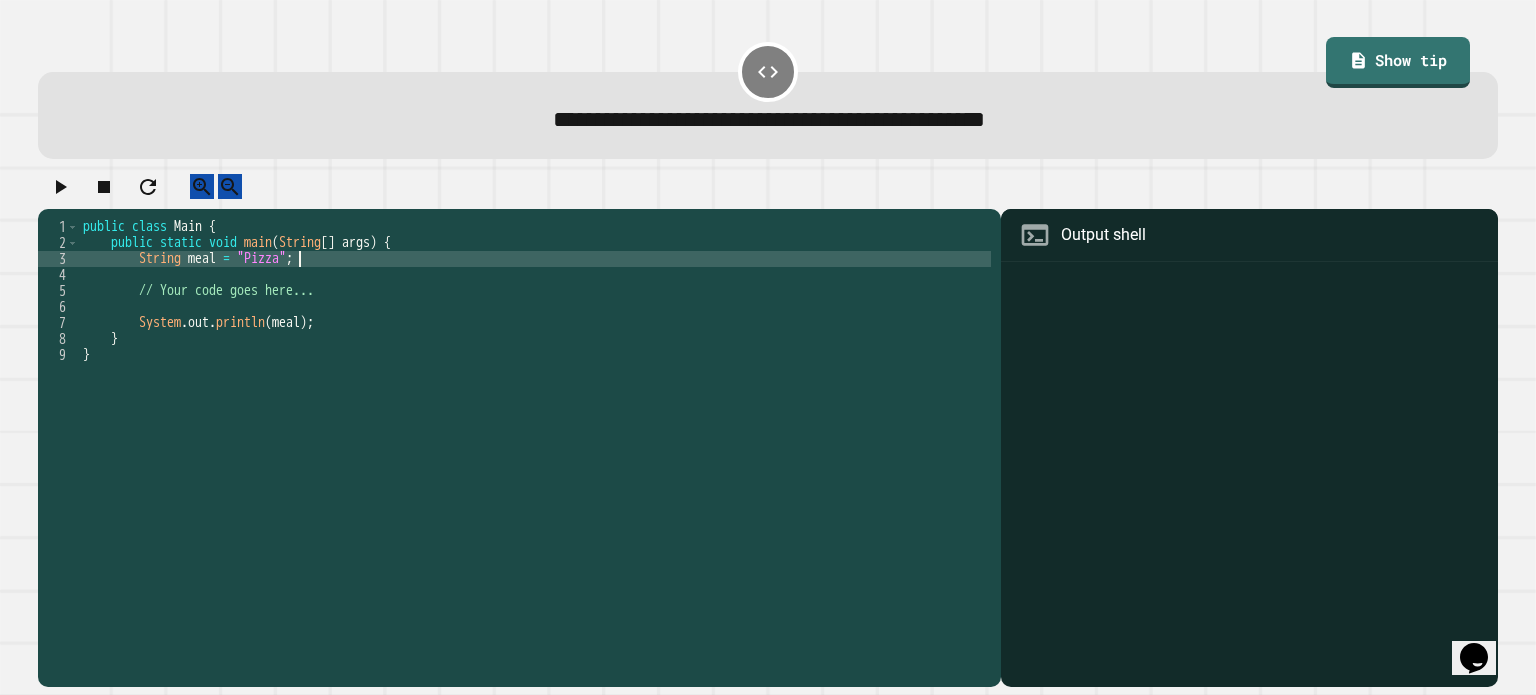 type on "**********" 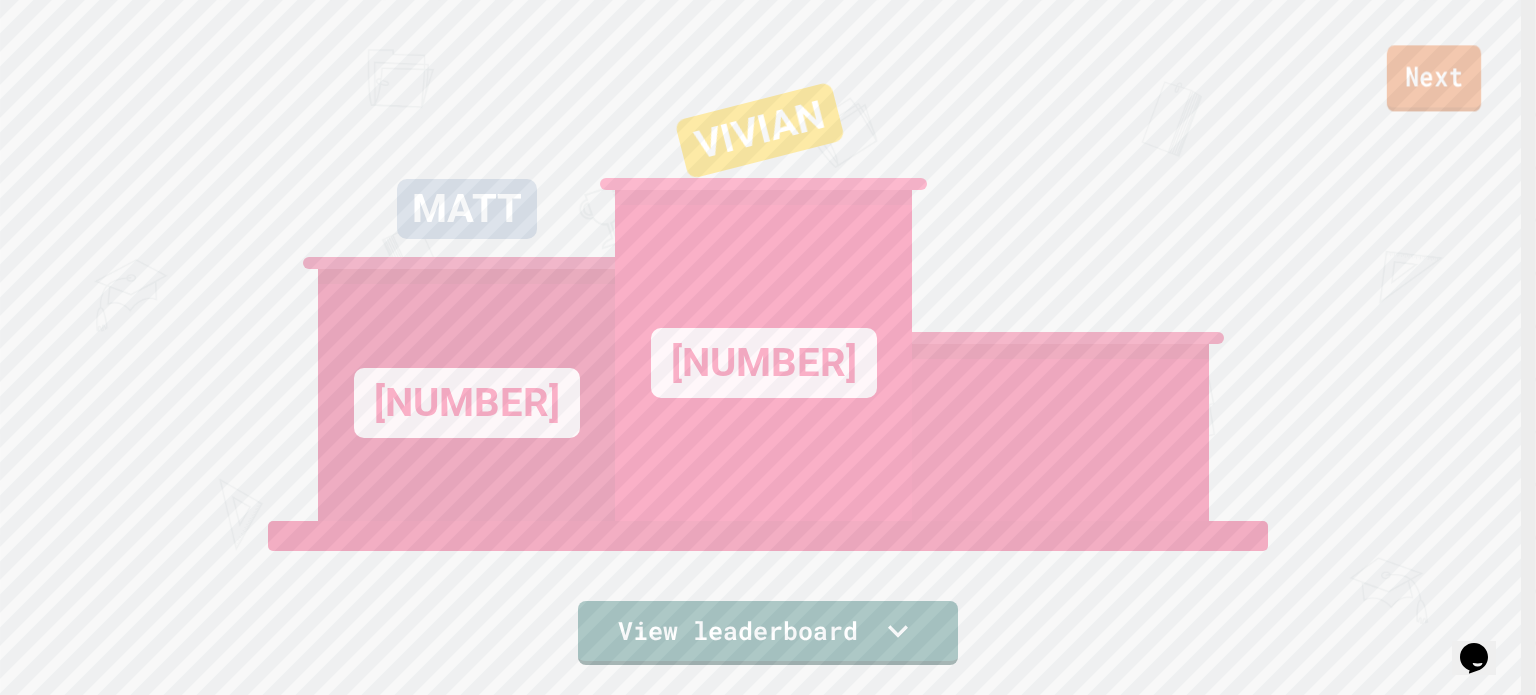 click on "Next" at bounding box center [1434, 78] 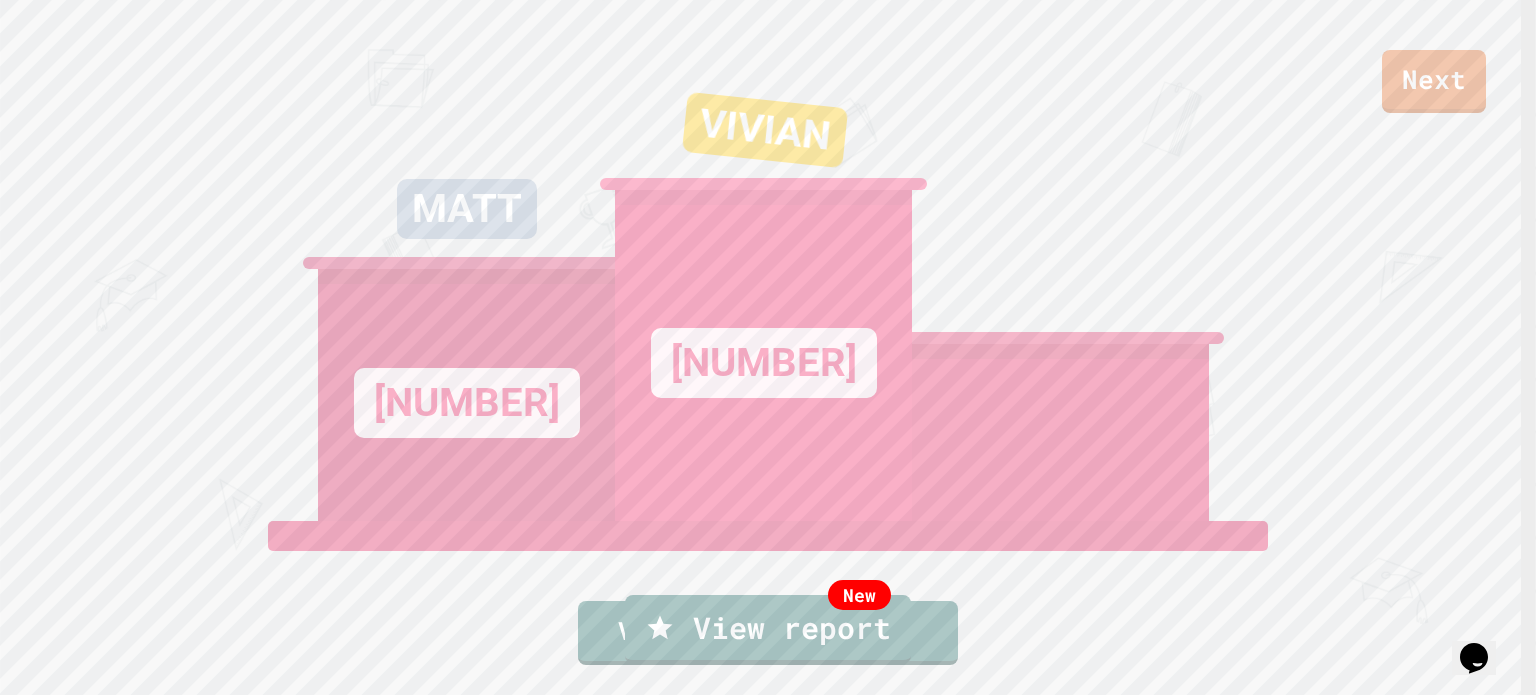 drag, startPoint x: 1443, startPoint y: 52, endPoint x: 1437, endPoint y: 42, distance: 11.661903 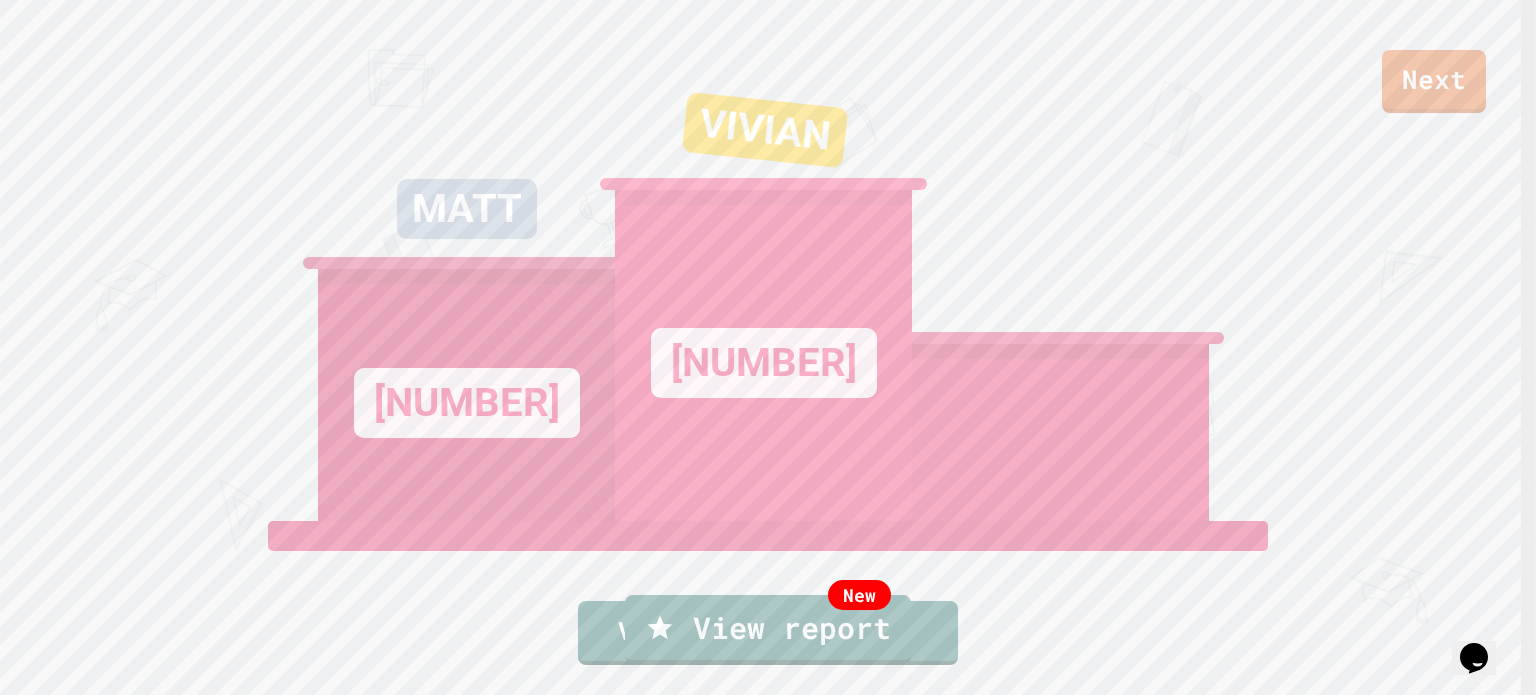 click on "Exit" at bounding box center [1425, 744] 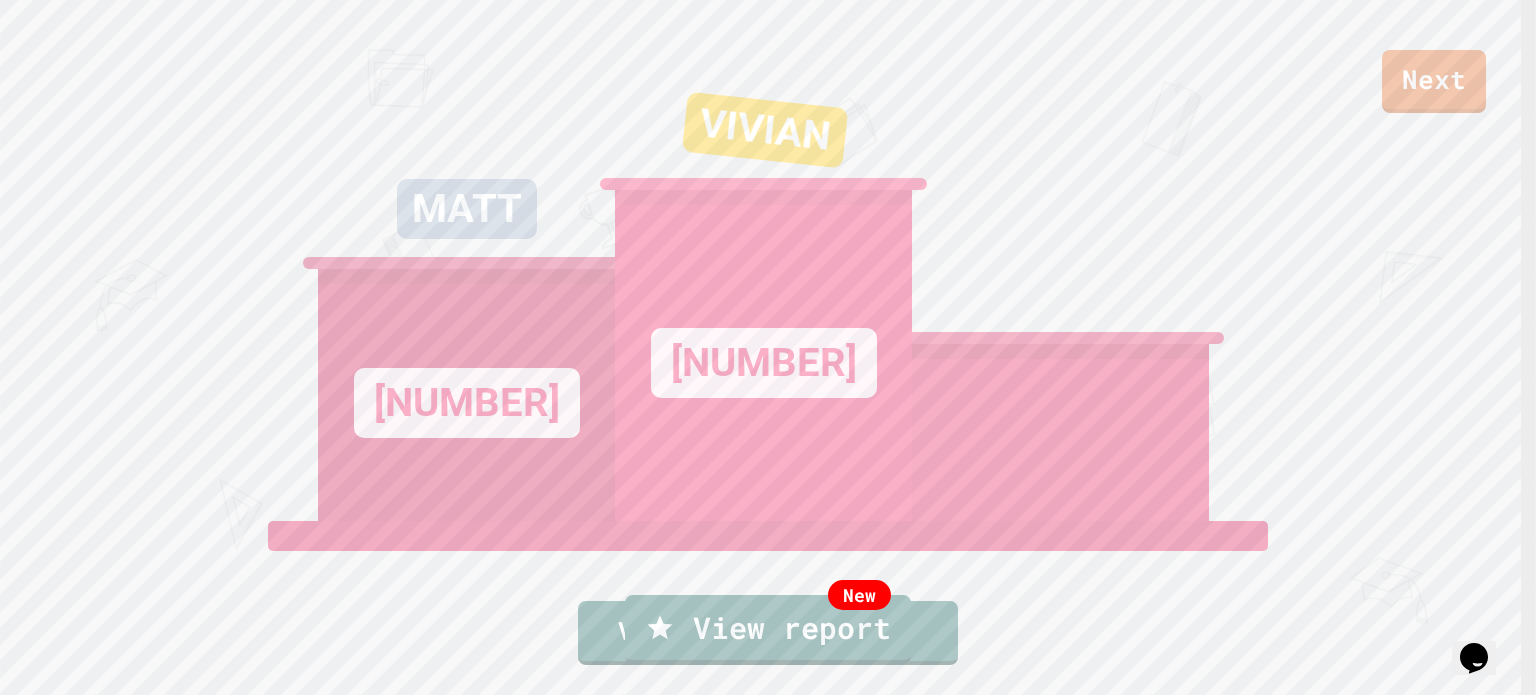 click on "Submit" at bounding box center [768, 3974] 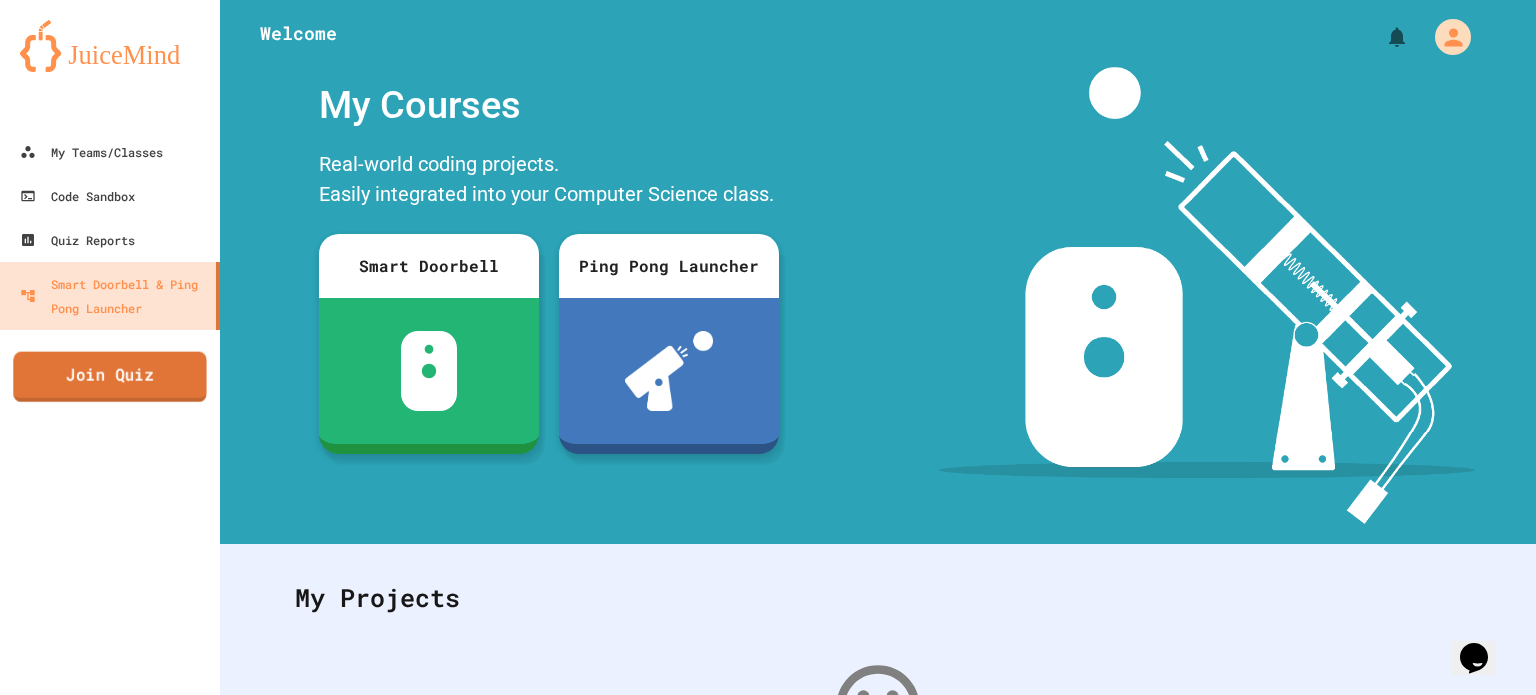 click on "Join Quiz" at bounding box center [109, 377] 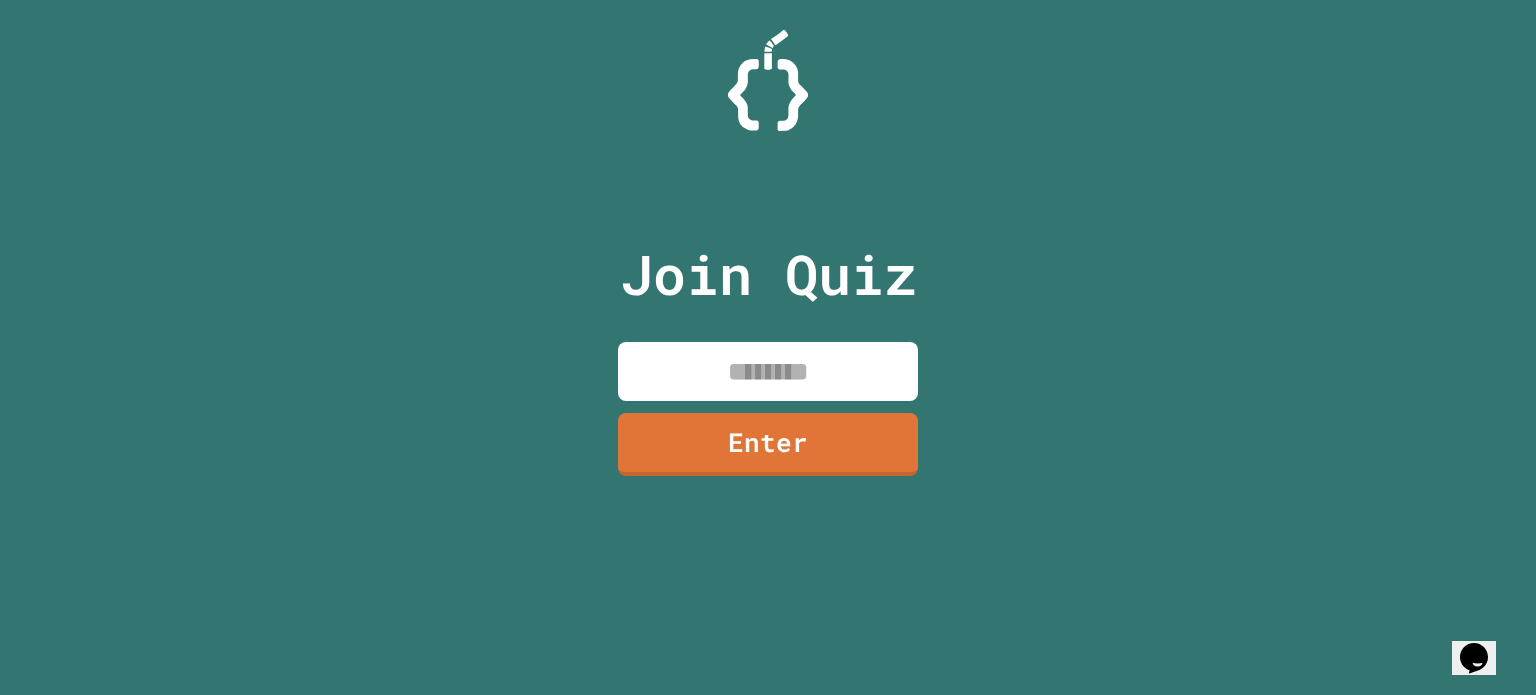 click at bounding box center (768, 371) 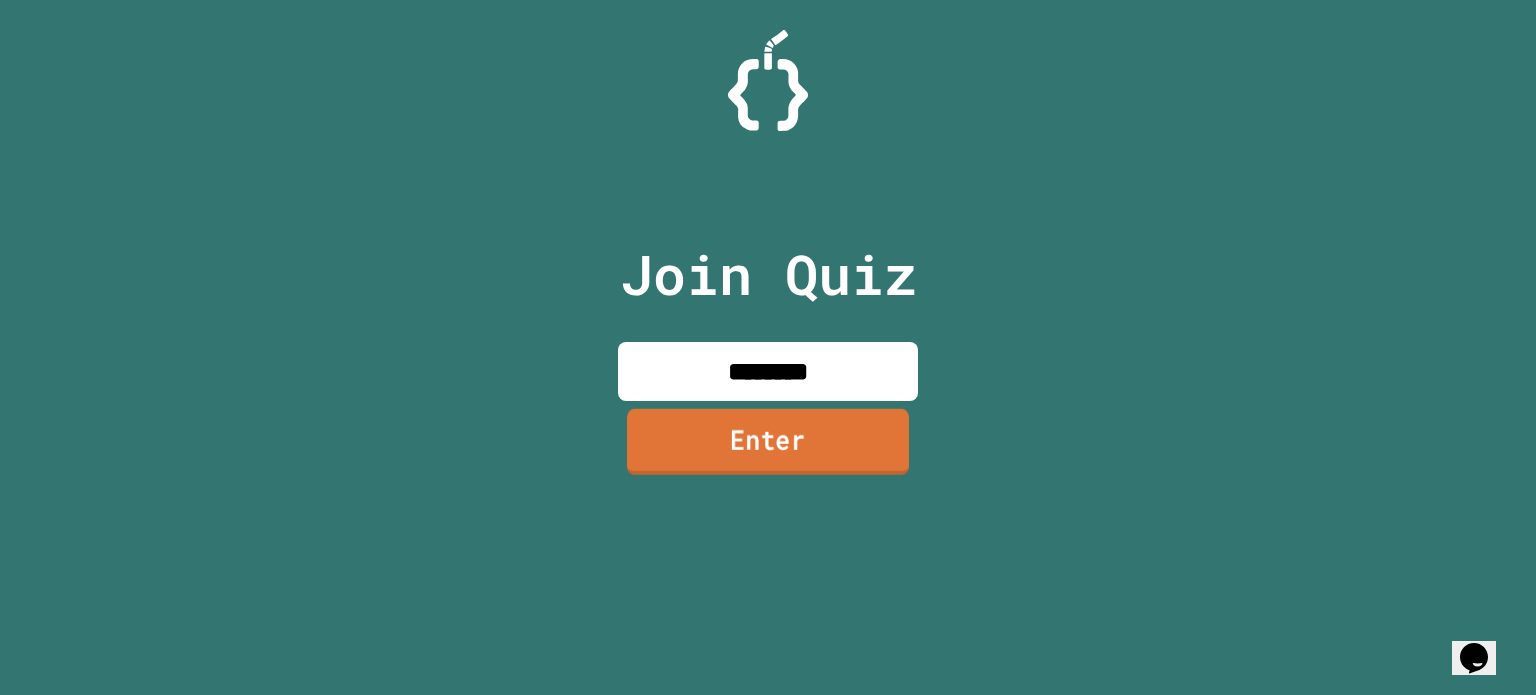 type on "********" 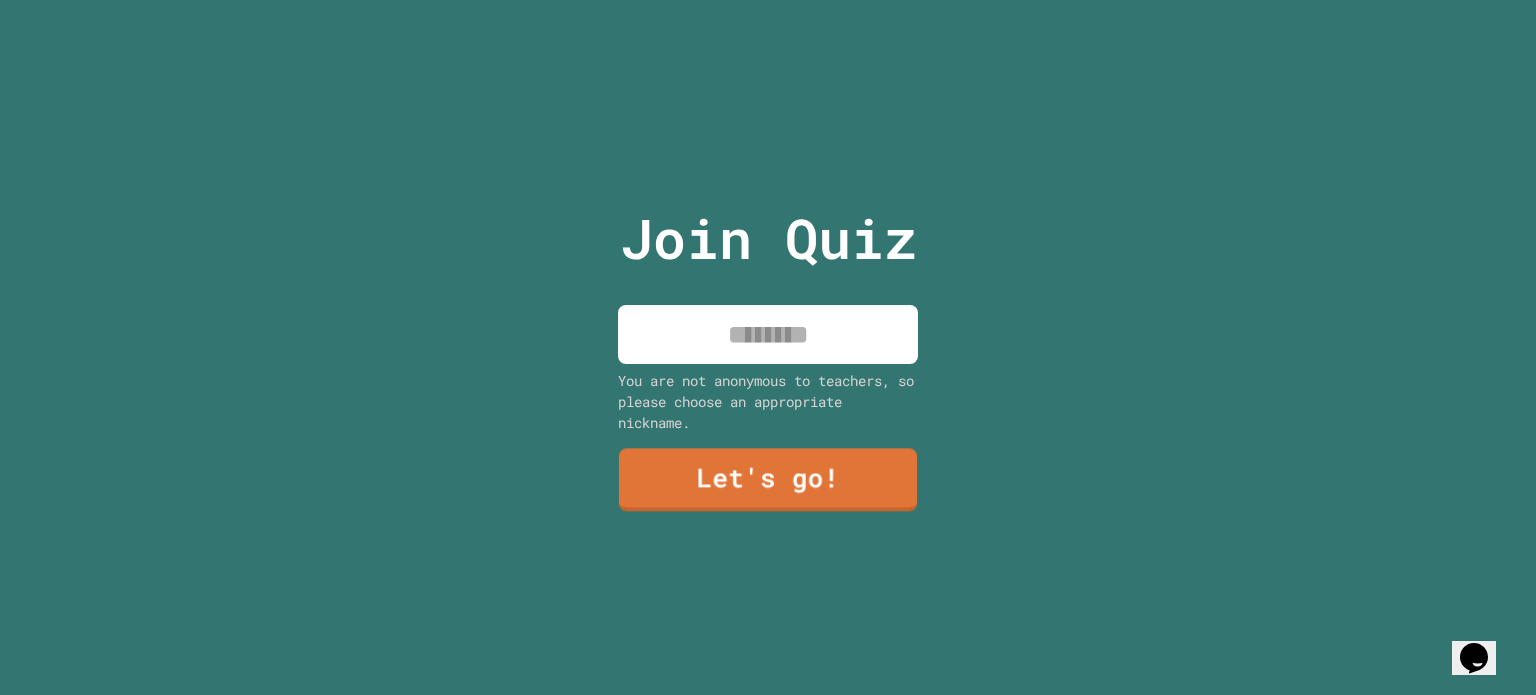 click at bounding box center [768, 334] 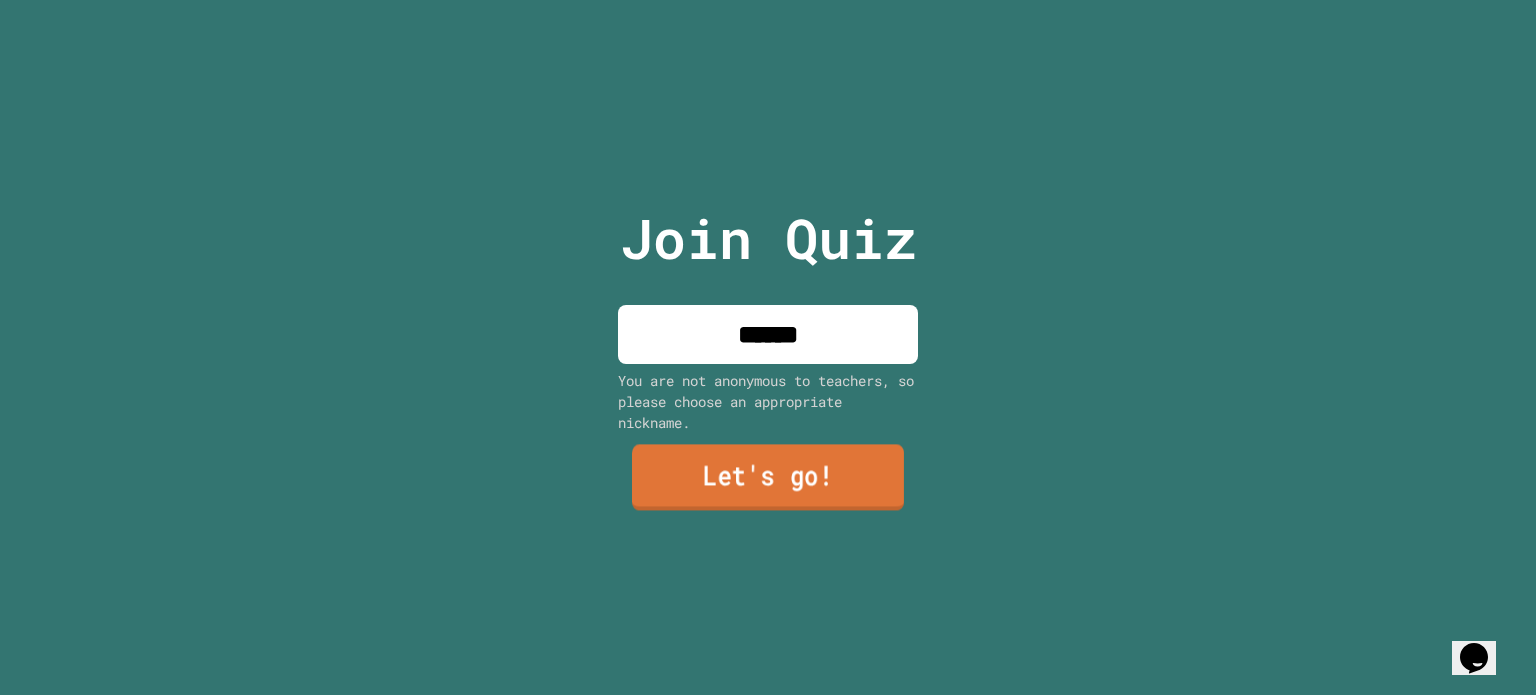 type on "******" 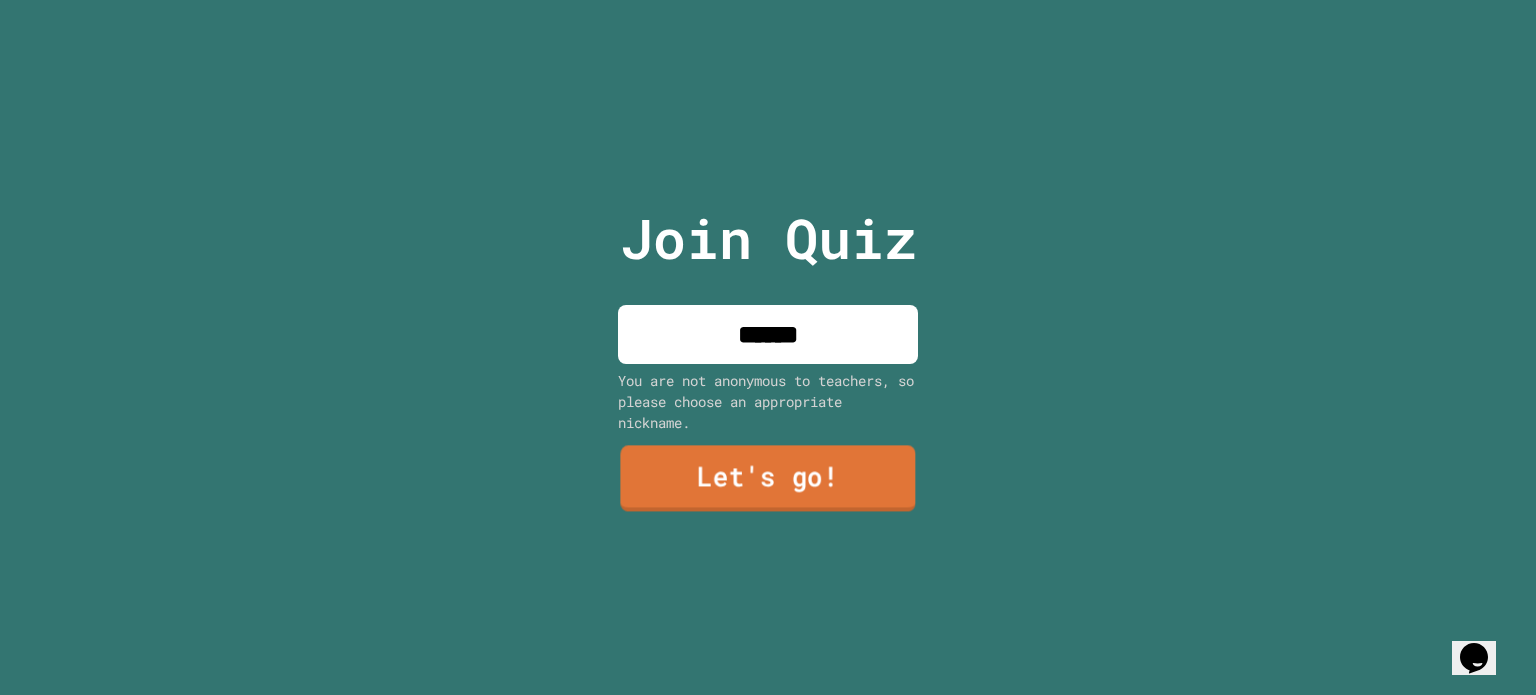 click on "Let's go!" at bounding box center (767, 479) 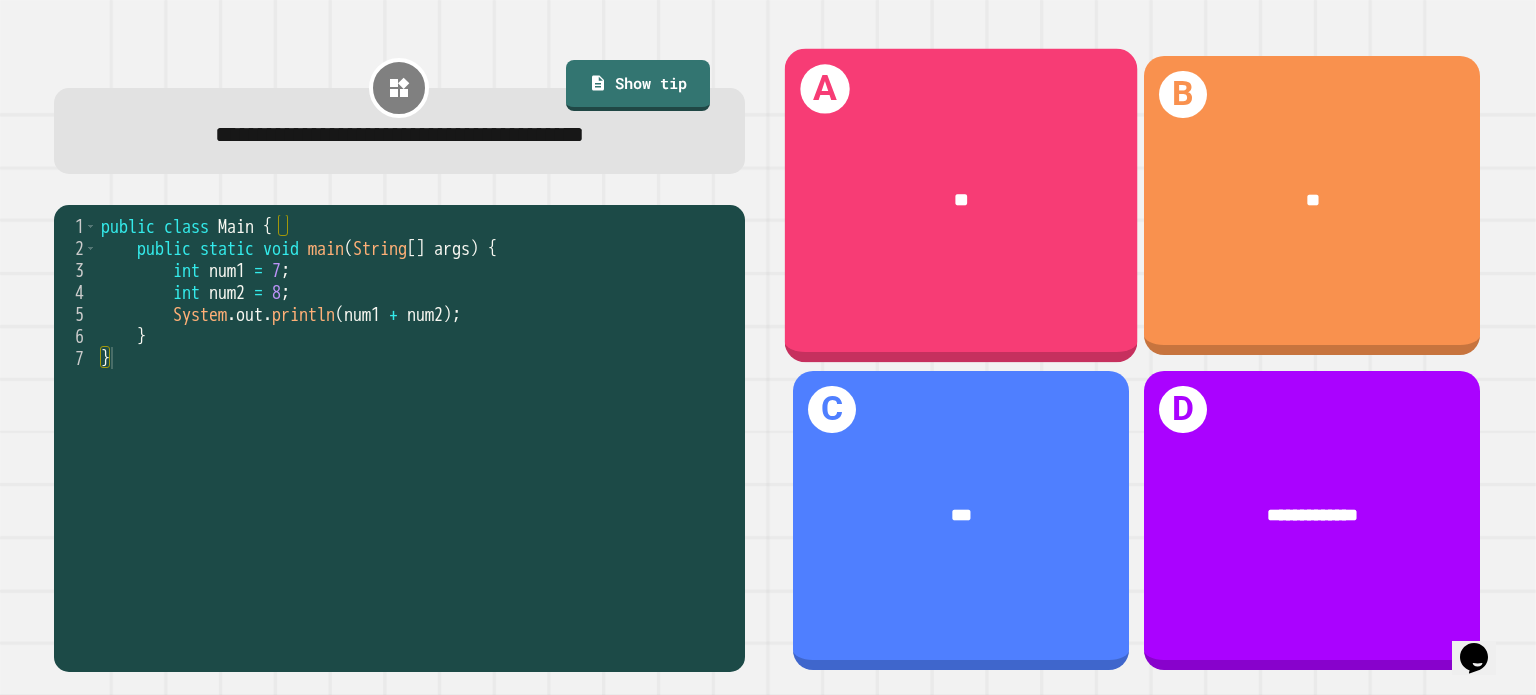 click on "A **" at bounding box center [961, 206] 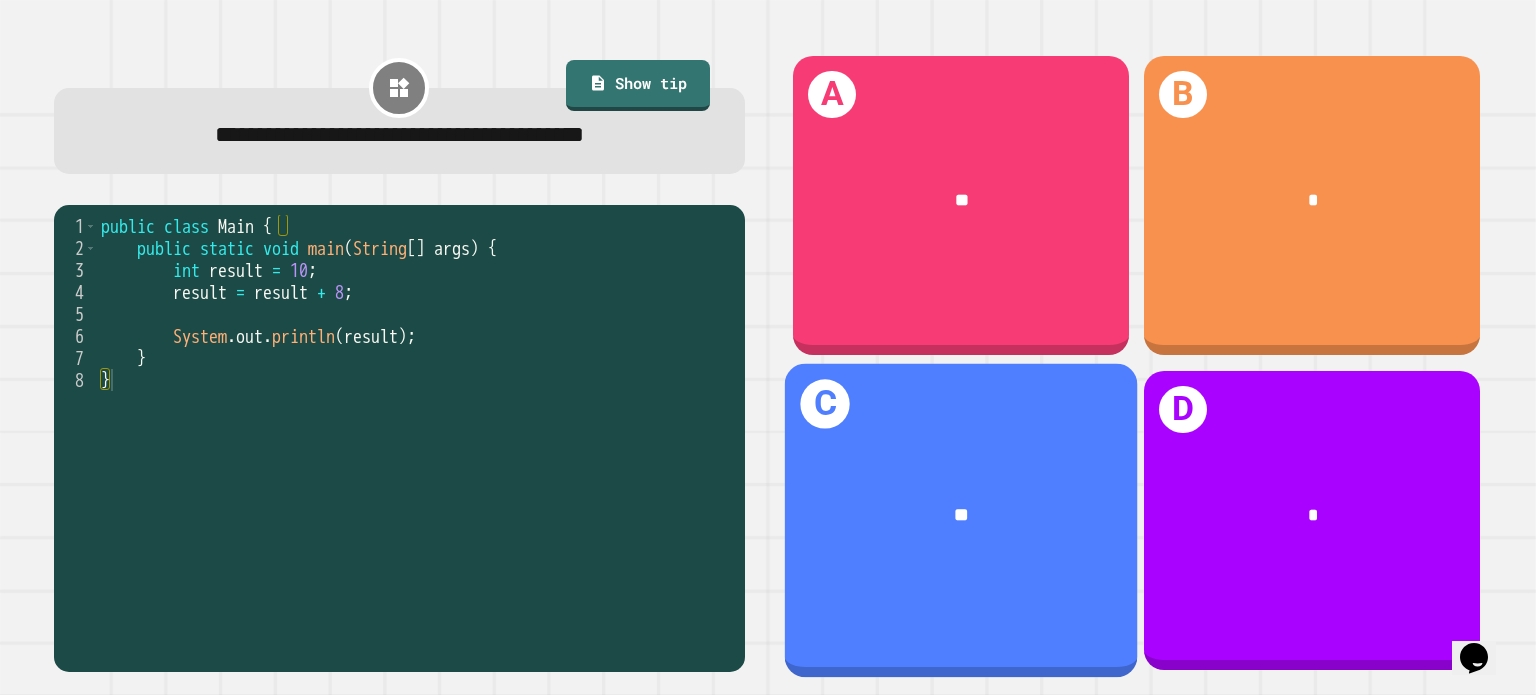 click on "**" at bounding box center (961, 514) 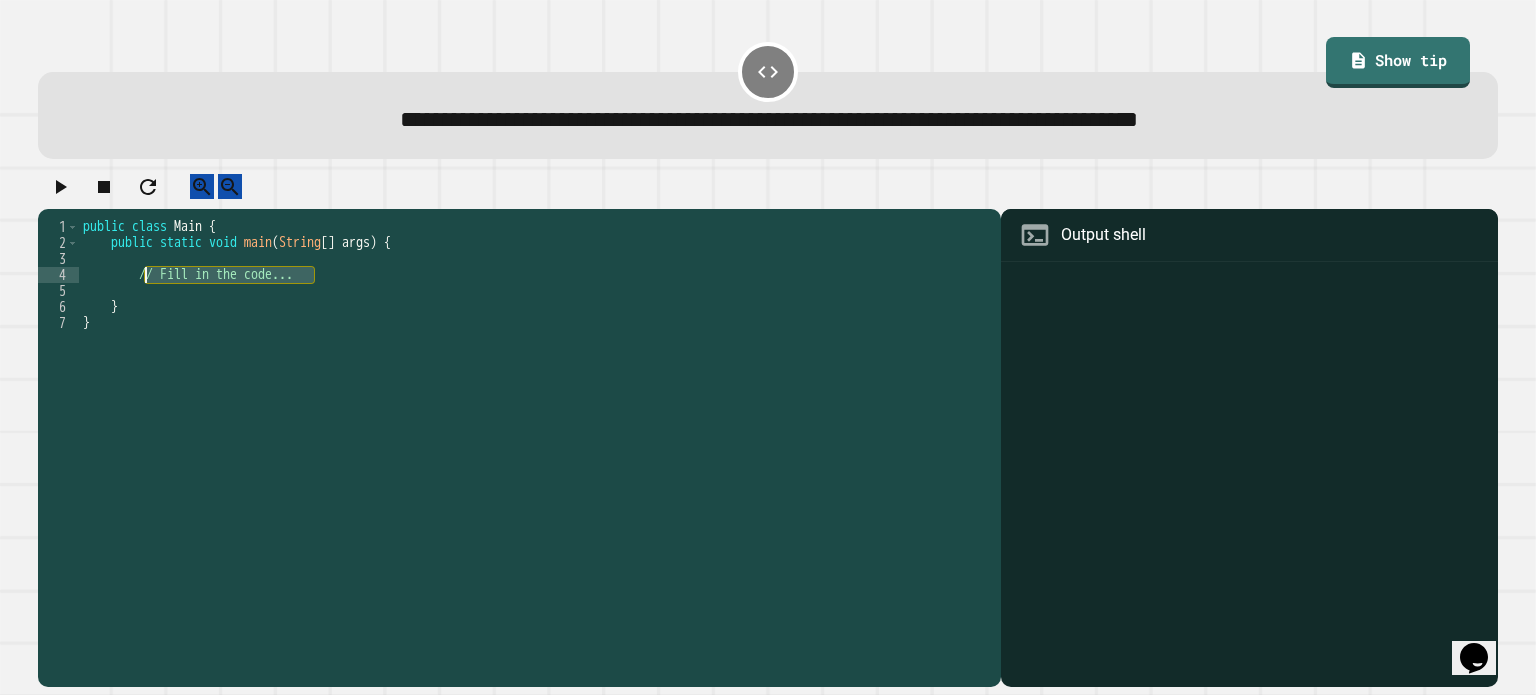 drag, startPoint x: 320, startPoint y: 291, endPoint x: 143, endPoint y: 296, distance: 177.0706 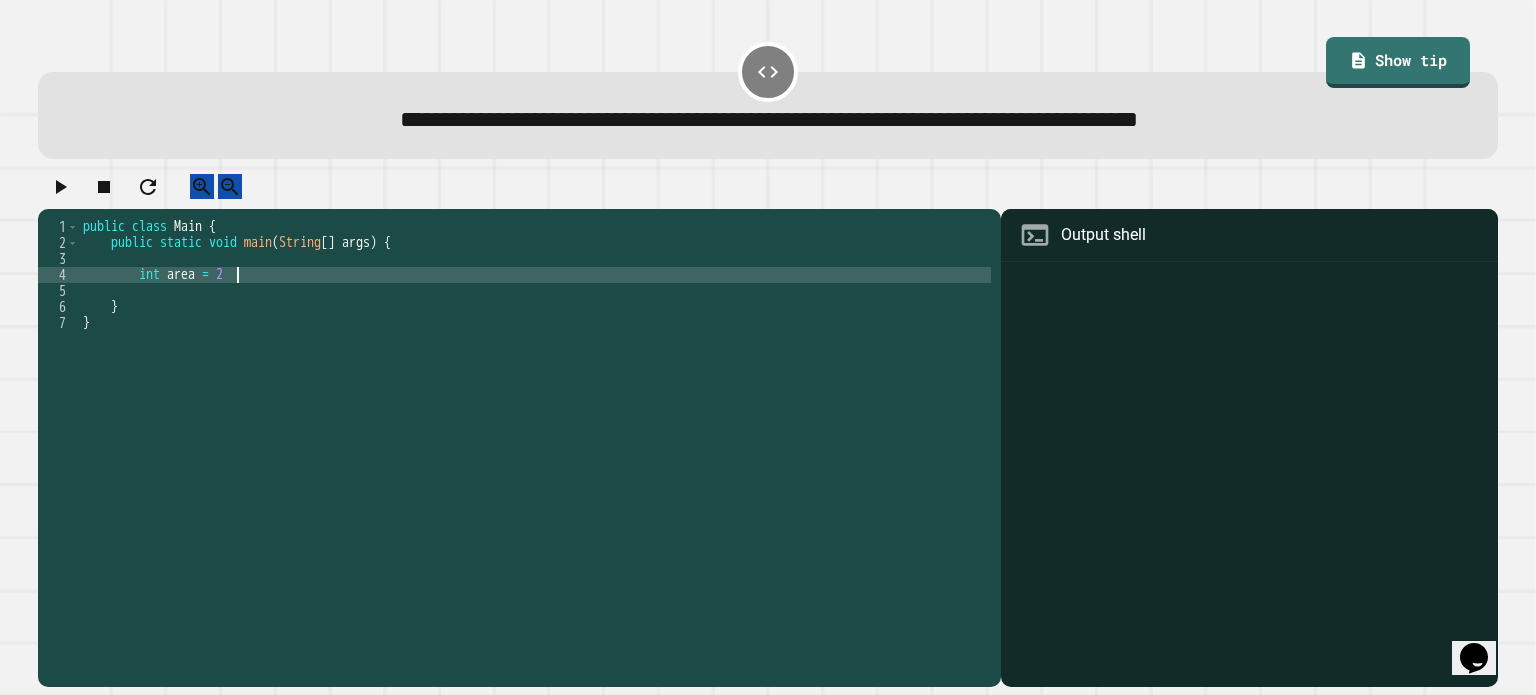 scroll, scrollTop: 0, scrollLeft: 10, axis: horizontal 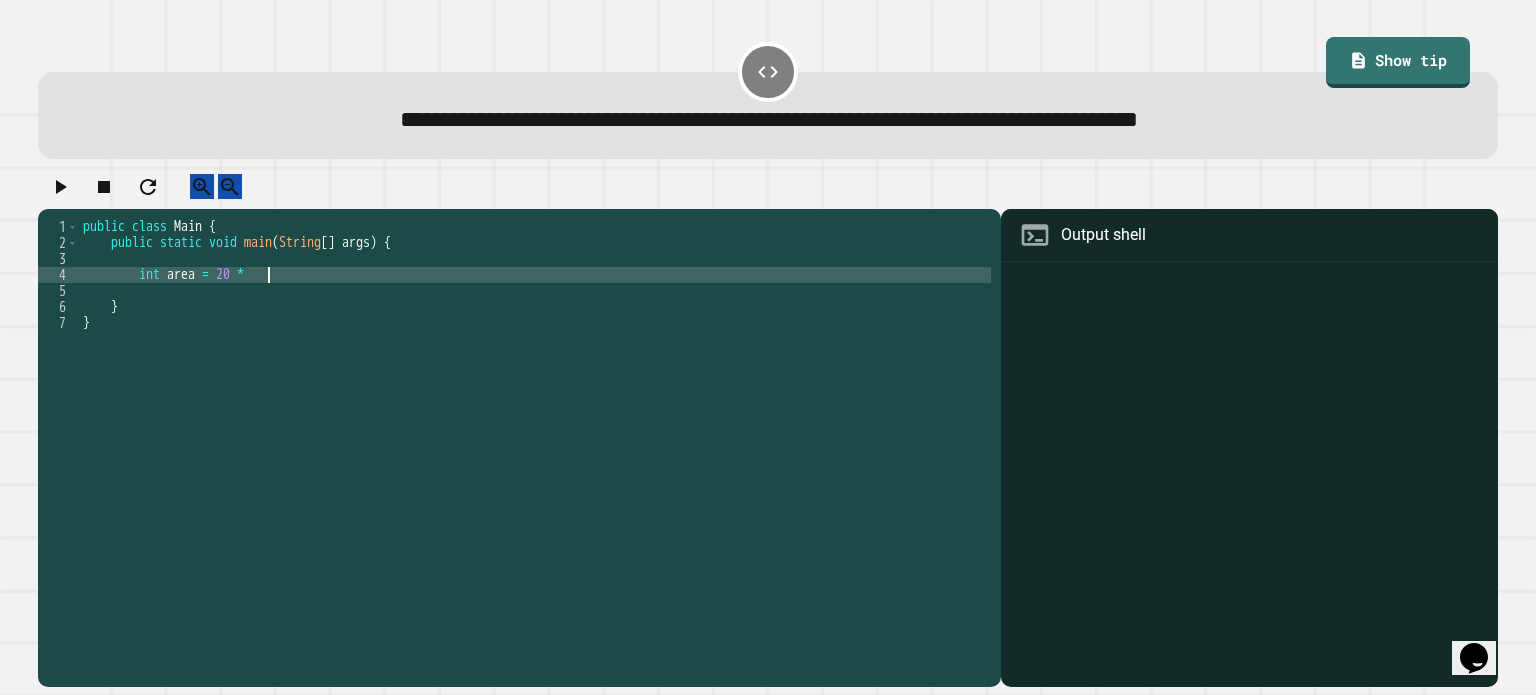 type on "**********" 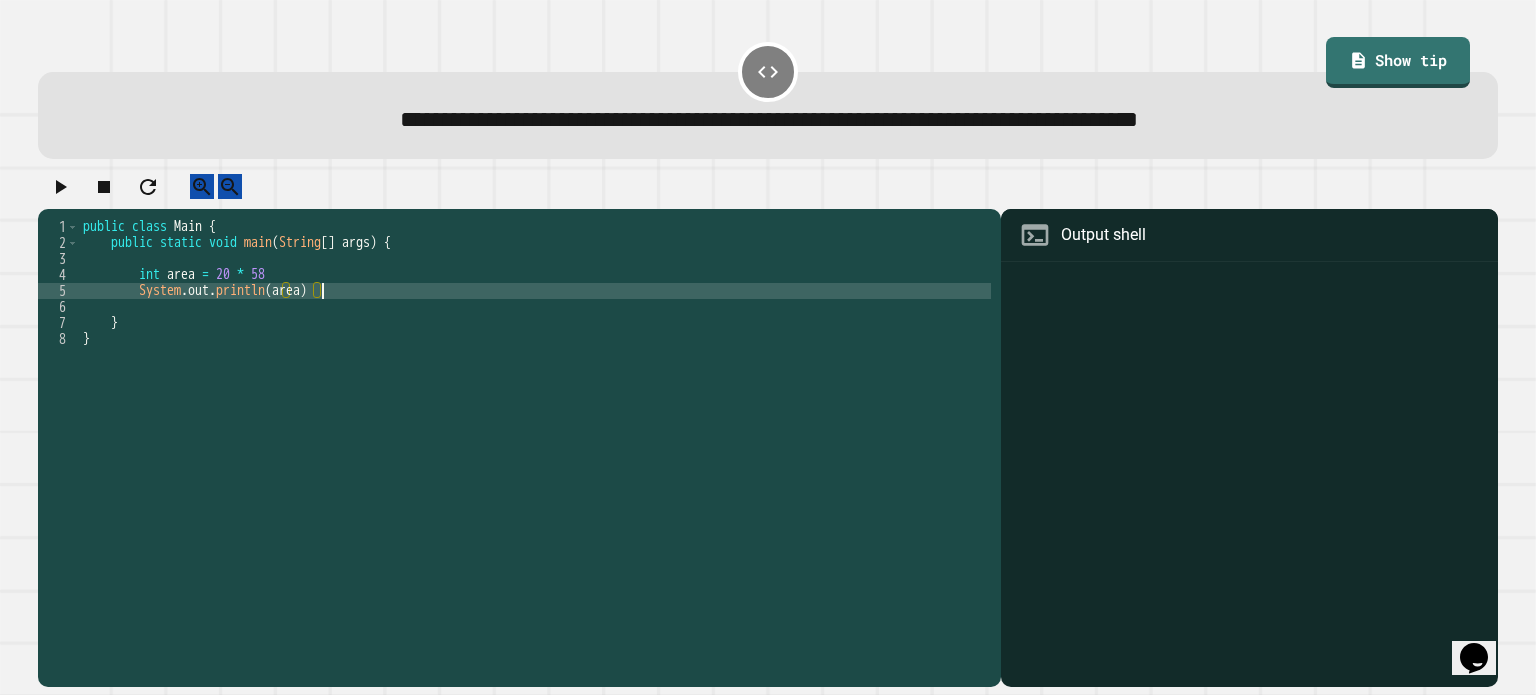 scroll, scrollTop: 0, scrollLeft: 16, axis: horizontal 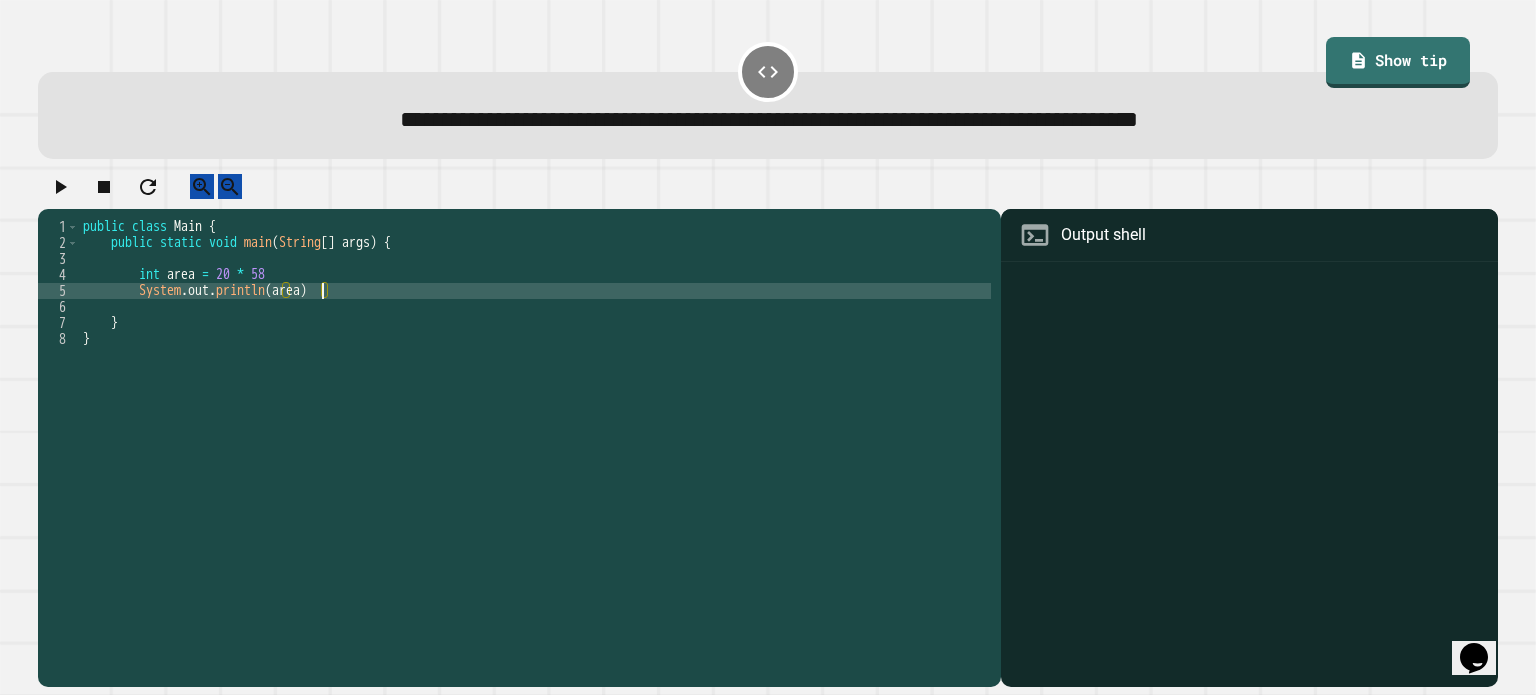 click on "public   class   Main   {      public   static   void   main ( String [ ]   args )   {          int   area   =   [NUMBER]   *   [NUMBER]           System . out . println ( area )      } }" at bounding box center (535, 435) 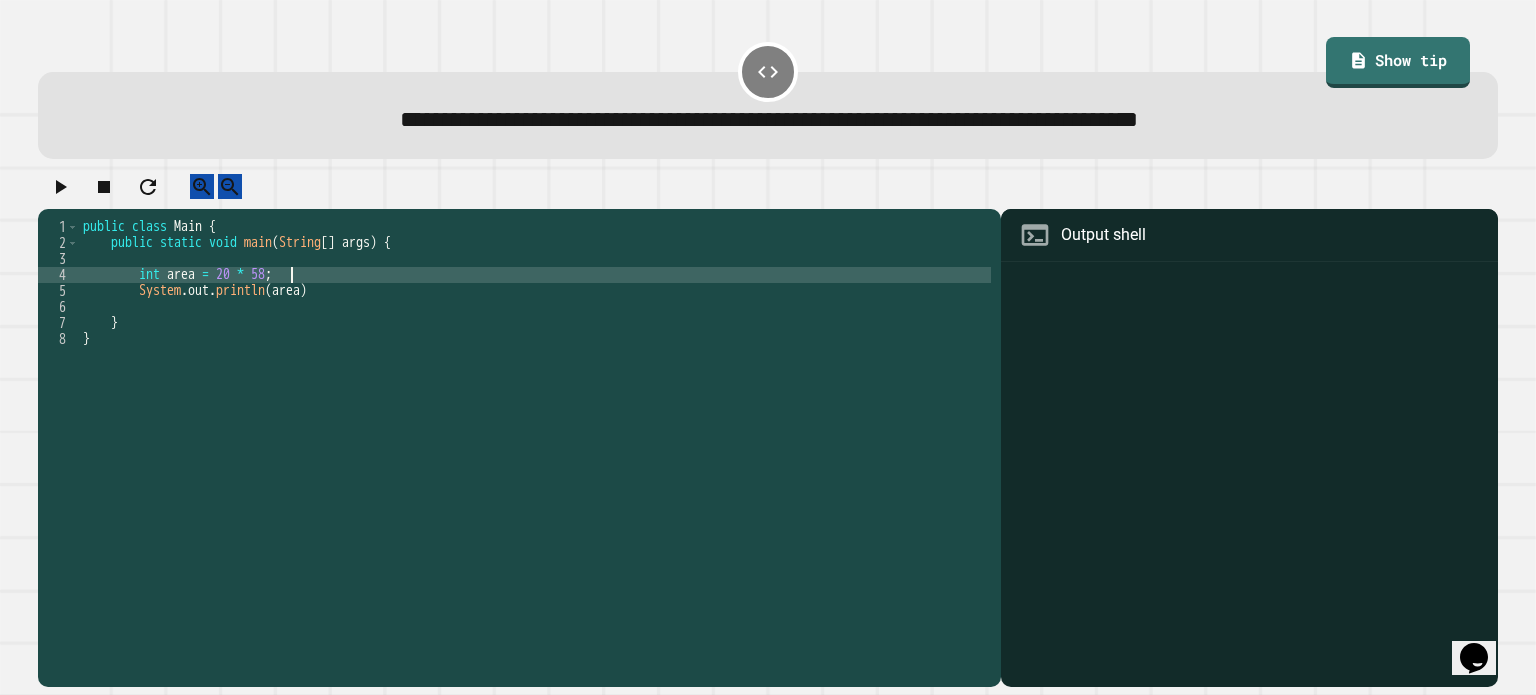 click on "public   class   Main   {      public   static   void   main ( String [ ]   args )   {          int   area   =   [NUMBER]   *   [NUMBER] ;          System . out . println ( area )      } }" at bounding box center (535, 435) 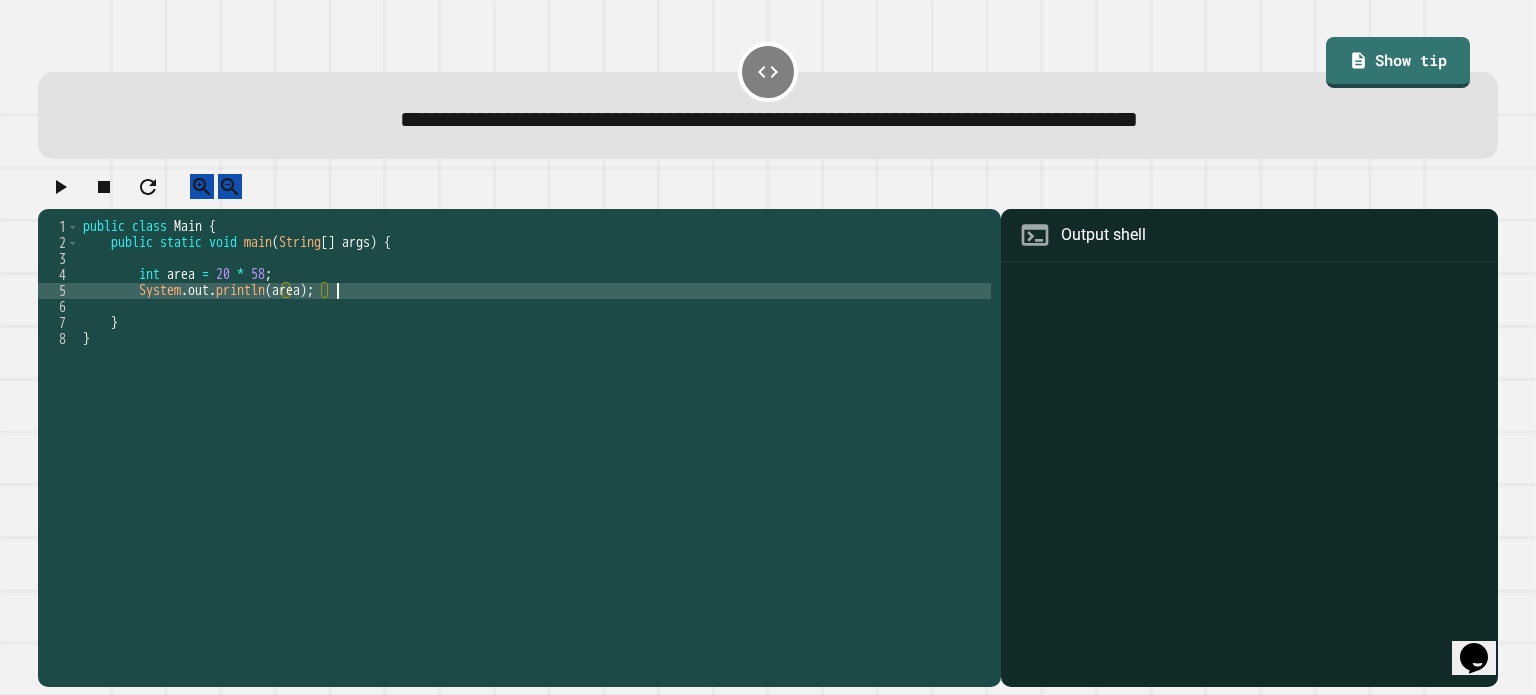 scroll, scrollTop: 0, scrollLeft: 16, axis: horizontal 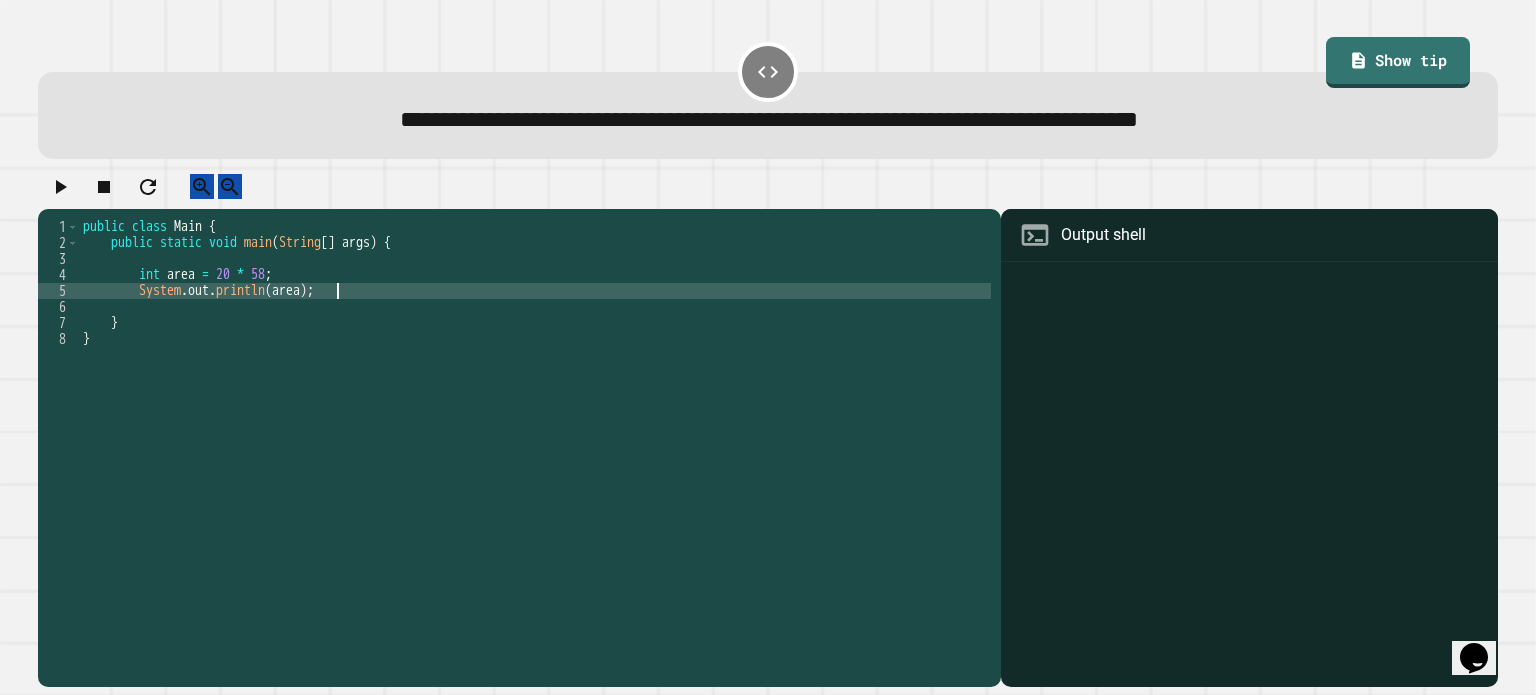 type on "**********" 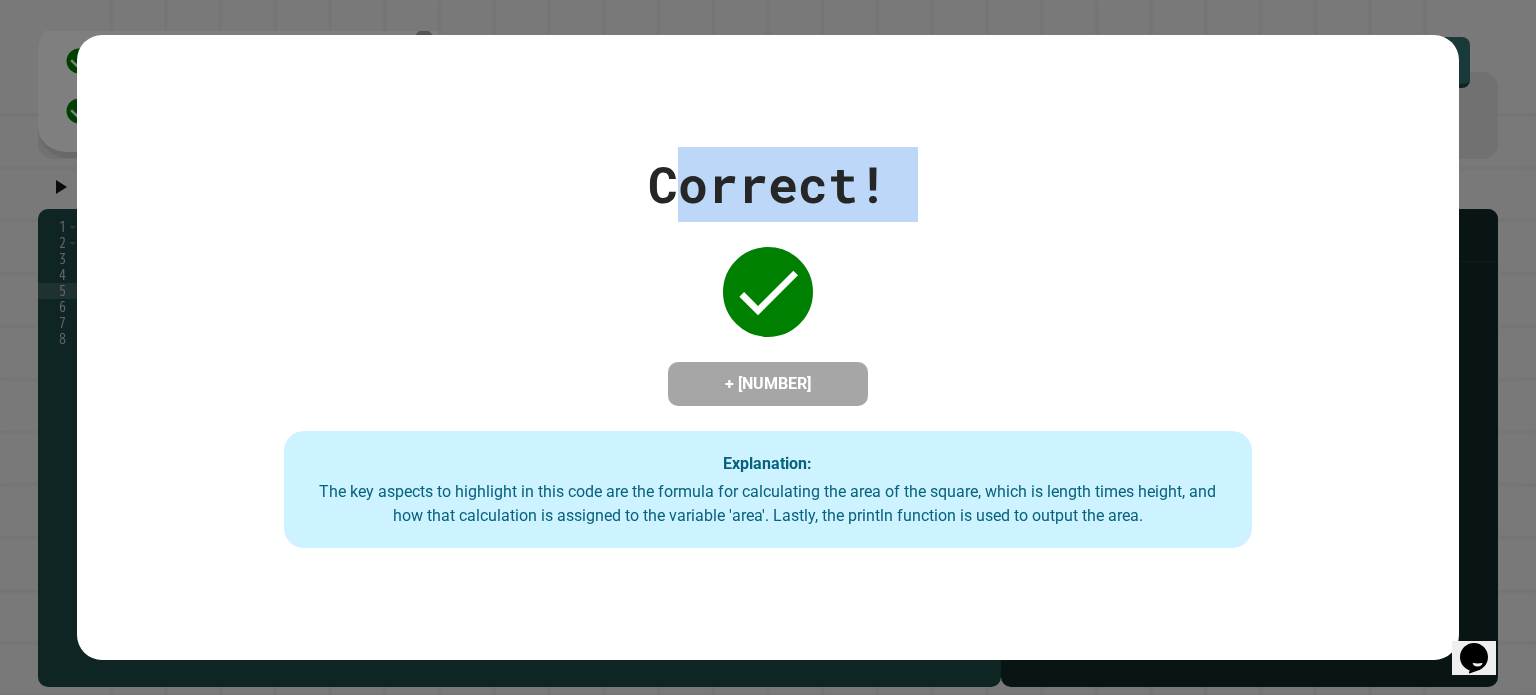 drag, startPoint x: 660, startPoint y: 159, endPoint x: 810, endPoint y: 236, distance: 168.60901 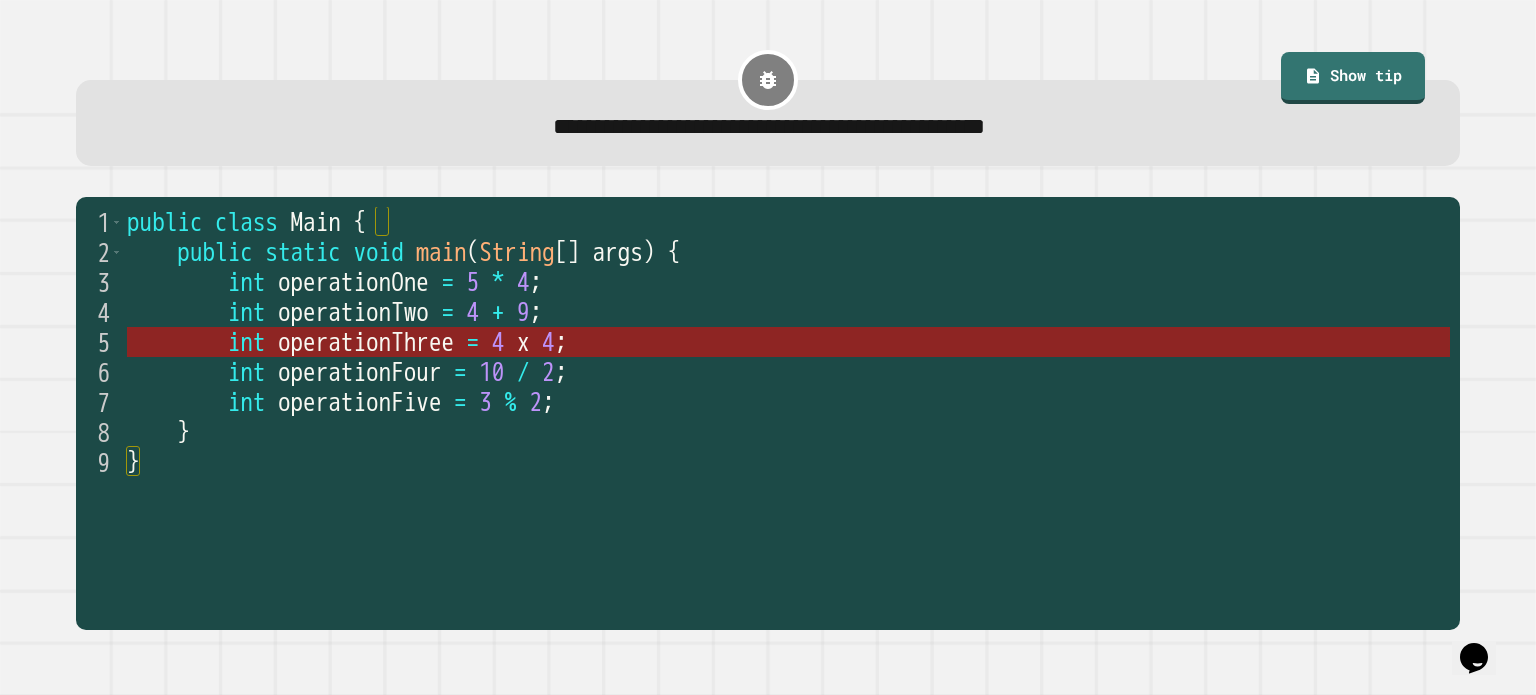click on "int   operationThree   =   4   x   4 ;" at bounding box center (500127, 342) 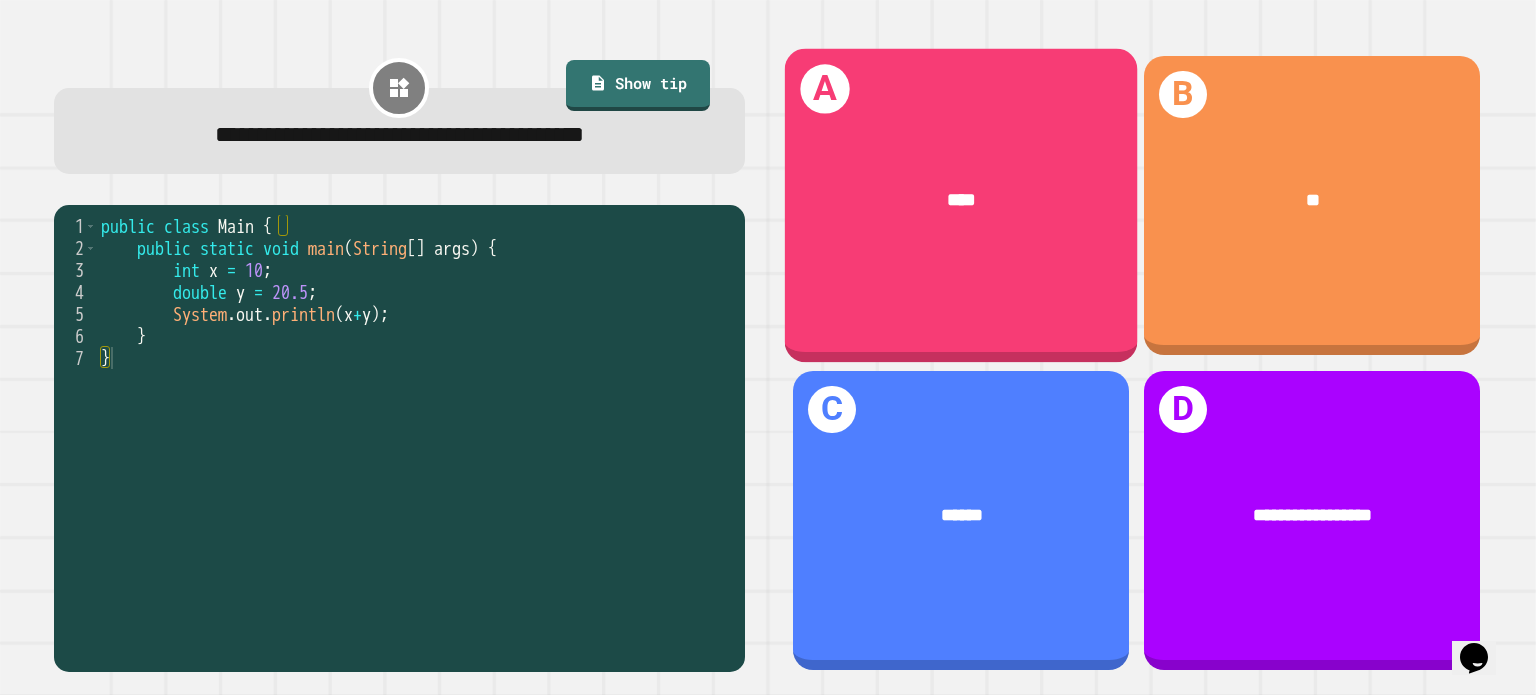 click on "A ****" at bounding box center [961, 206] 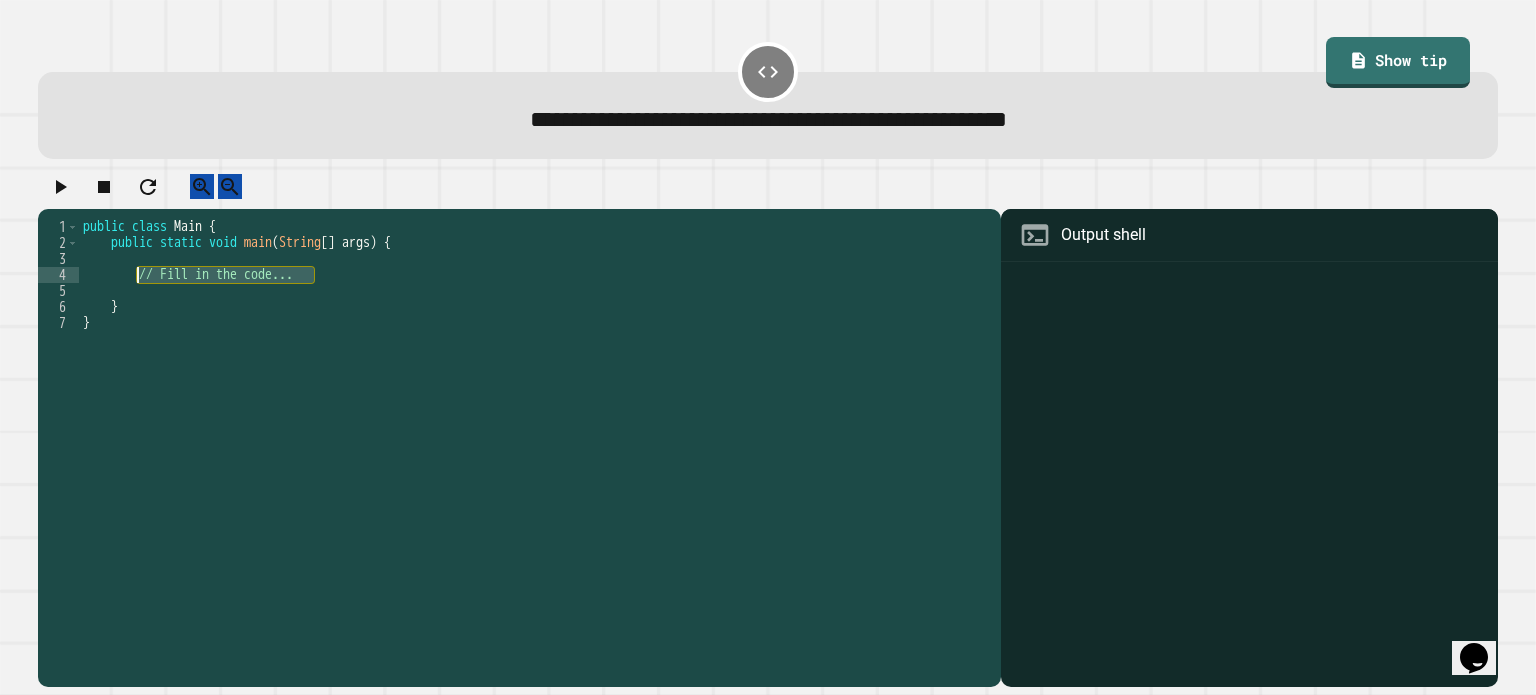 drag, startPoint x: 313, startPoint y: 292, endPoint x: 141, endPoint y: 291, distance: 172.00291 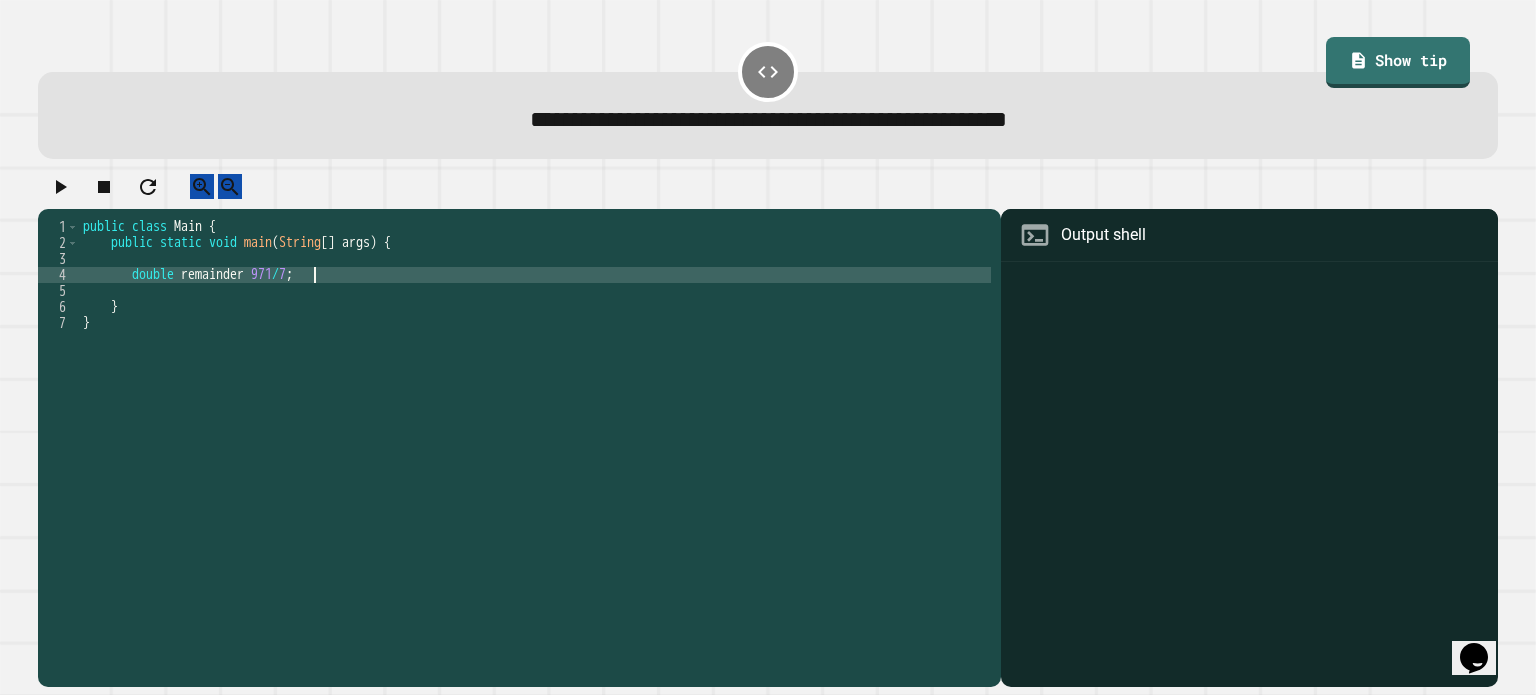 scroll, scrollTop: 0, scrollLeft: 15, axis: horizontal 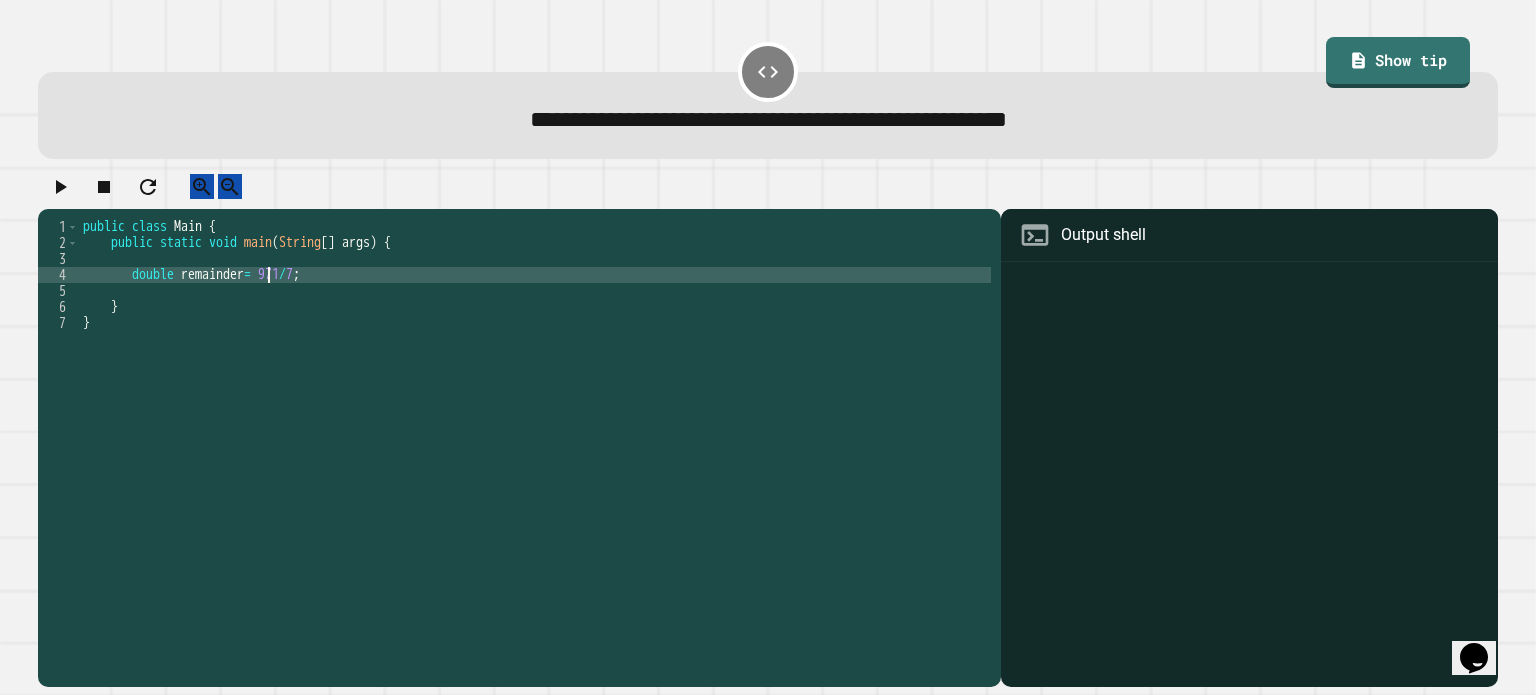 type on "**********" 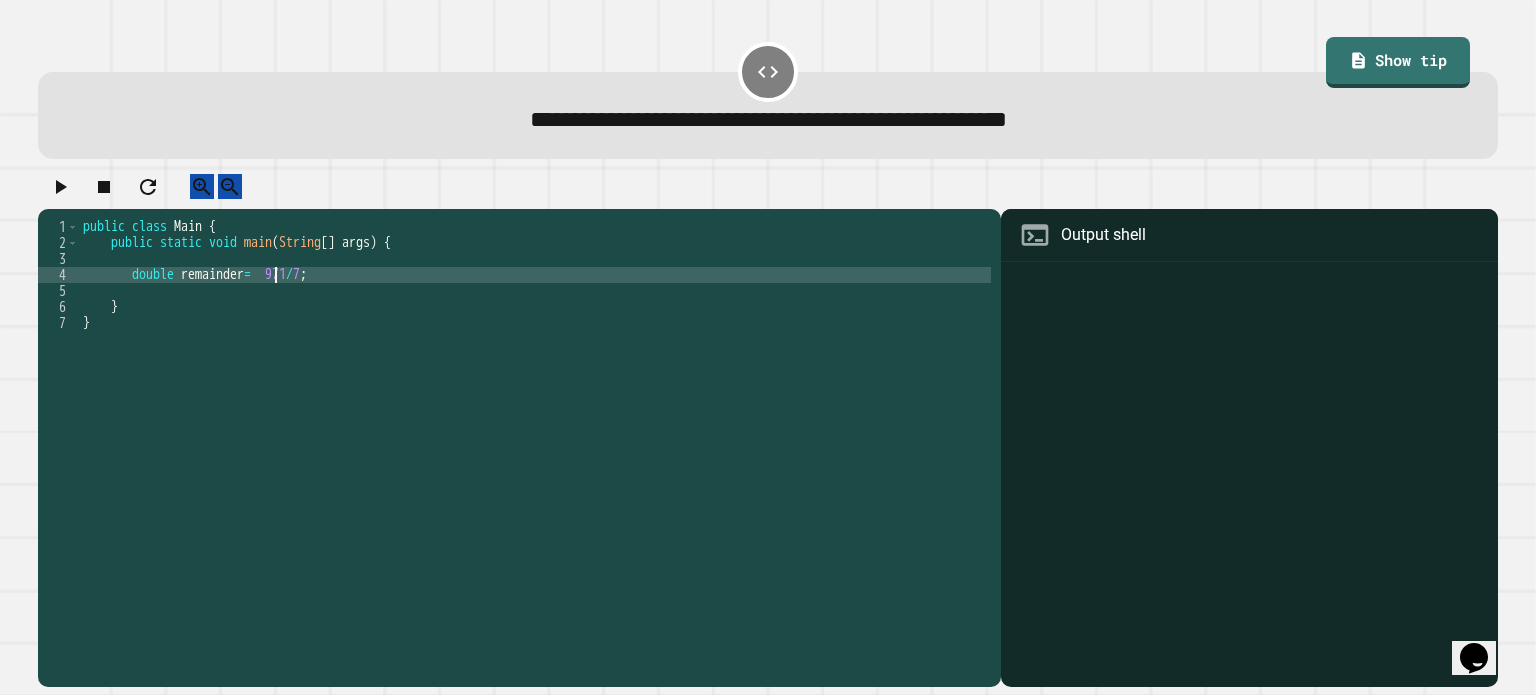 click on "public   class   Main   {      public   static   void   main ( String [ ]   args )   {          double   remainder =    [NUMBER] / [NUMBER] ;      } }" at bounding box center (535, 435) 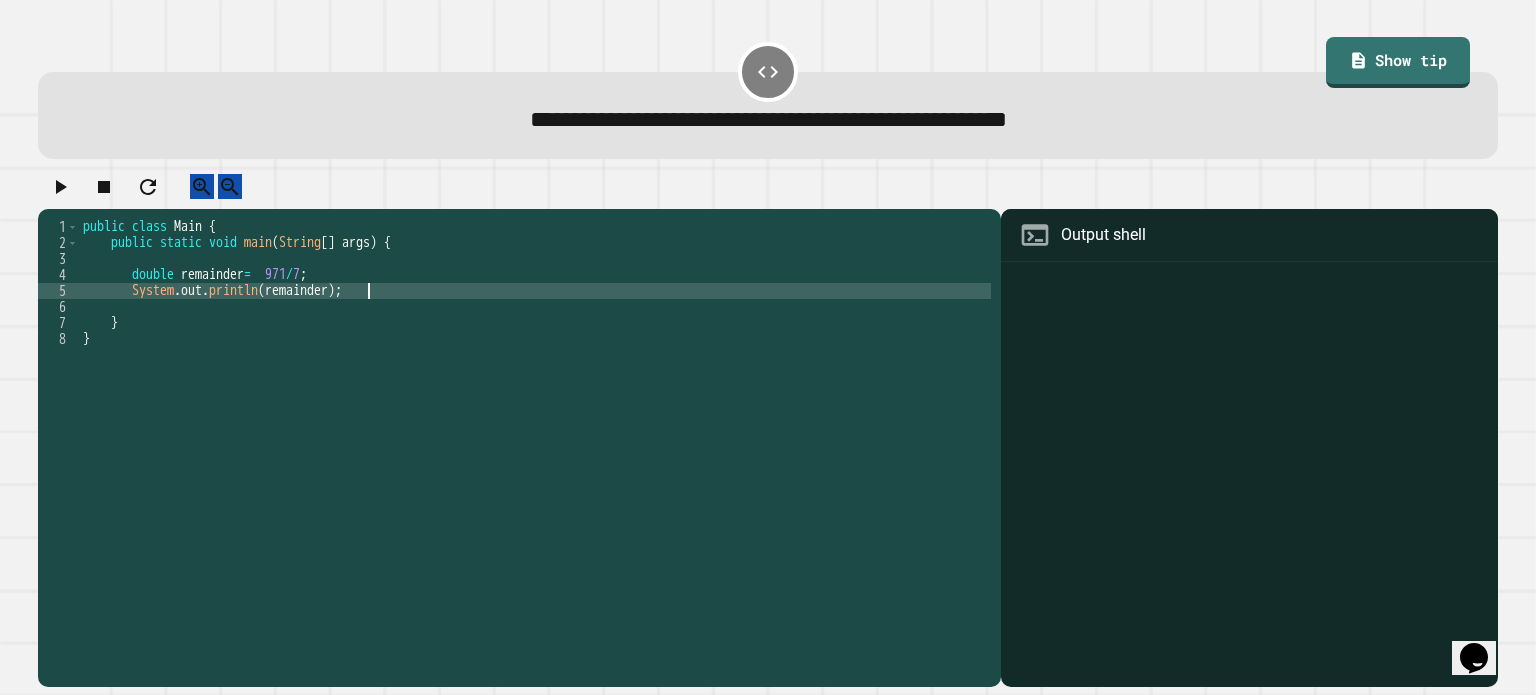 scroll, scrollTop: 0, scrollLeft: 19, axis: horizontal 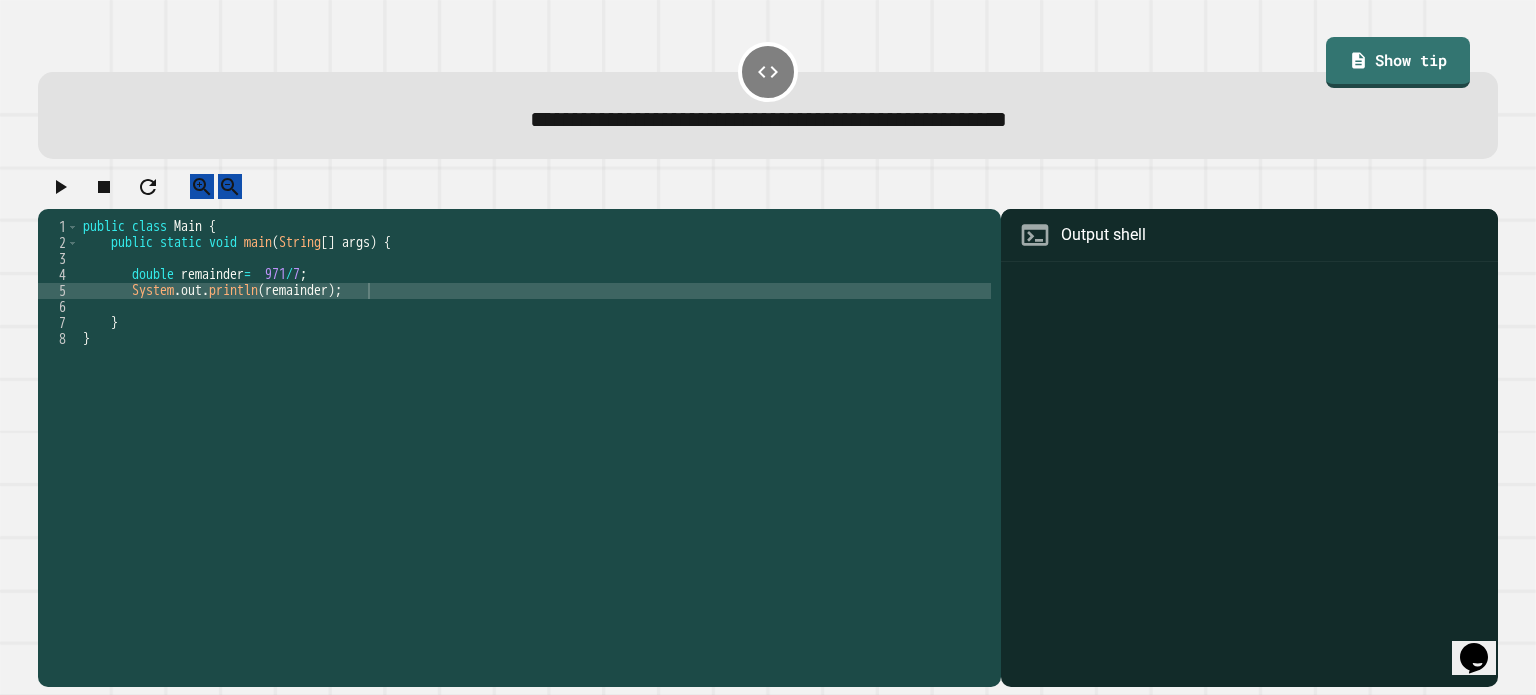 click at bounding box center [60, 186] 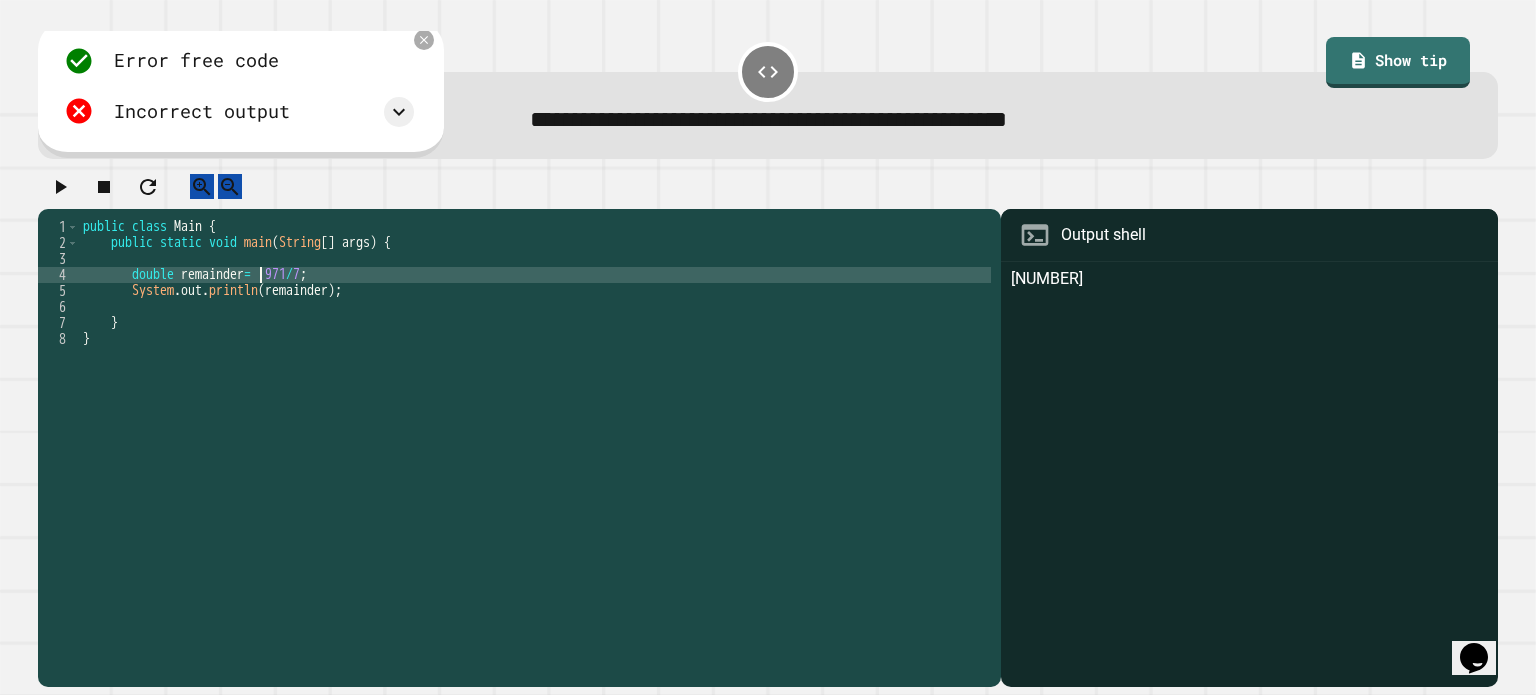 click on "public   class   Main   {      public   static   void   main ( String [ ]   args )   {          double   remainder =    971 / 7 ;          System . out . println ( remainder ) ;      } }" at bounding box center (535, 435) 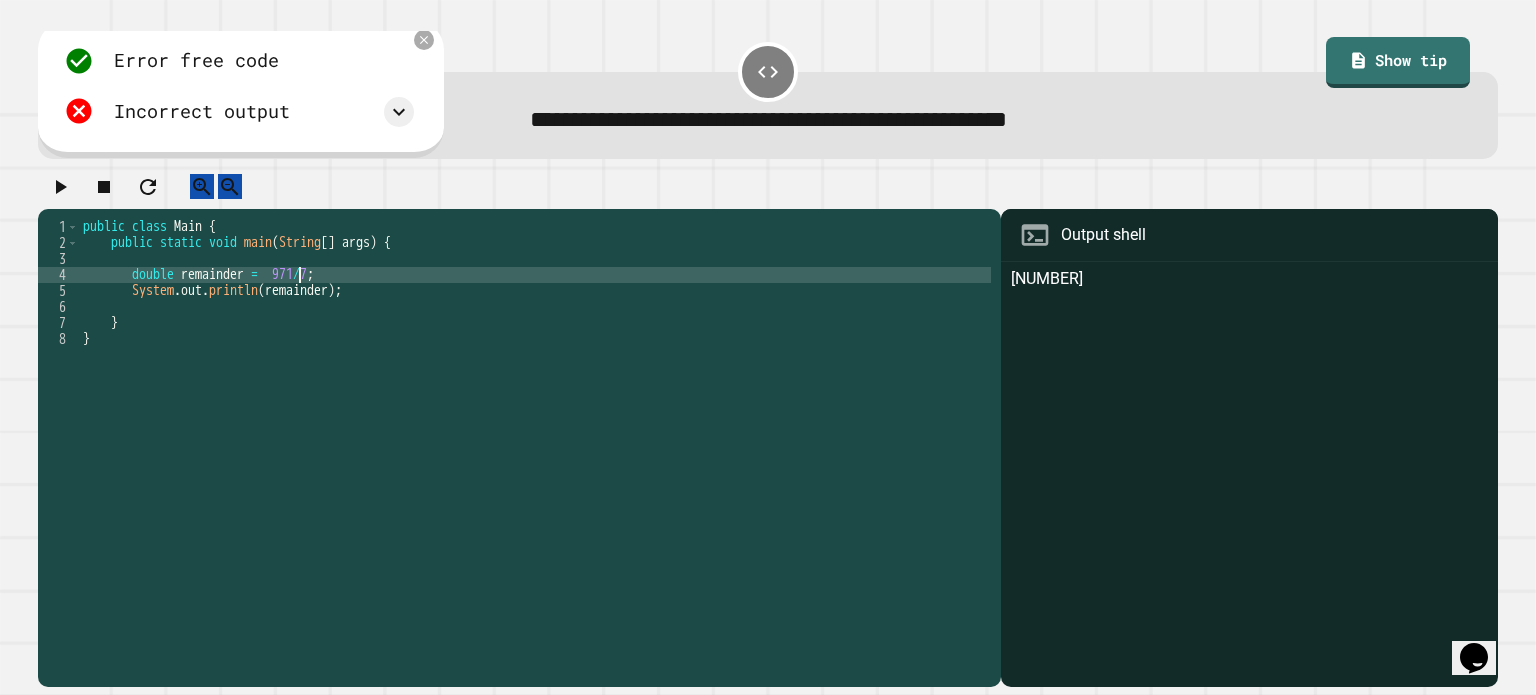 click on "public   class   Main   {      public   static   void   main ( String [ ]   args )   {          double   remainder   =    971 / 7 ;          System . out . println ( remainder ) ;      } }" at bounding box center (535, 435) 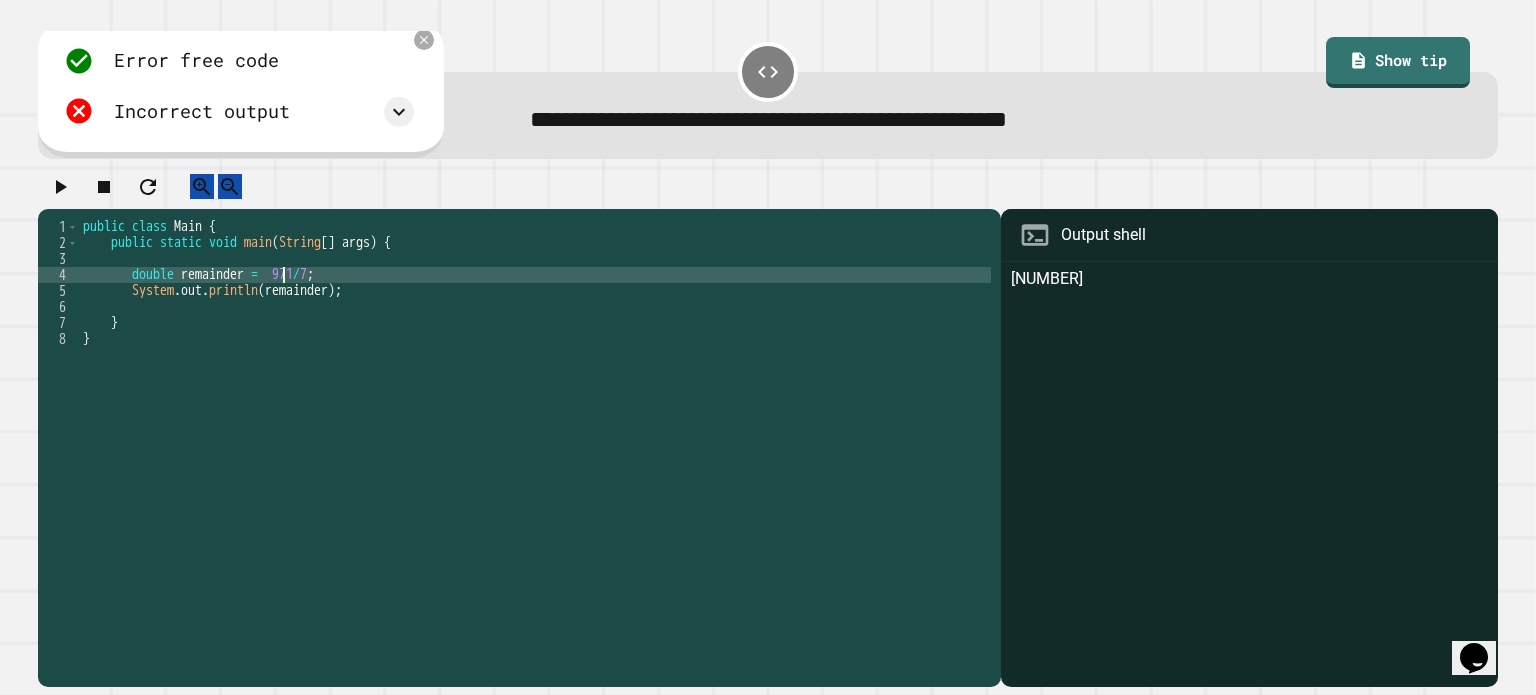 click on "public   class   Main   {      public   static   void   main ( String [ ]   args )   {          double   remainder   =    971 / 7 ;          System . out . println ( remainder ) ;      } }" at bounding box center (535, 435) 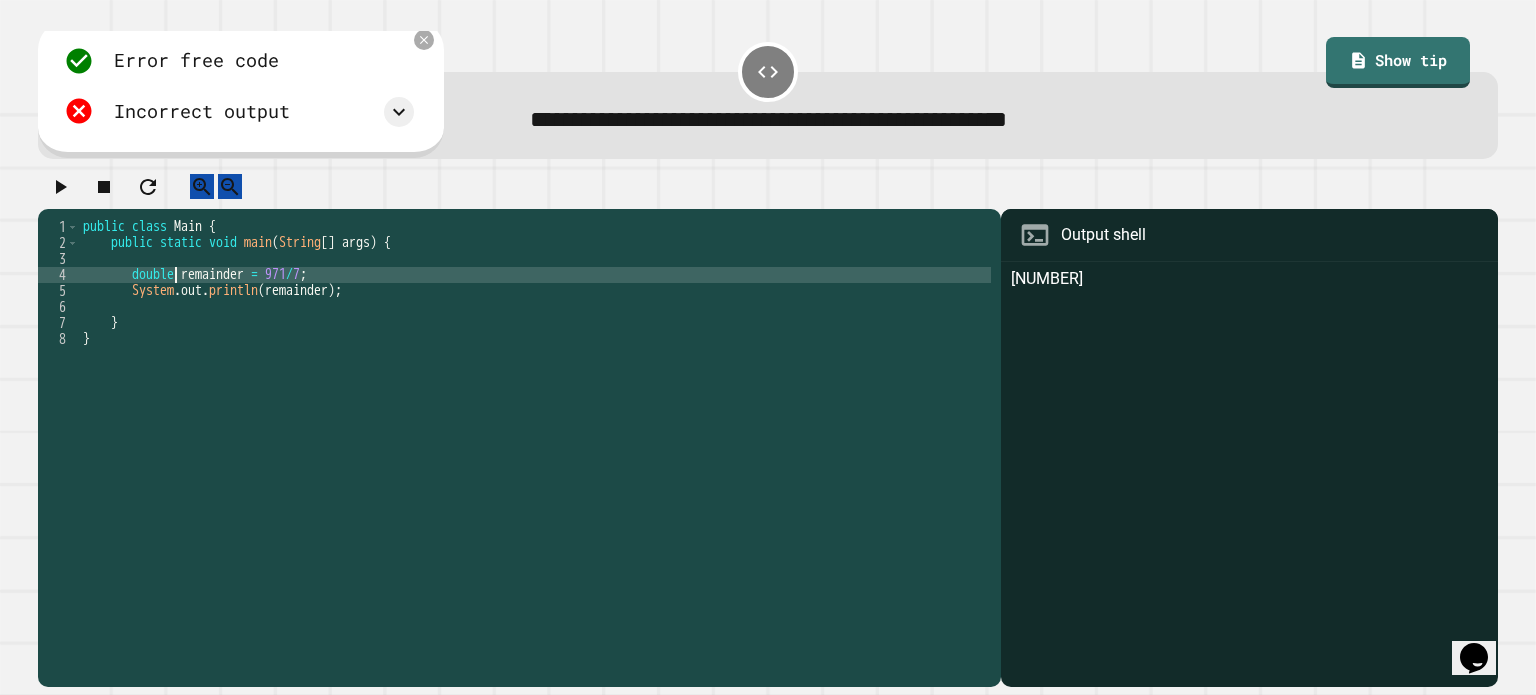 click on "public   class   Main   {      public   static   void   main ( String [ ]   args )   {          double   remainder   =   [NUMBER] / [NUMBER] ;          System . out . println ( remainder ) ;      } }" at bounding box center (535, 435) 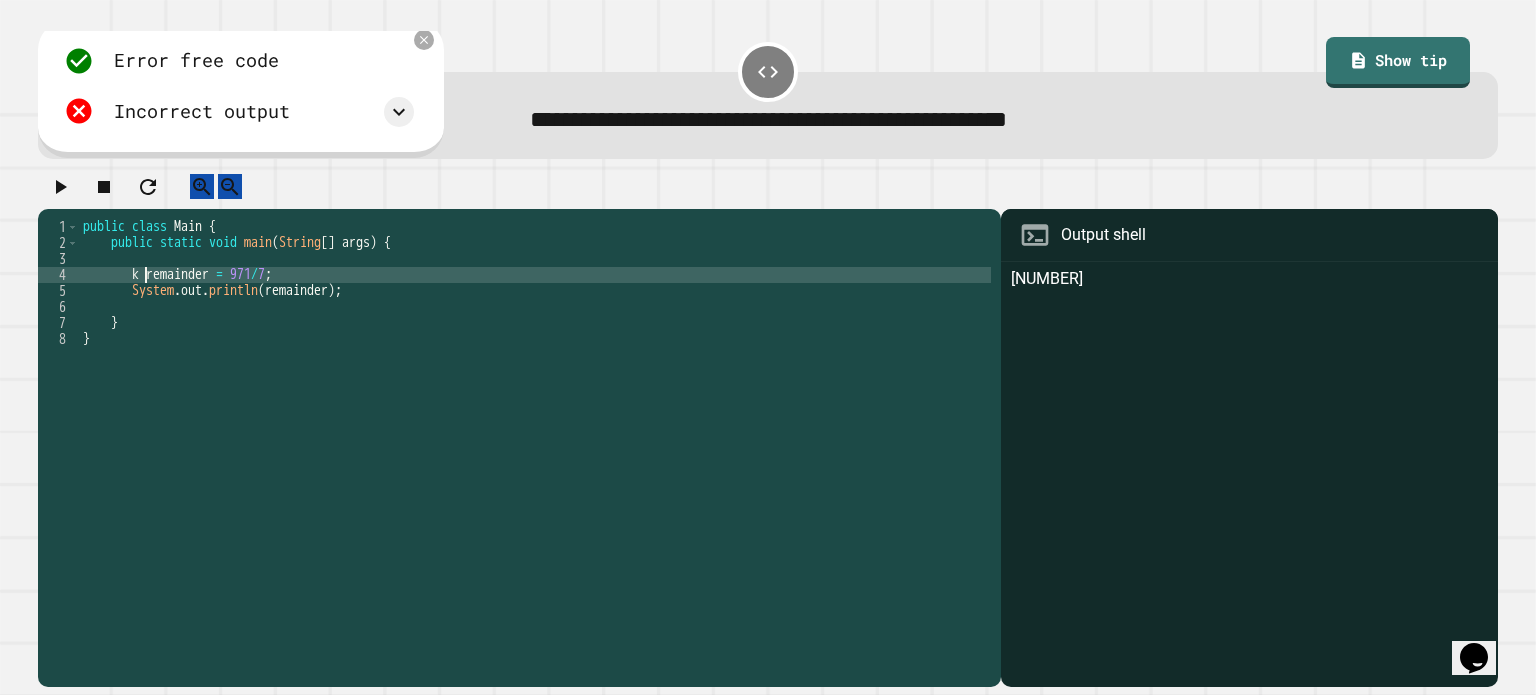 scroll, scrollTop: 0, scrollLeft: 4, axis: horizontal 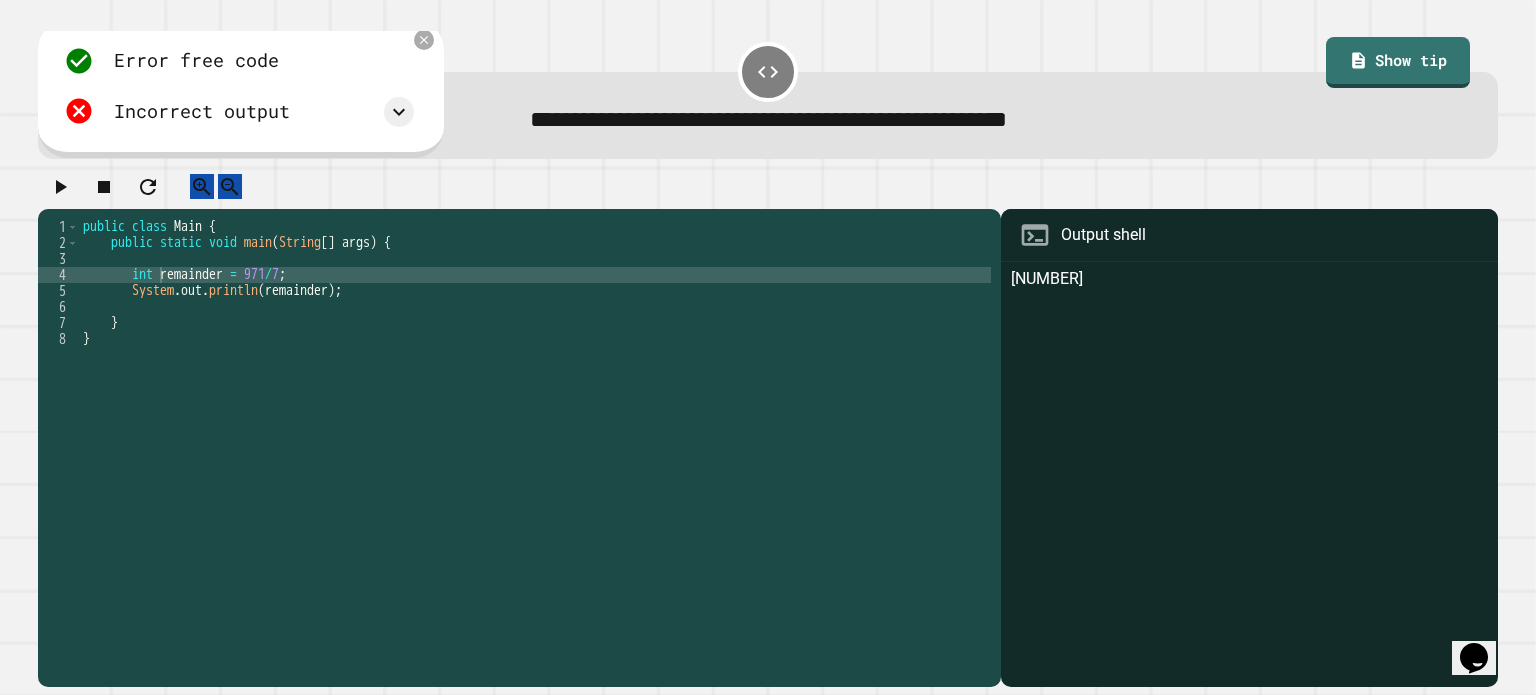 click at bounding box center [60, 186] 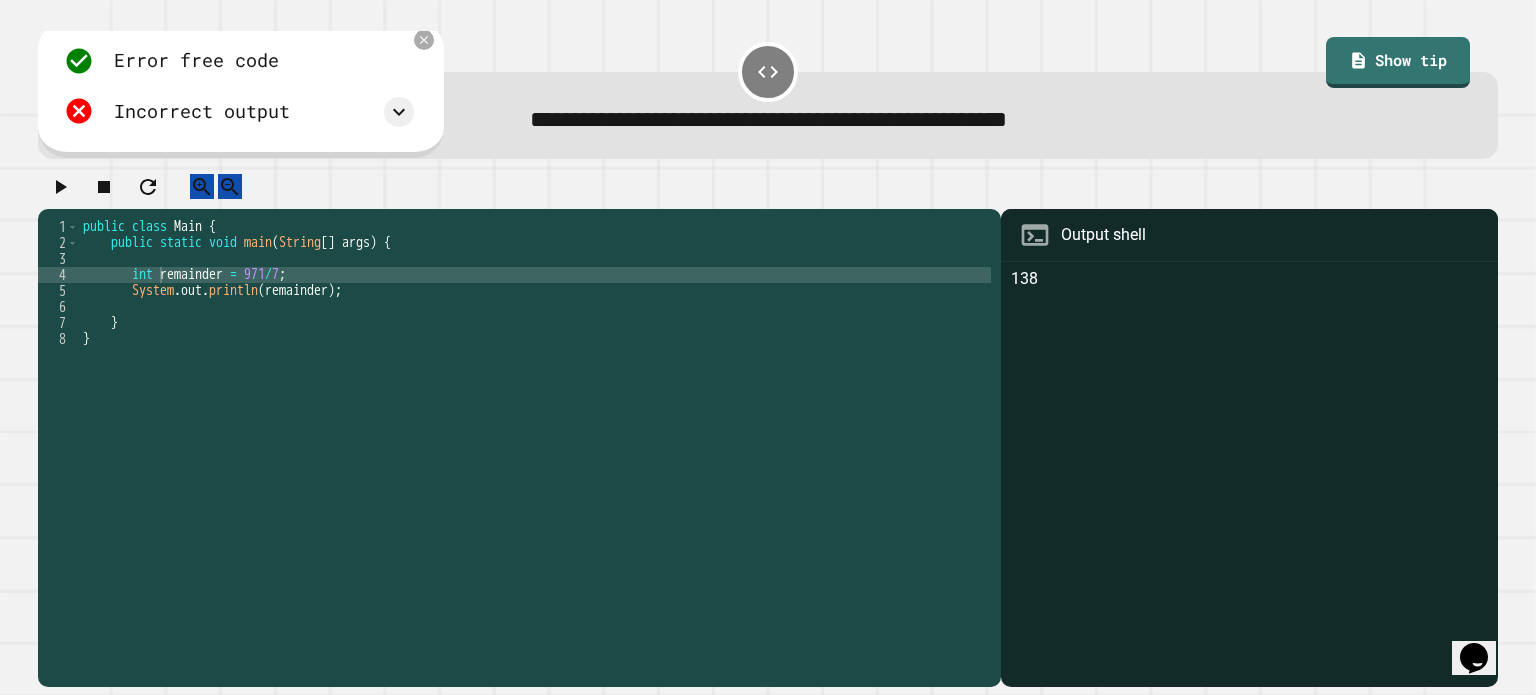 click on "public   class   Main   {      public   static   void   main ( String [ ]   args )   {          int   remainder   =   [NUMBER] / [NUMBER] ;          System . out . println ( remainder ) ;      } }" at bounding box center (535, 435) 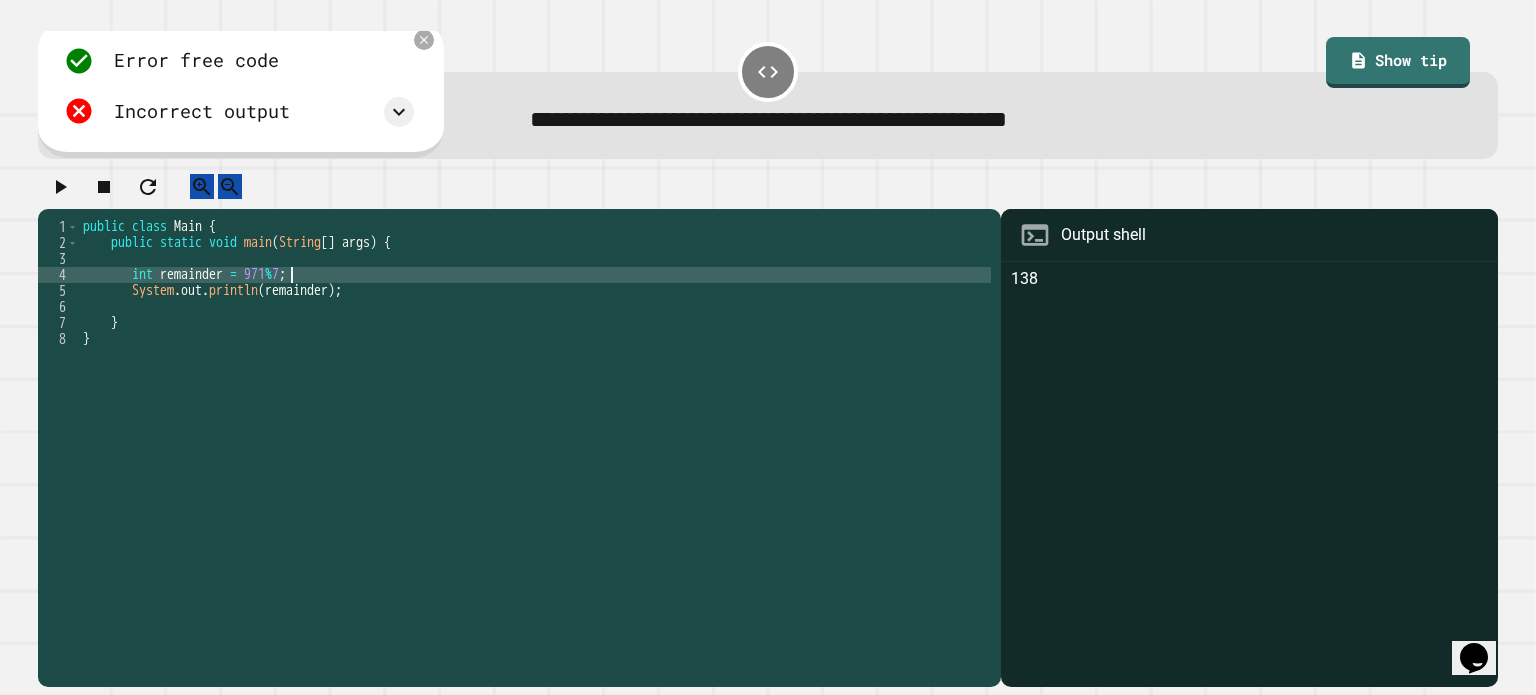 scroll, scrollTop: 0, scrollLeft: 14, axis: horizontal 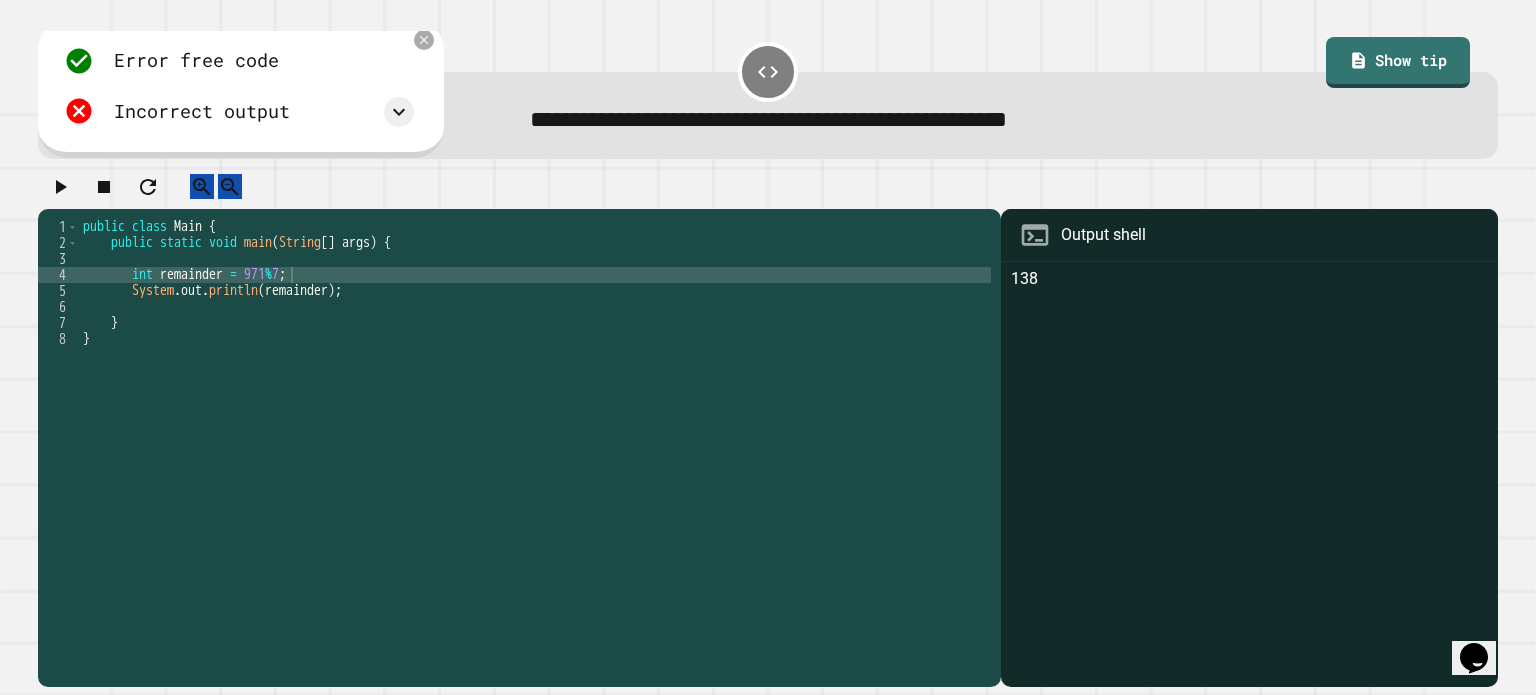 click 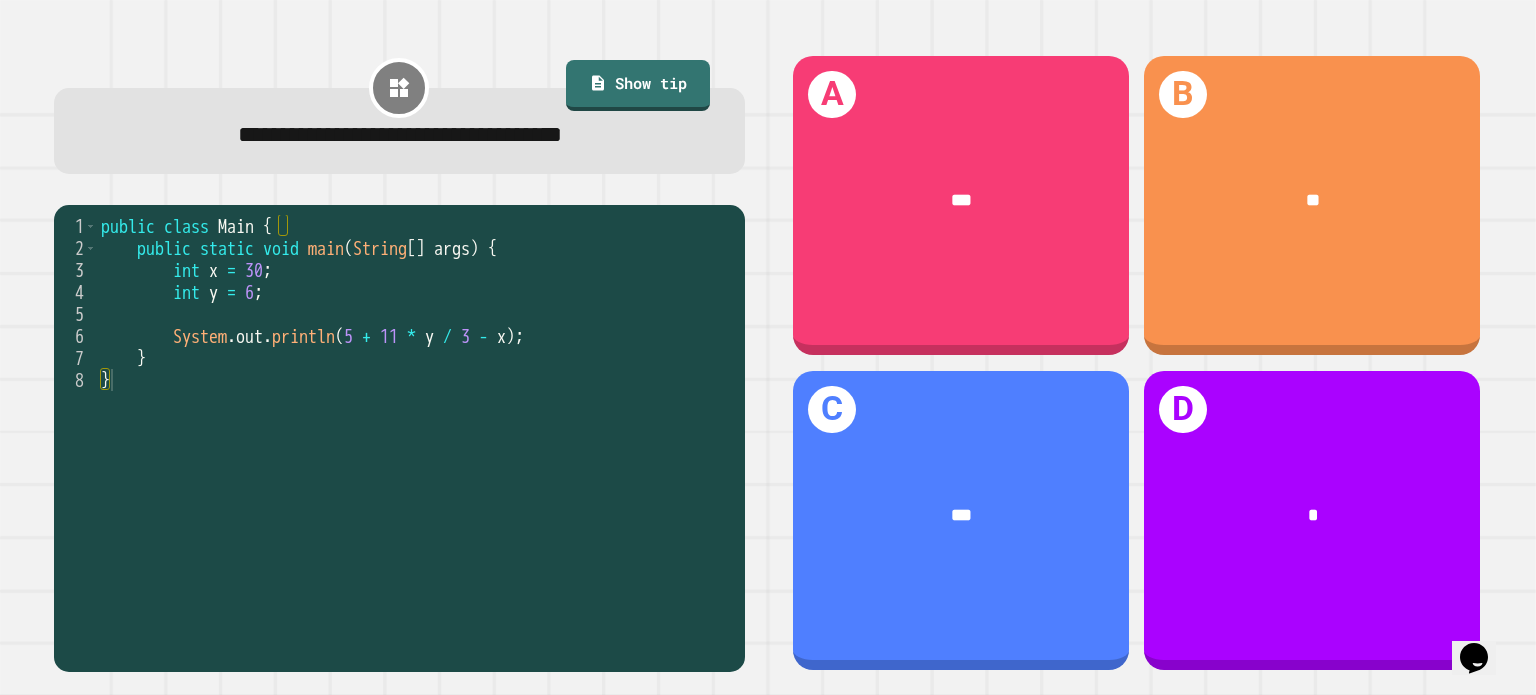 click on "**********" at bounding box center (768, 347) 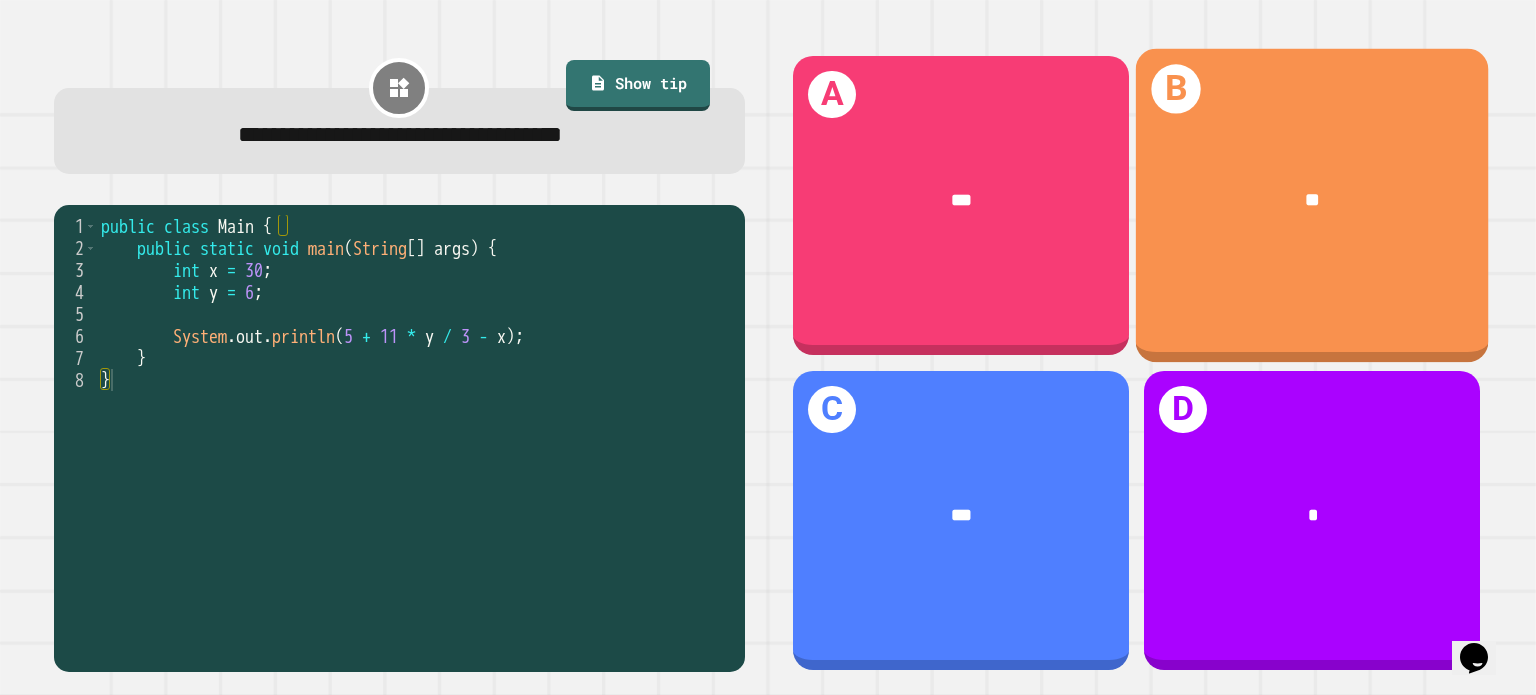 click on "B **" at bounding box center (1312, 206) 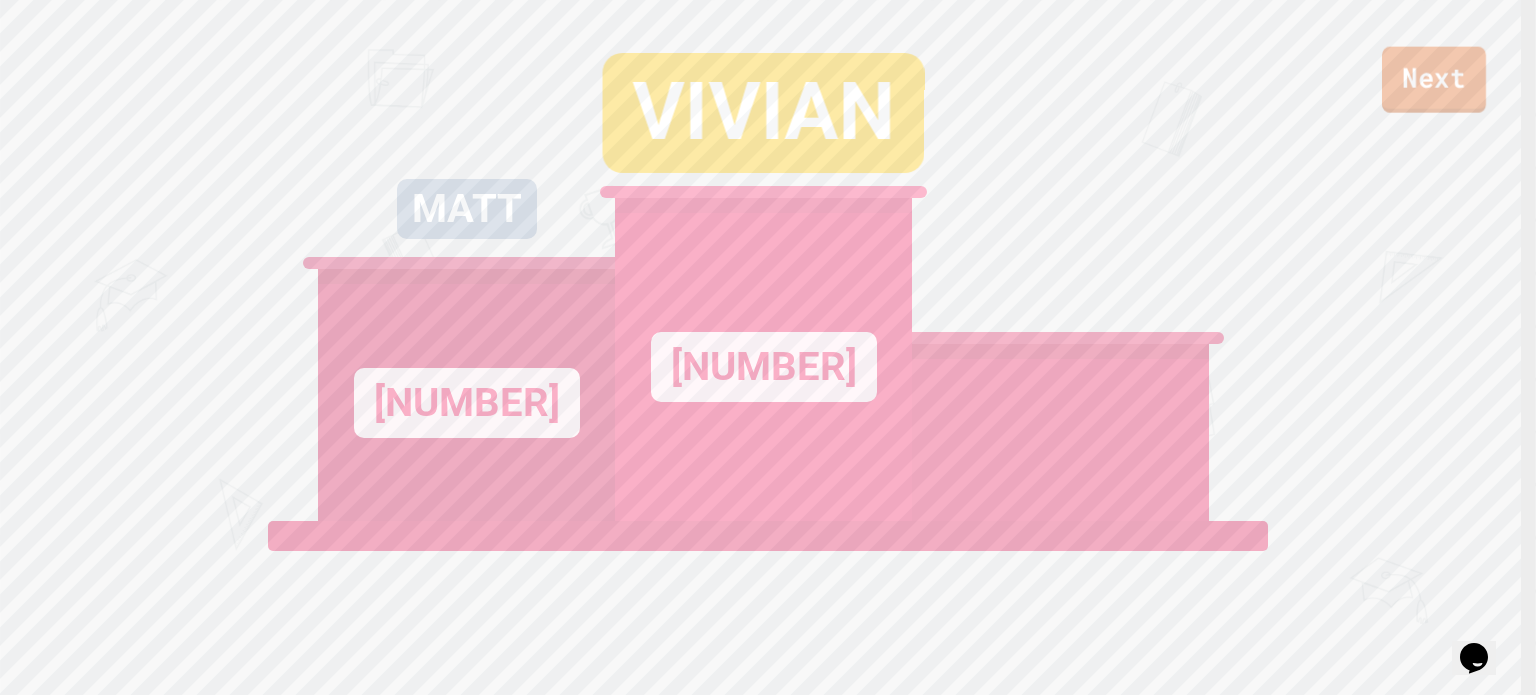 click on "Next" at bounding box center [1434, 80] 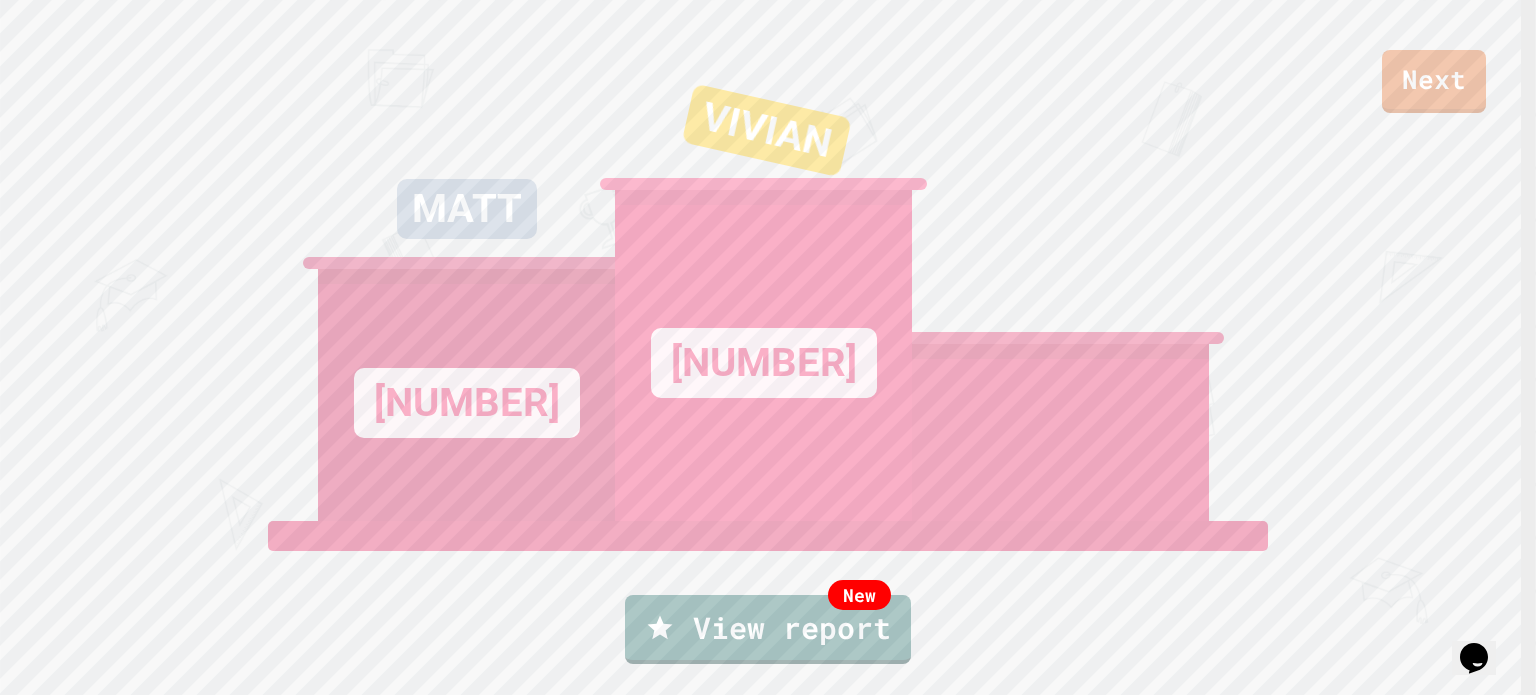 click on "Exit" at bounding box center [1426, 744] 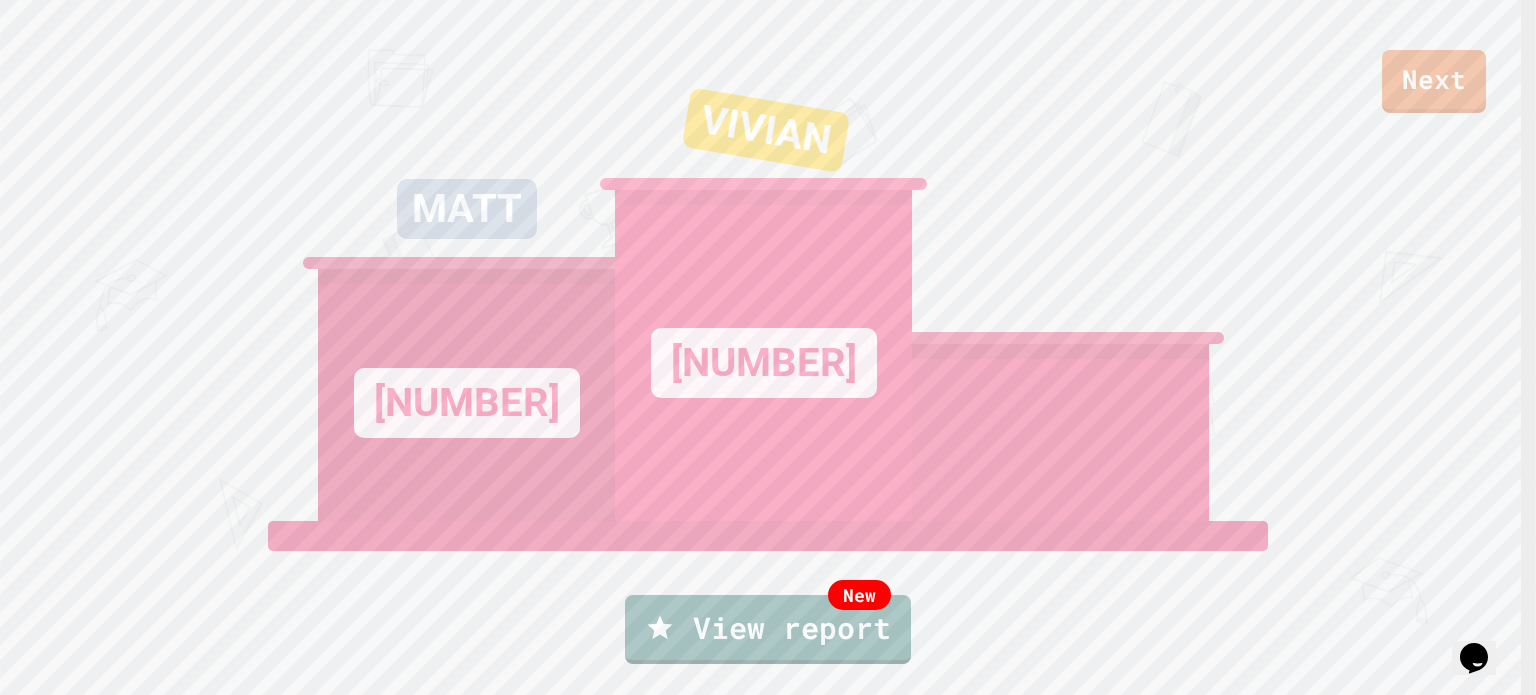click on "Submit" at bounding box center [768, 3974] 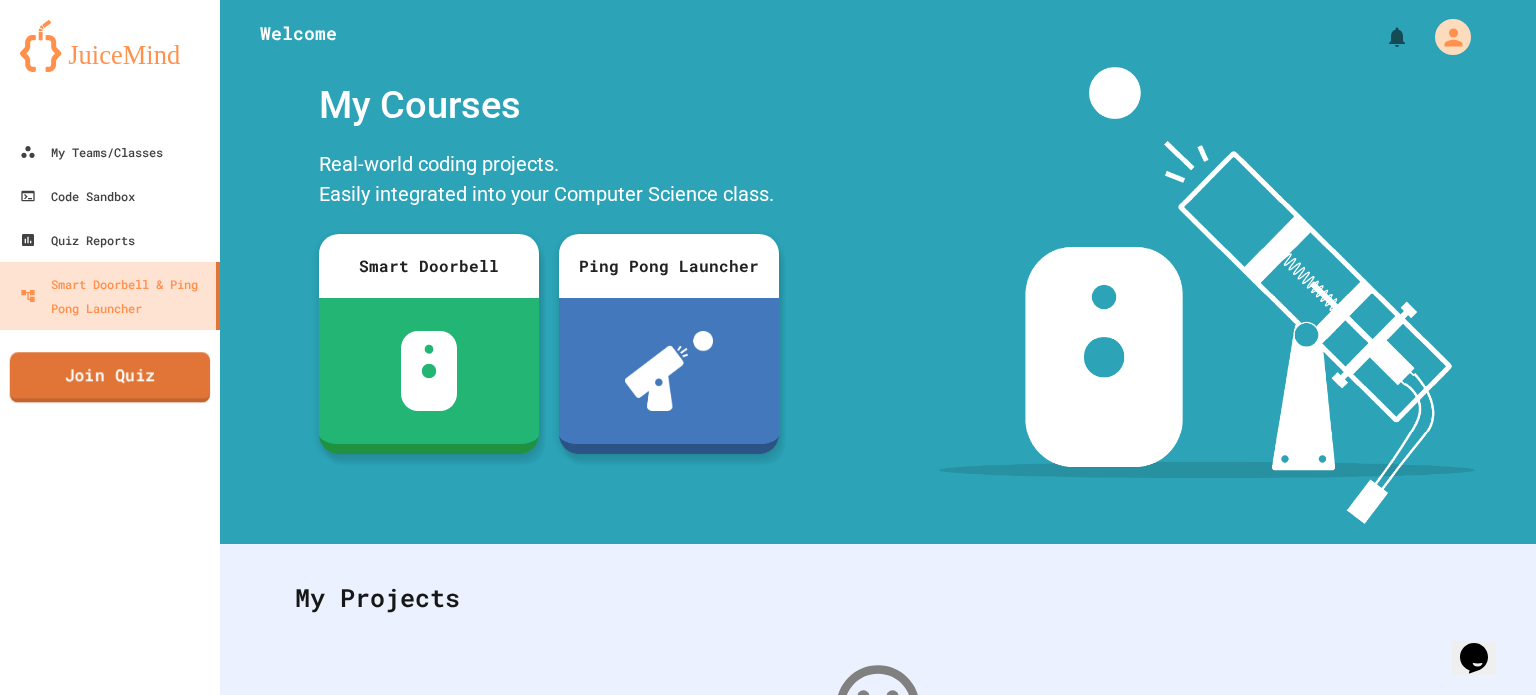 click on "Join Quiz" at bounding box center [110, 377] 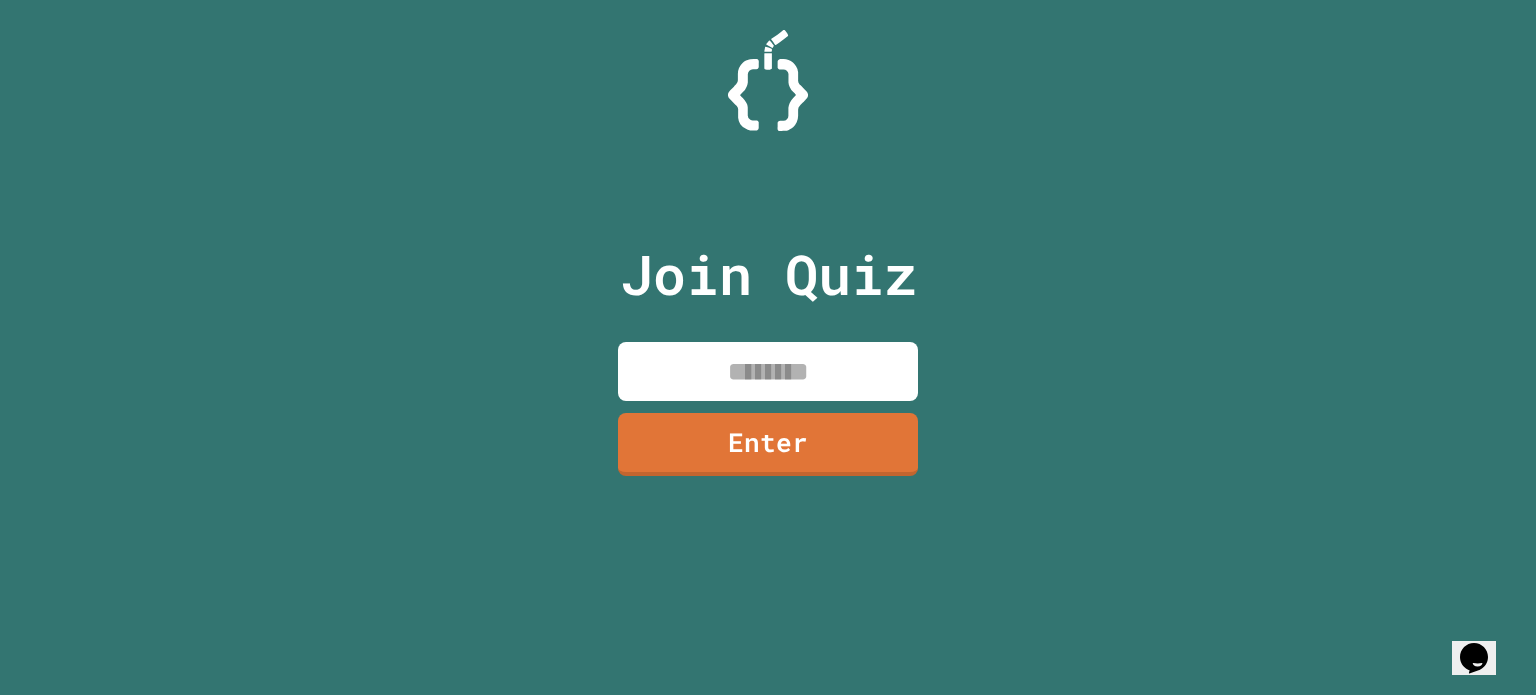 click at bounding box center (768, 371) 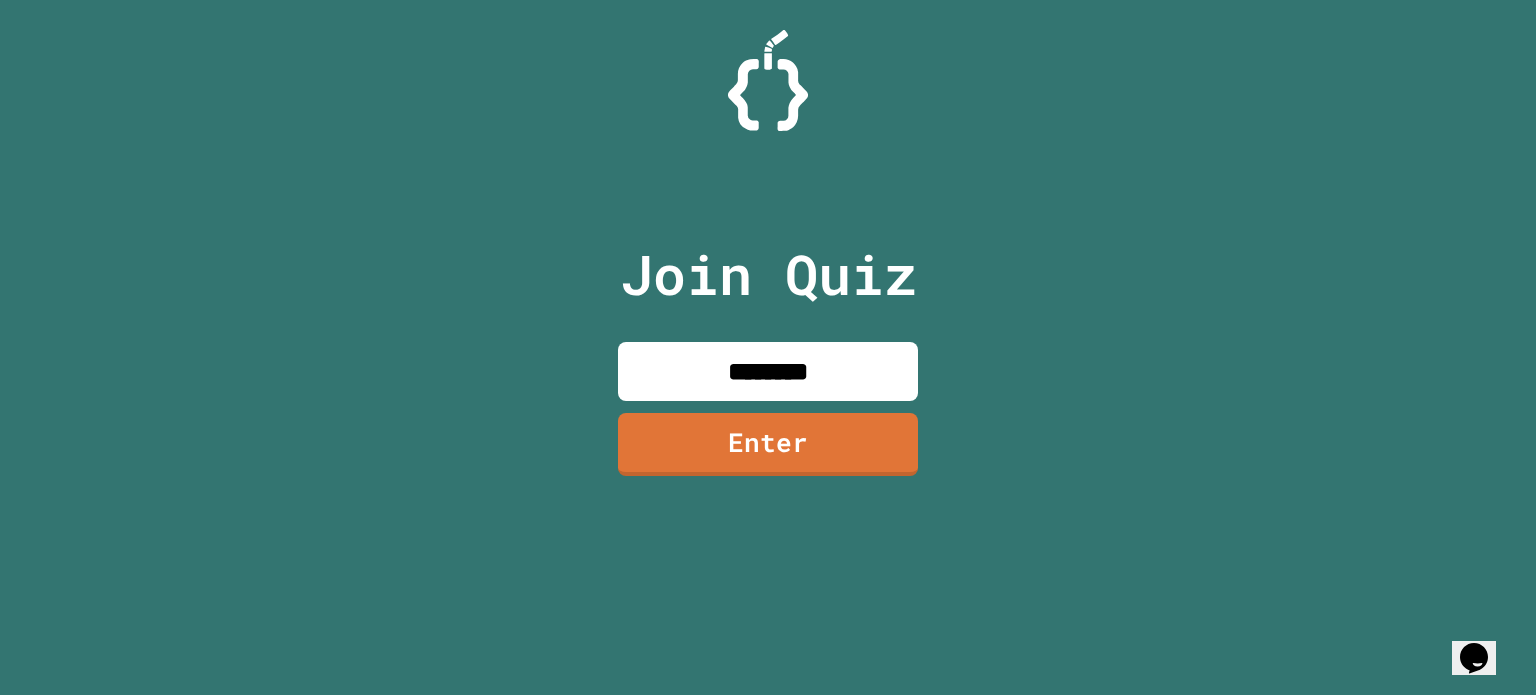 type on "********" 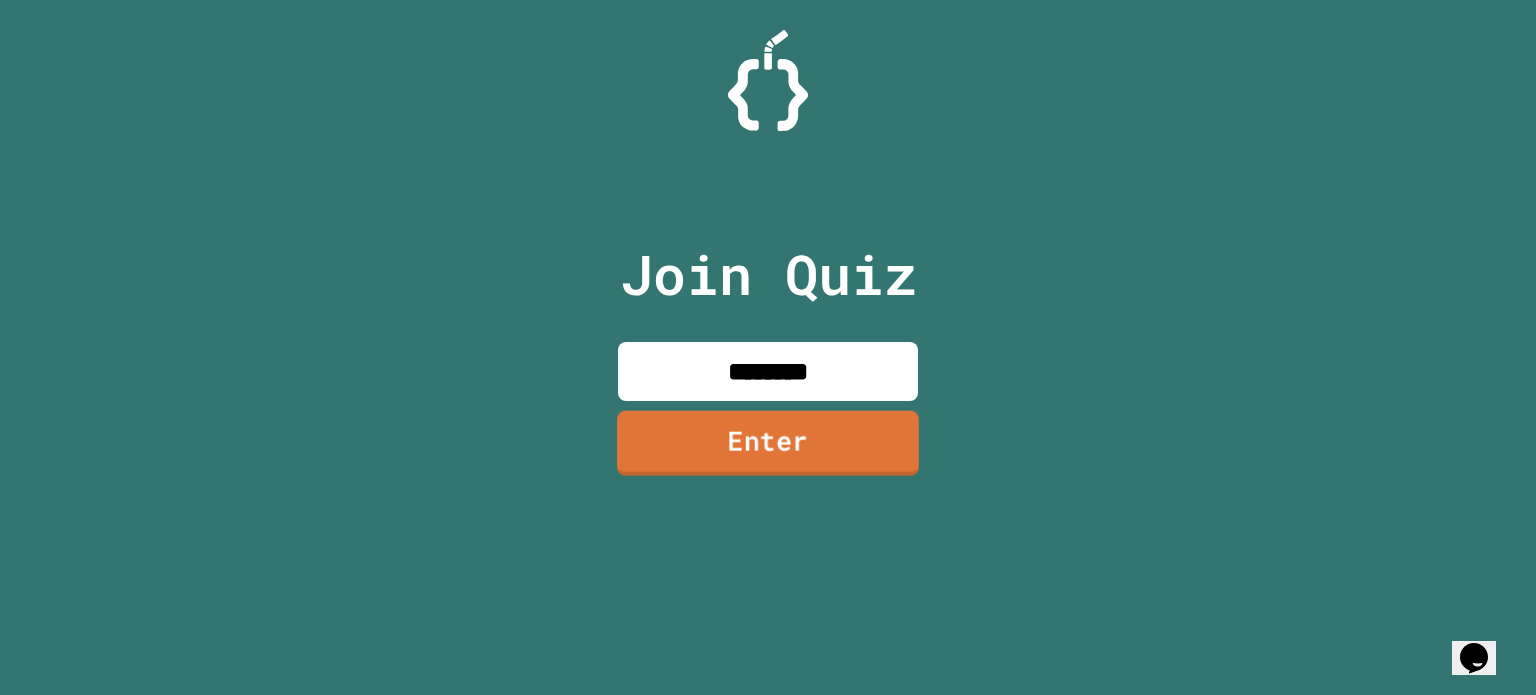 click on "Enter" at bounding box center [768, 442] 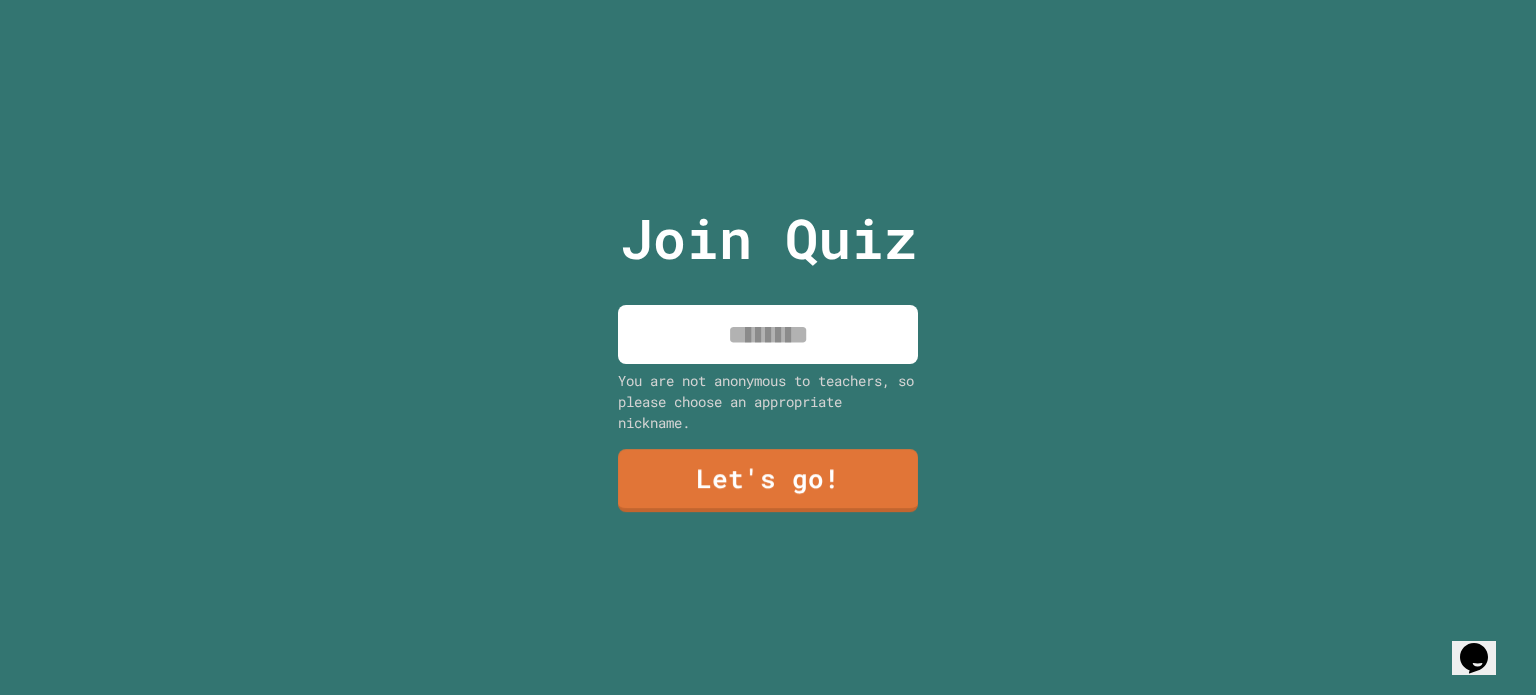 click at bounding box center [768, 334] 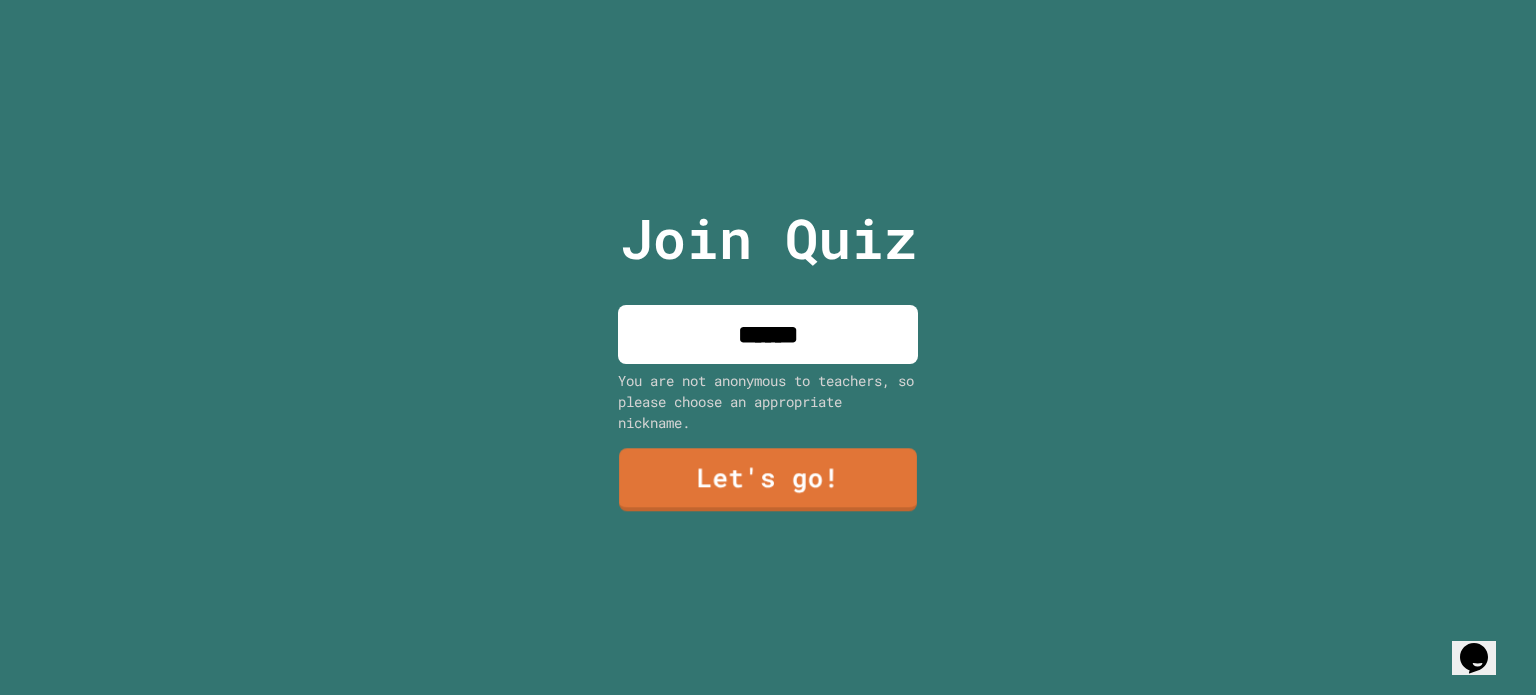 type on "******" 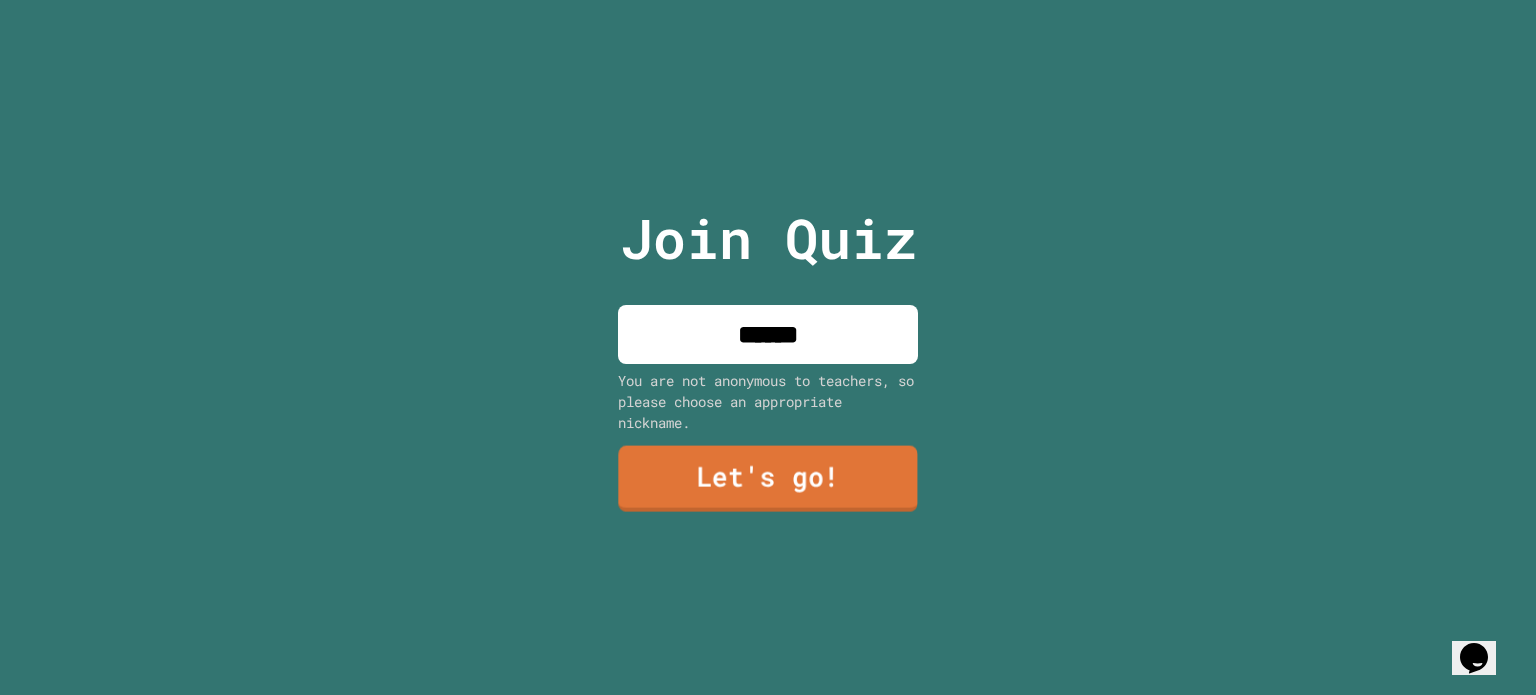 click on "Let's go!" at bounding box center (767, 479) 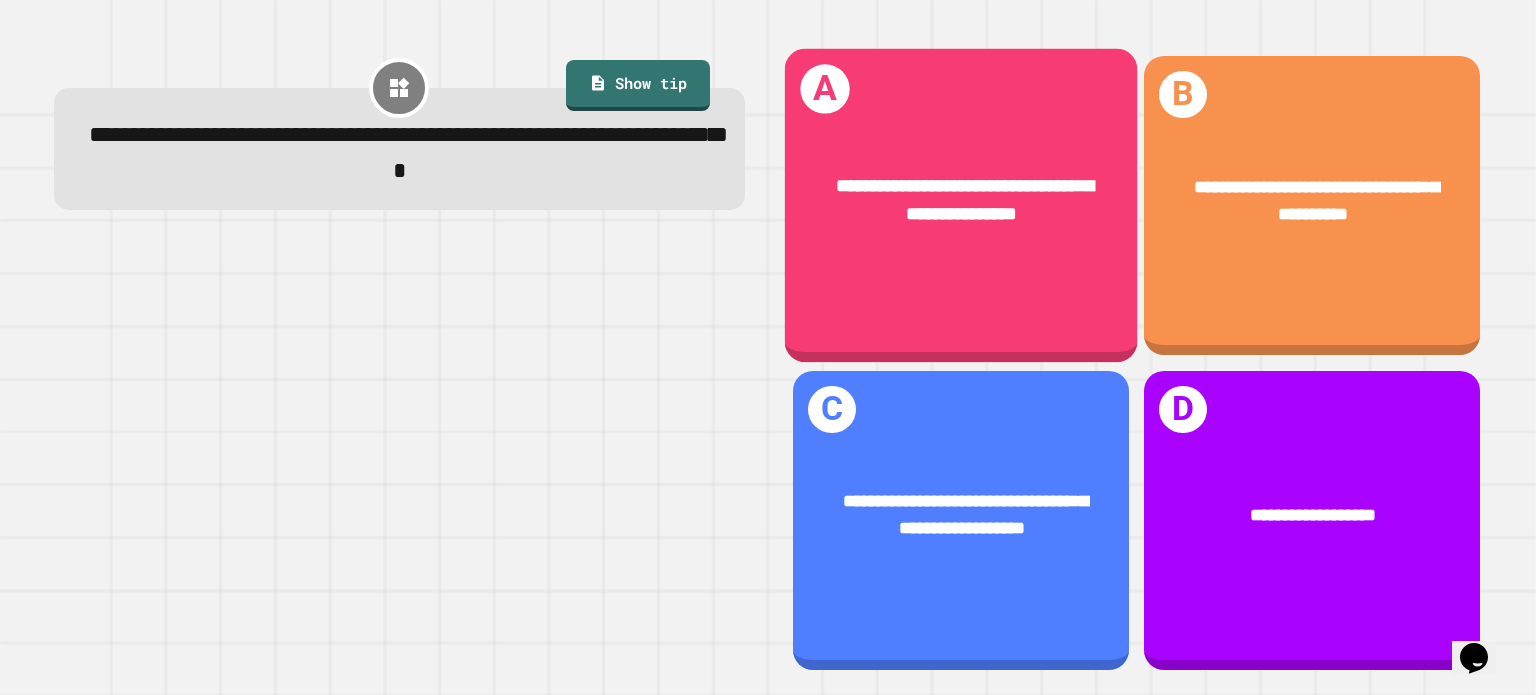click on "**********" at bounding box center [961, 200] 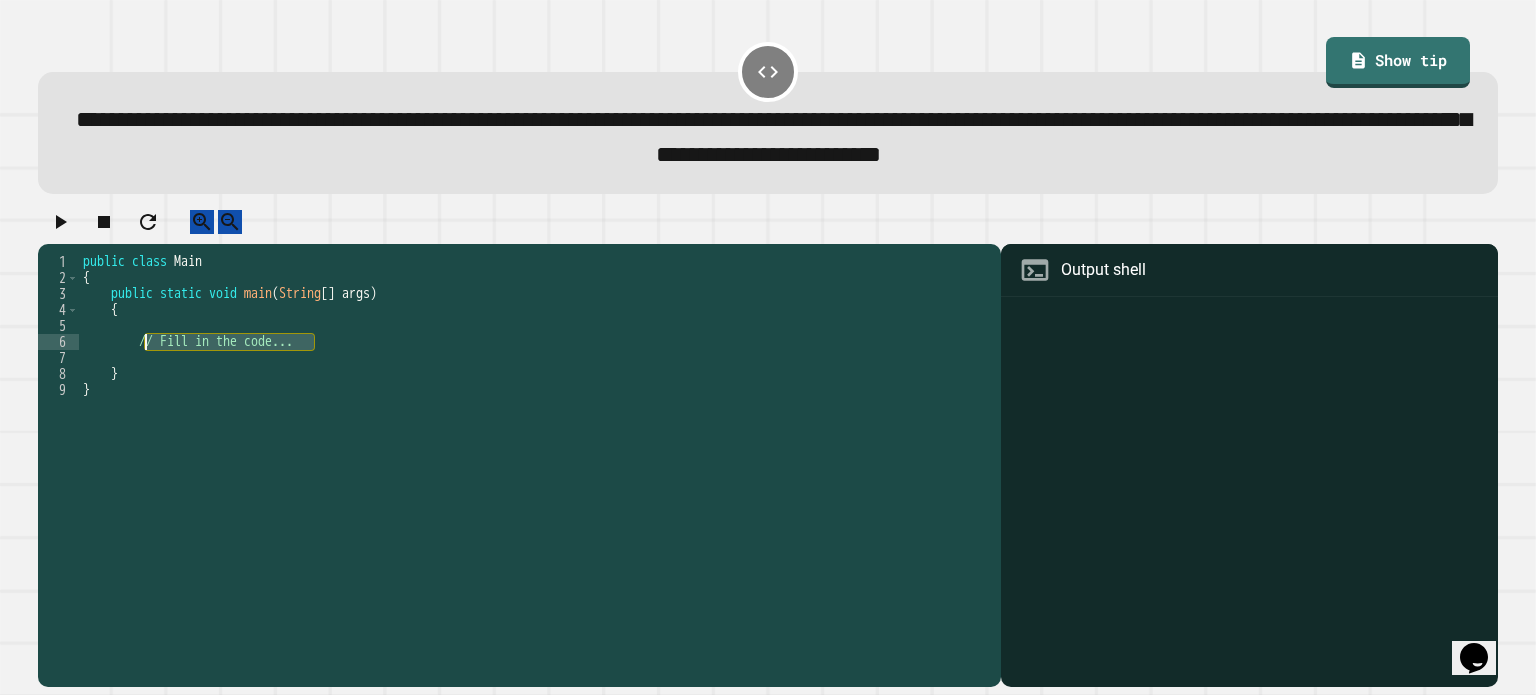 drag, startPoint x: 322, startPoint y: 367, endPoint x: 147, endPoint y: 361, distance: 175.10283 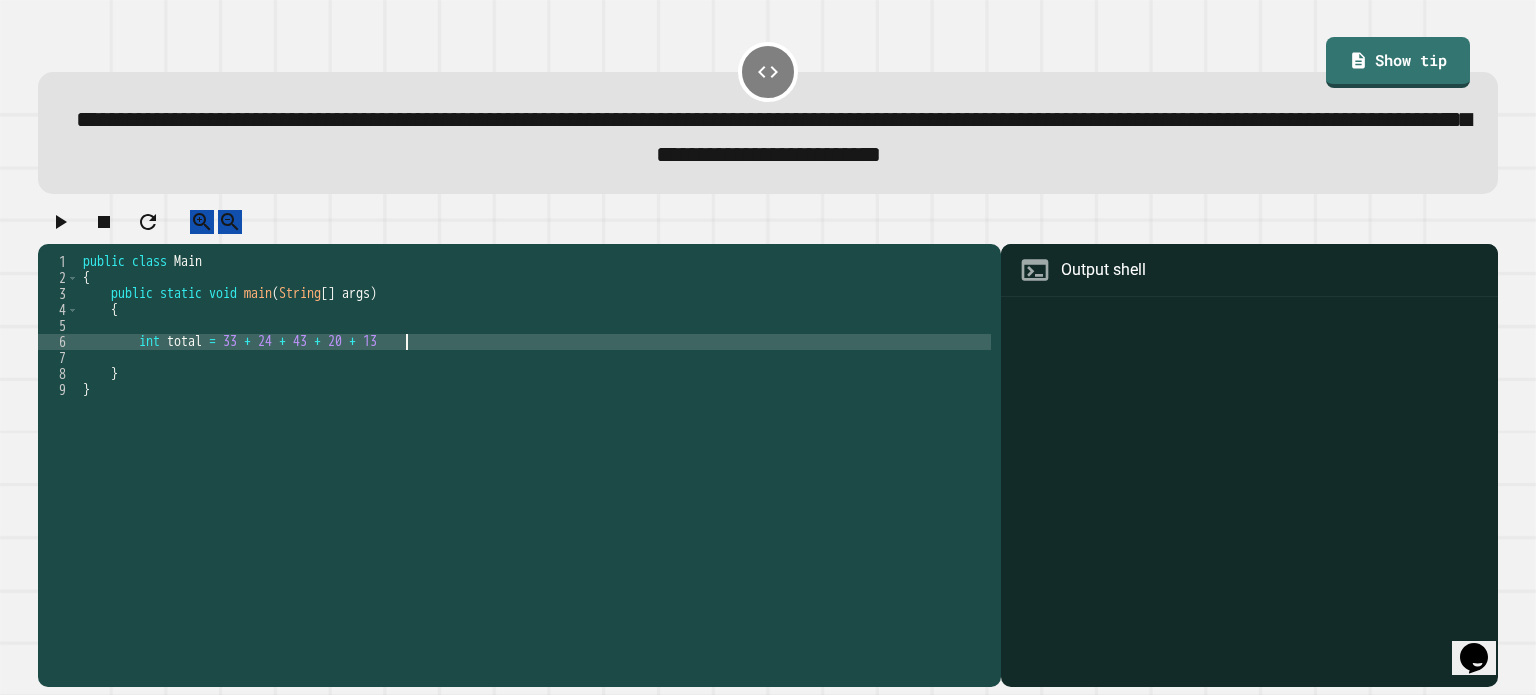 scroll, scrollTop: 0, scrollLeft: 21, axis: horizontal 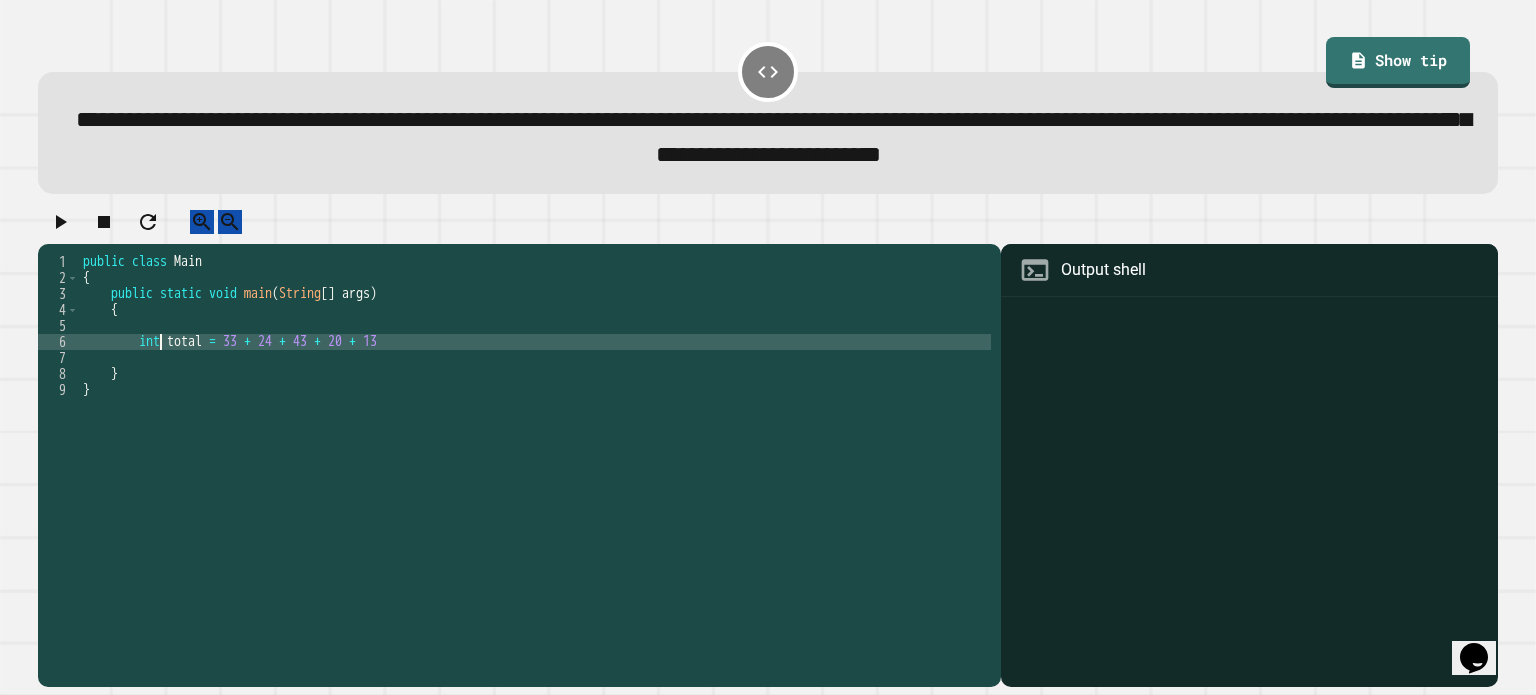 drag, startPoint x: 147, startPoint y: 361, endPoint x: 160, endPoint y: 362, distance: 13.038404 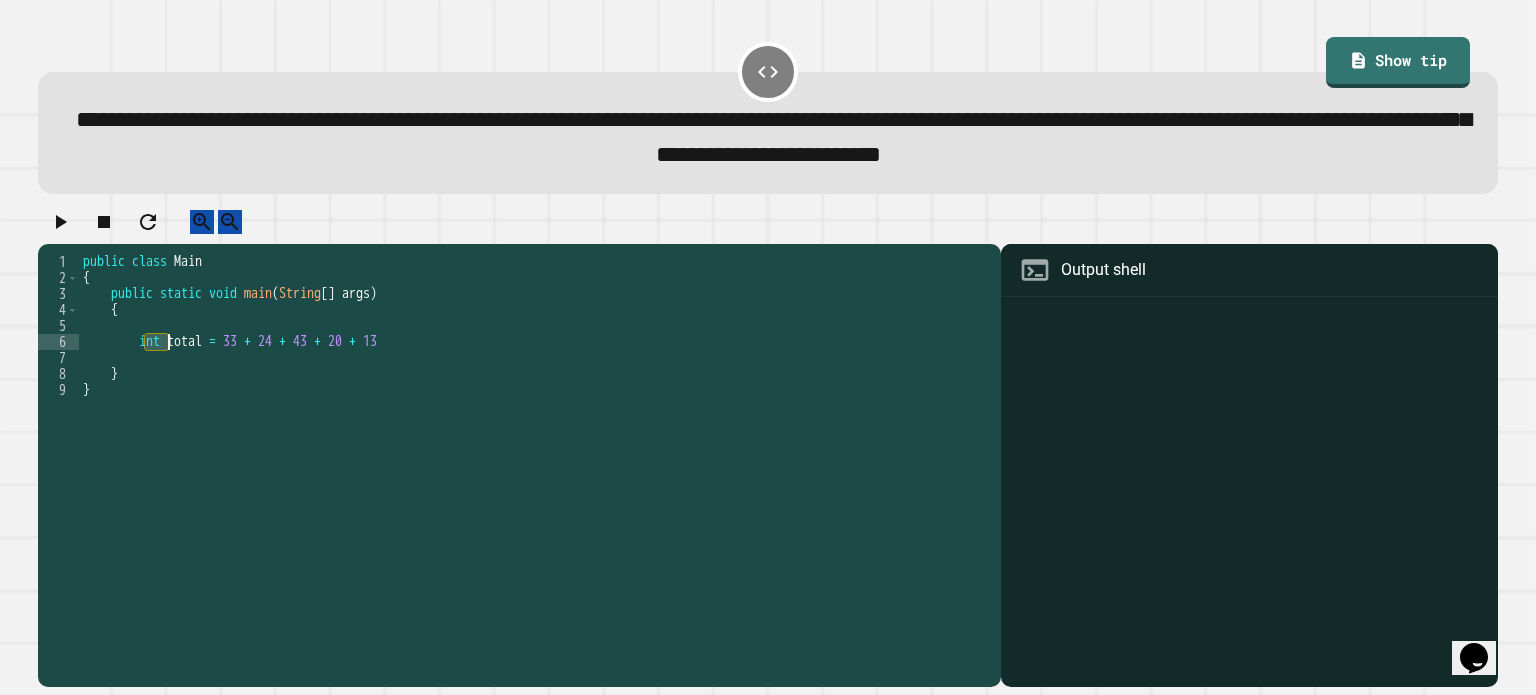 click on "public   class   Main   {      public   static   void   main ( String [ ]   args )        {           int   total   =   33   +   24   +   43   +   20   +   13      } }" at bounding box center (535, 446) 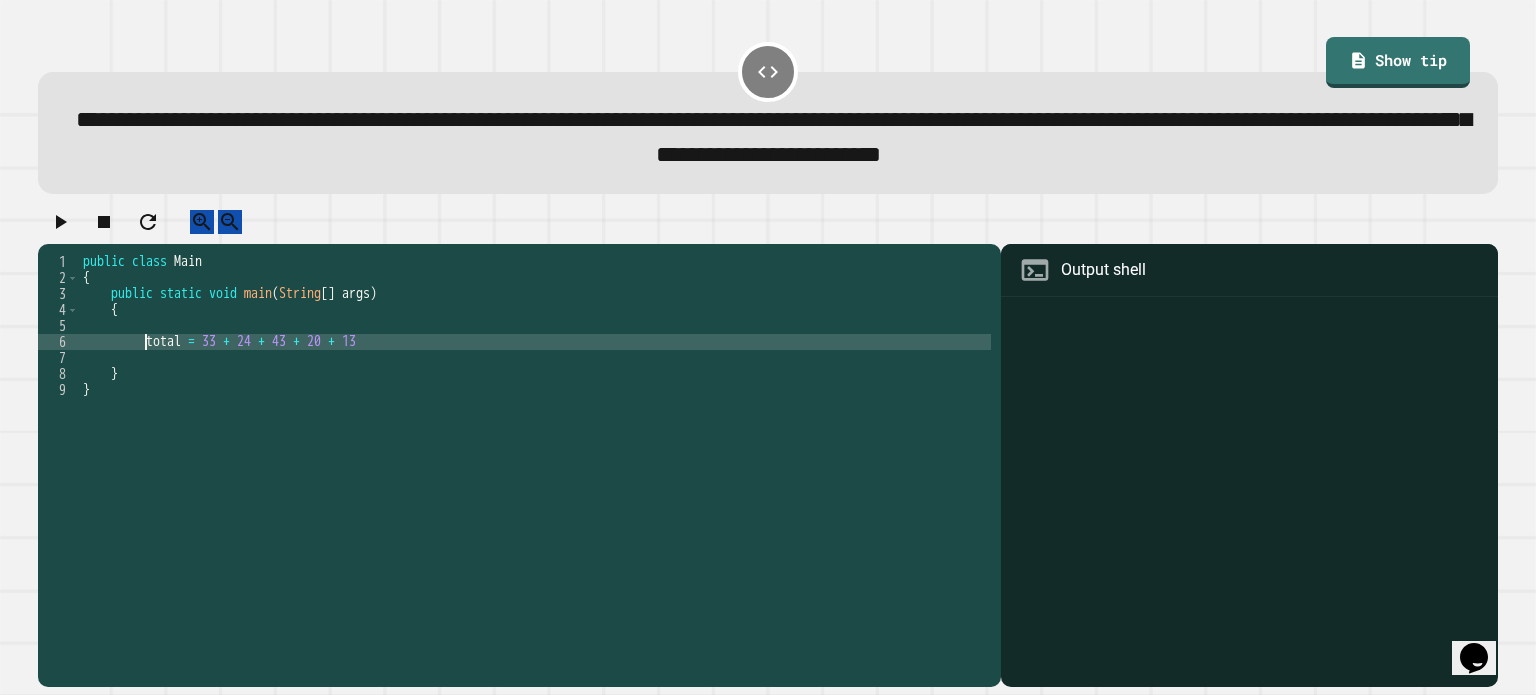 scroll, scrollTop: 0, scrollLeft: 5, axis: horizontal 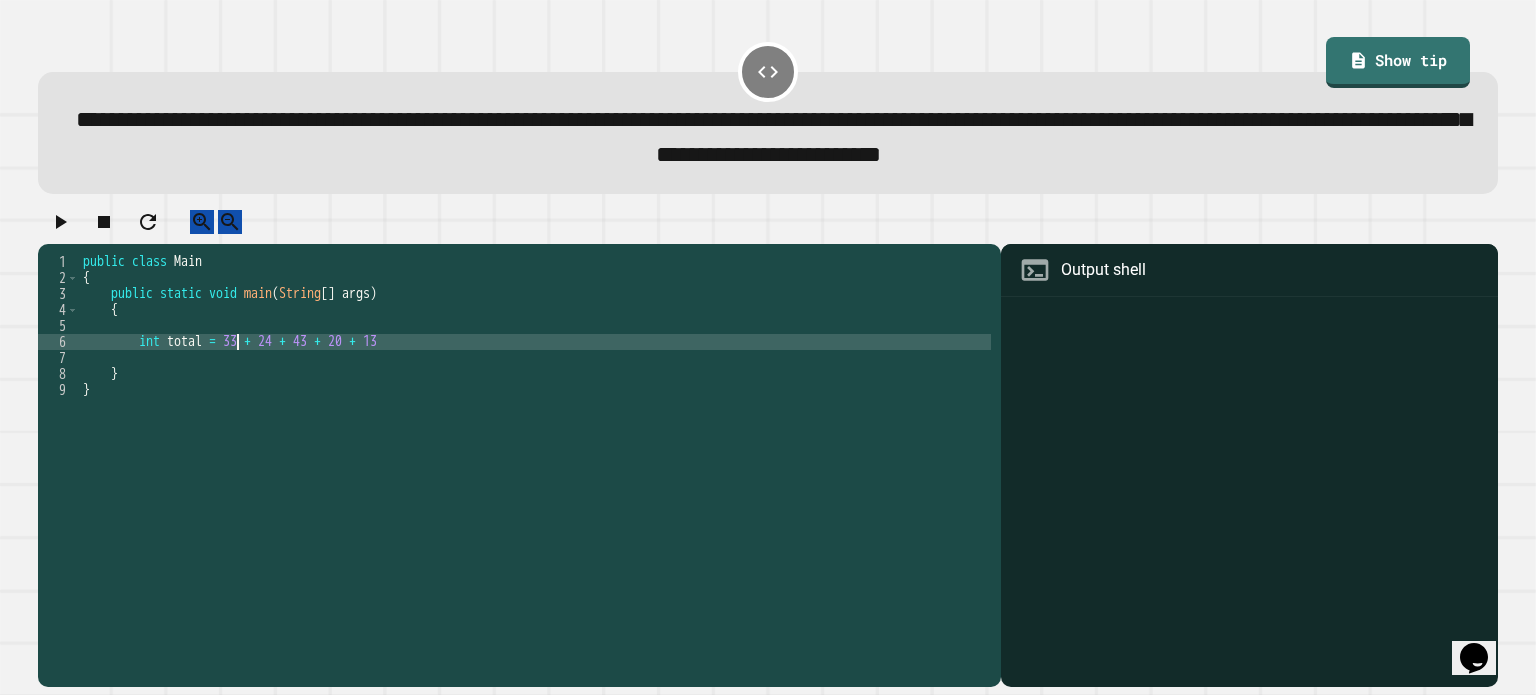 click on "public   class   Main   {      public   static   void   main ( String [ ]   args )        {           int   total   =   33   +   24   +   43   +   20   +   13      } }" at bounding box center [535, 446] 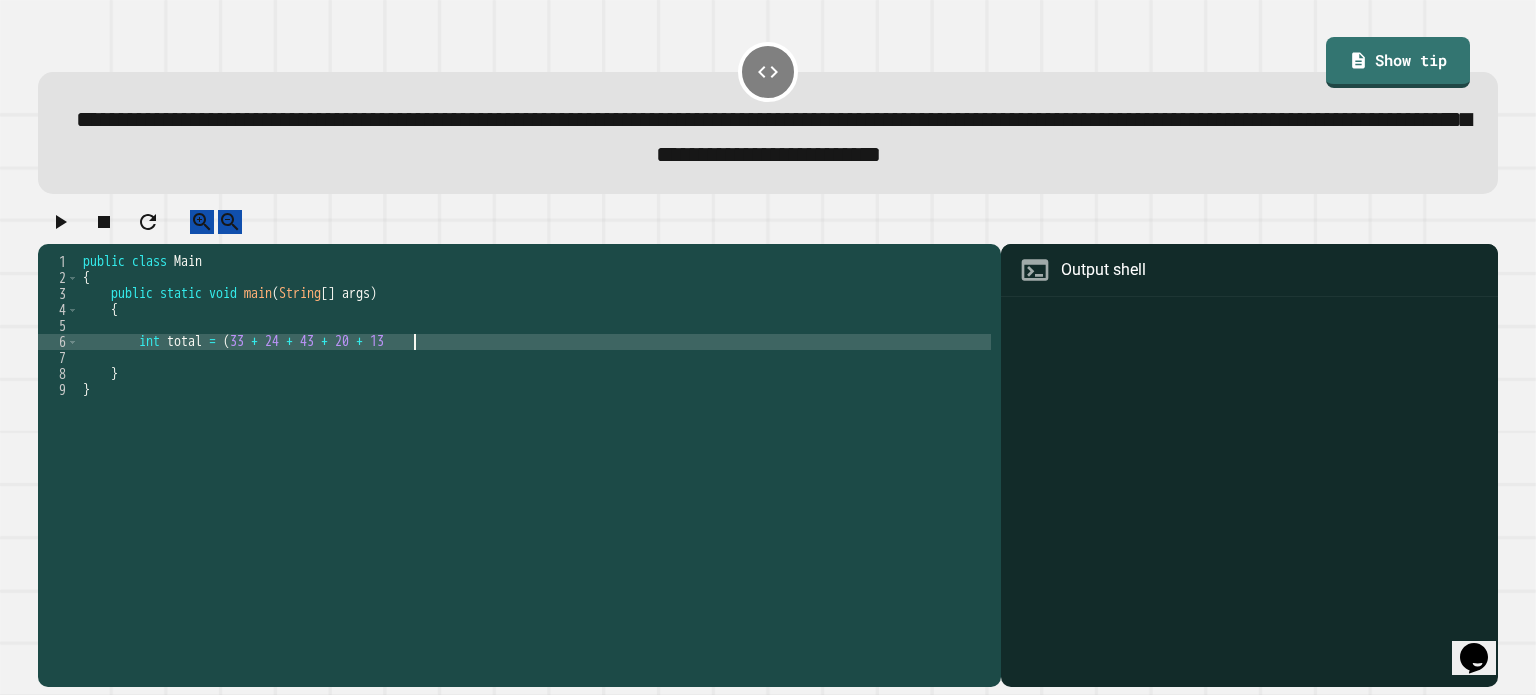 click on "public   class   Main   {      public   static   void   main ( String [ ]   args )        {           int   total   =   ( [NUMBER]   +   [NUMBER]   +   [NUMBER]   +   [NUMBER]   +   [NUMBER]      } }" at bounding box center (535, 446) 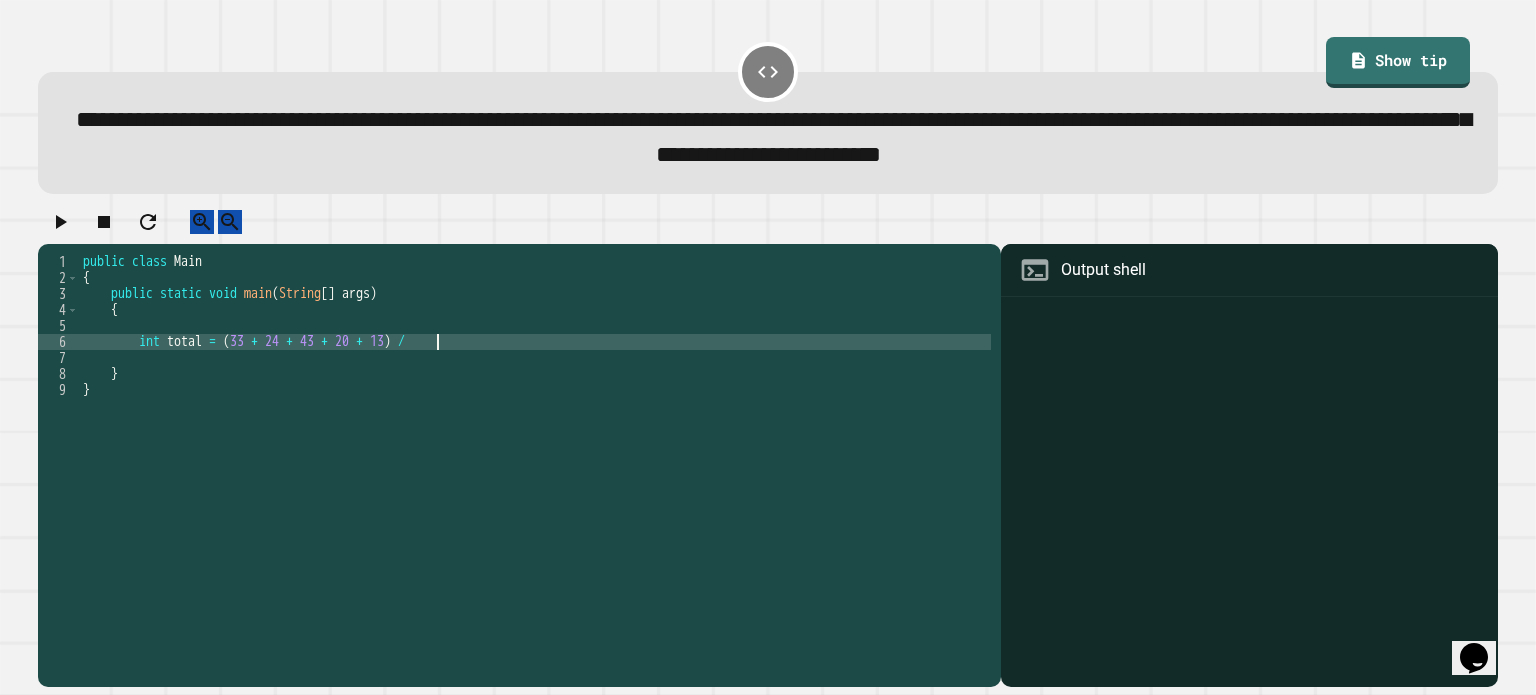 scroll, scrollTop: 0, scrollLeft: 24, axis: horizontal 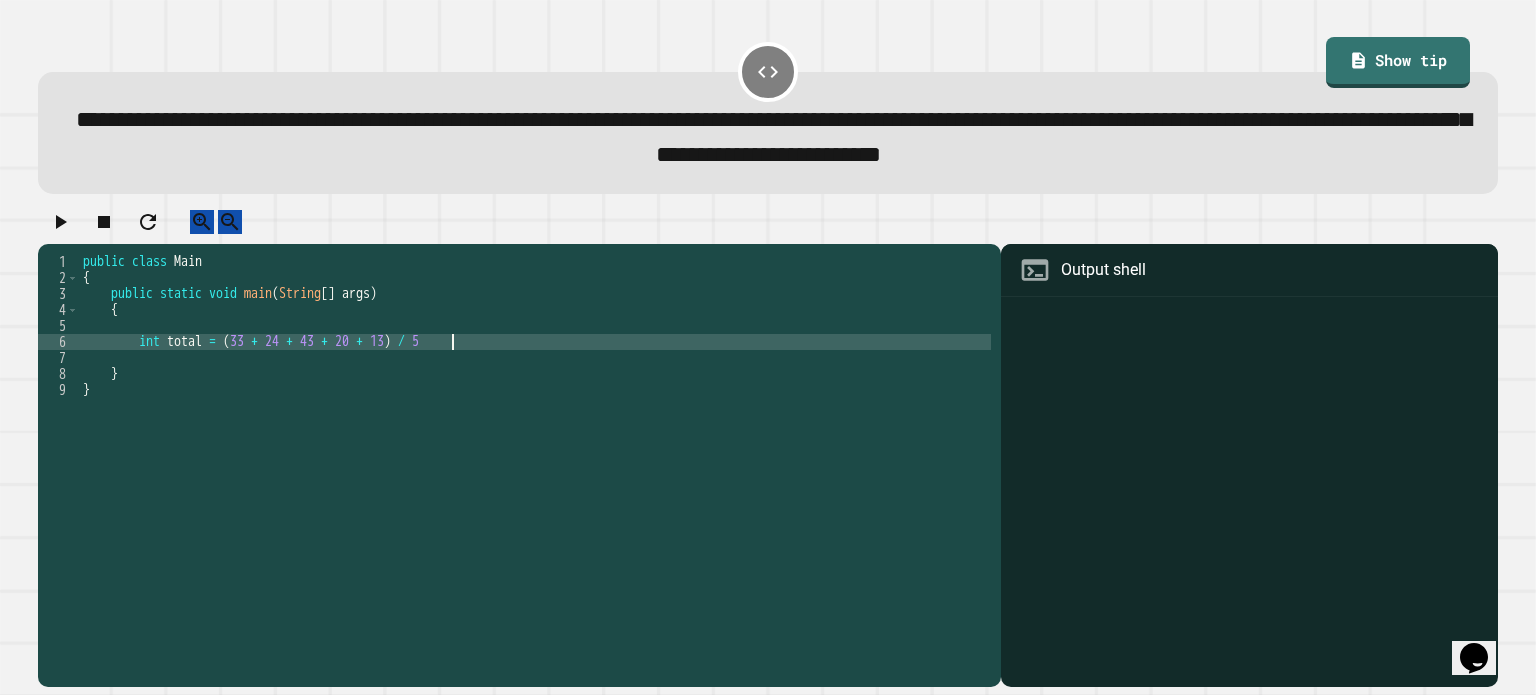 type on "**********" 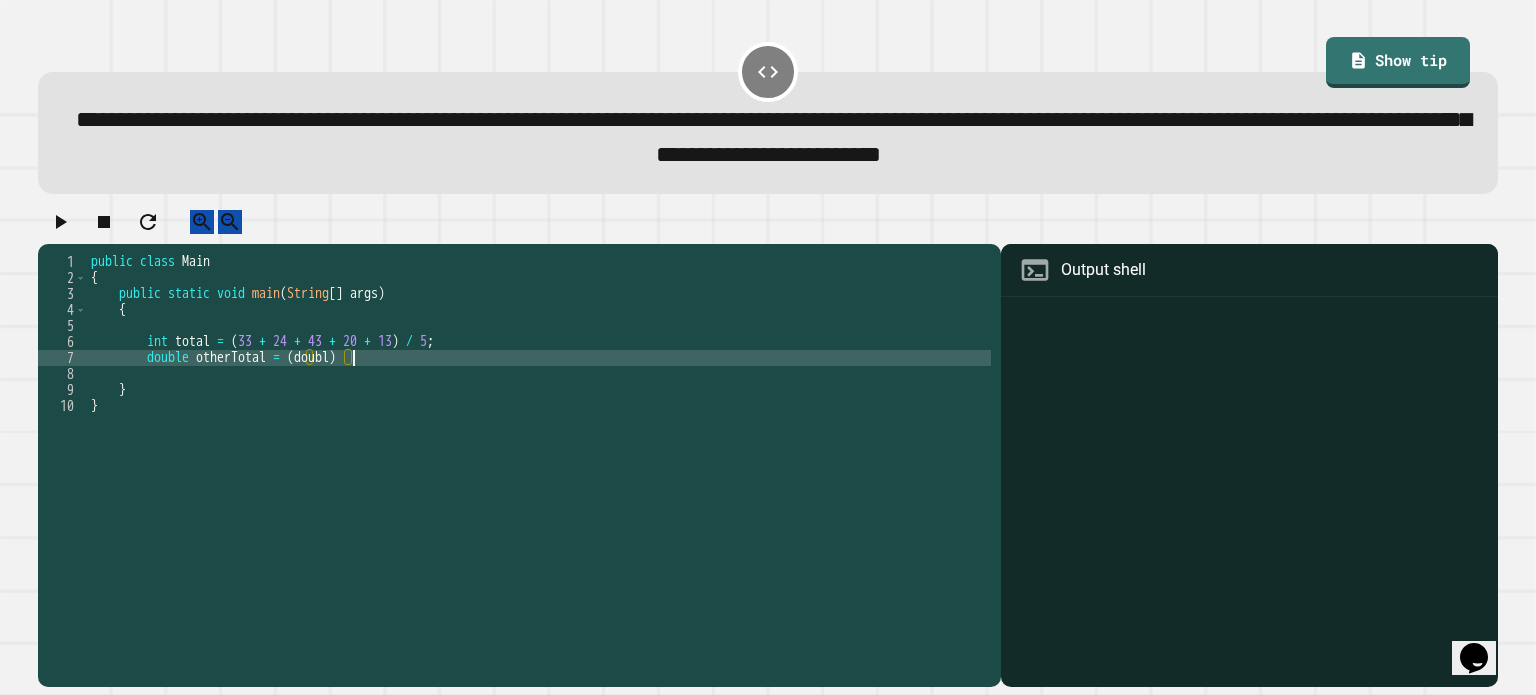 scroll, scrollTop: 0, scrollLeft: 17, axis: horizontal 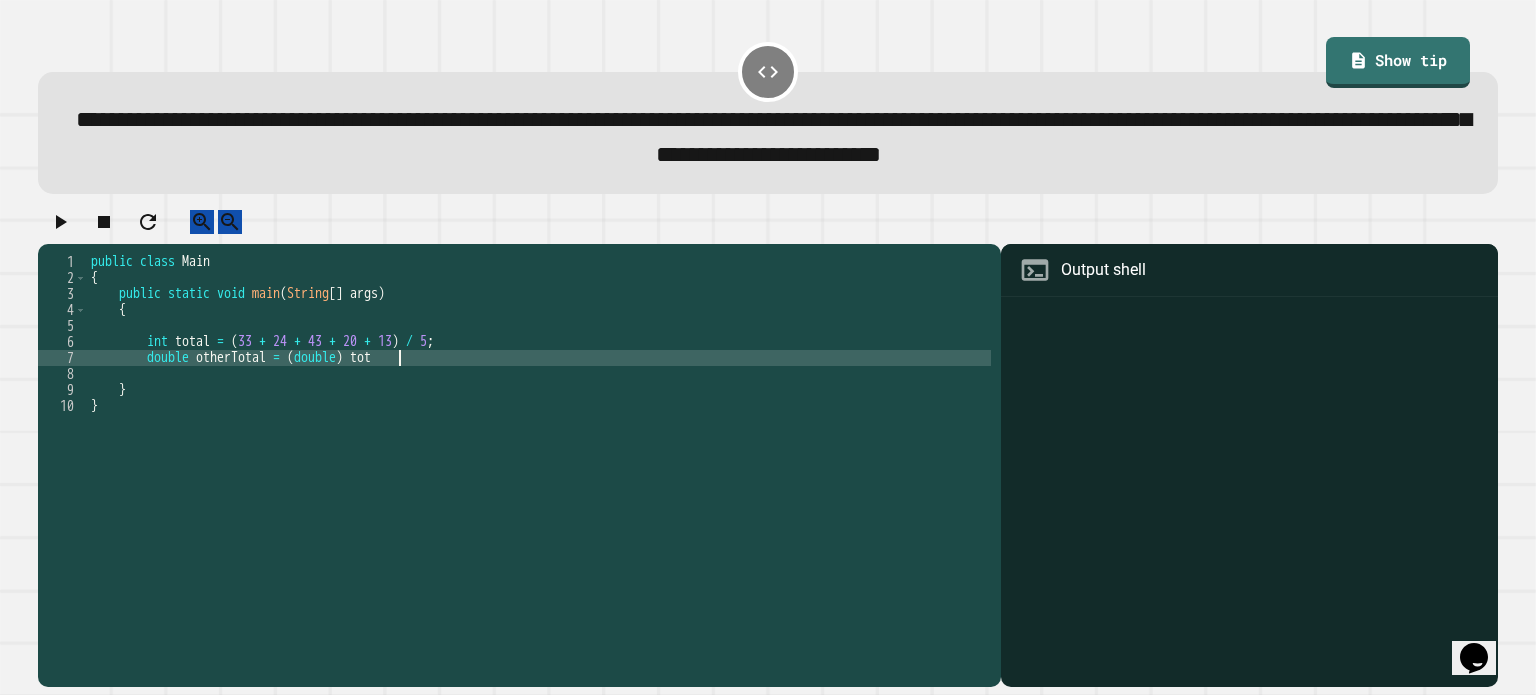type on "**********" 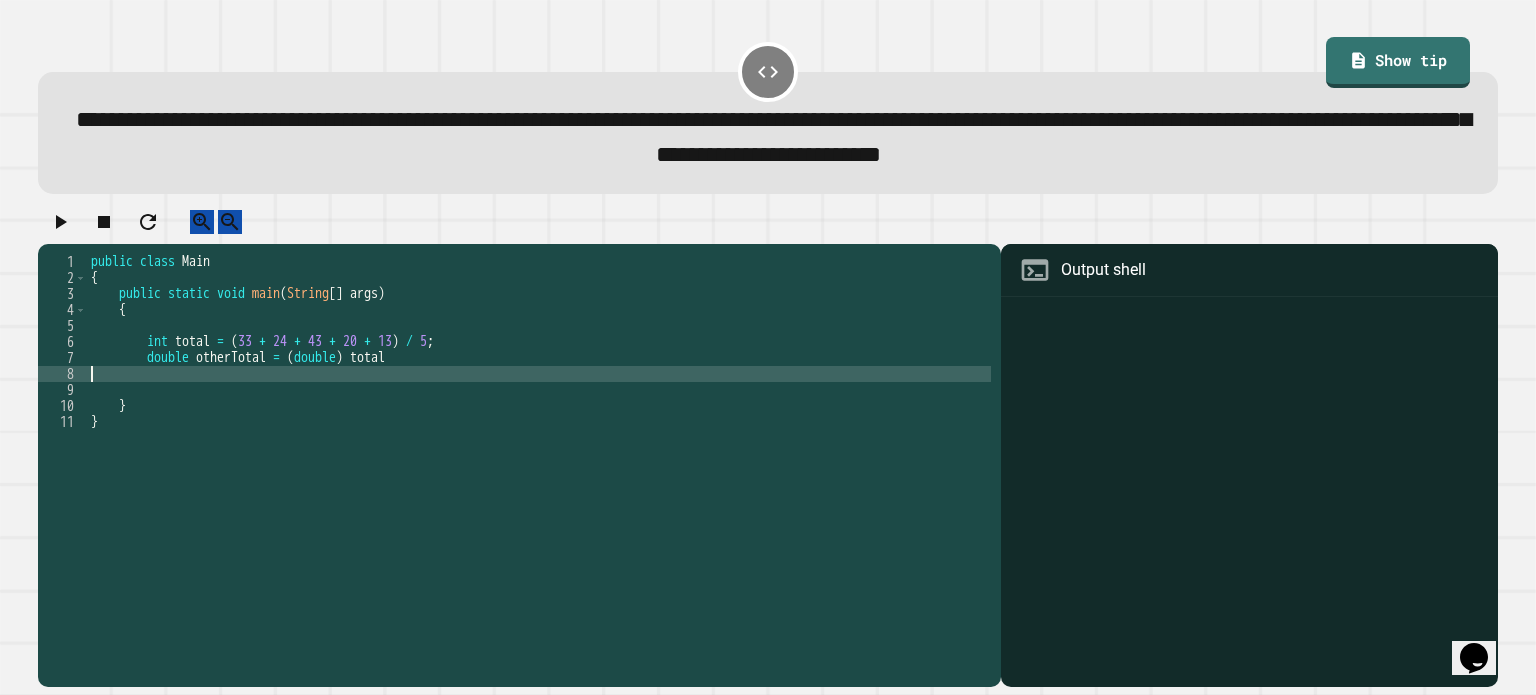 scroll, scrollTop: 0, scrollLeft: 0, axis: both 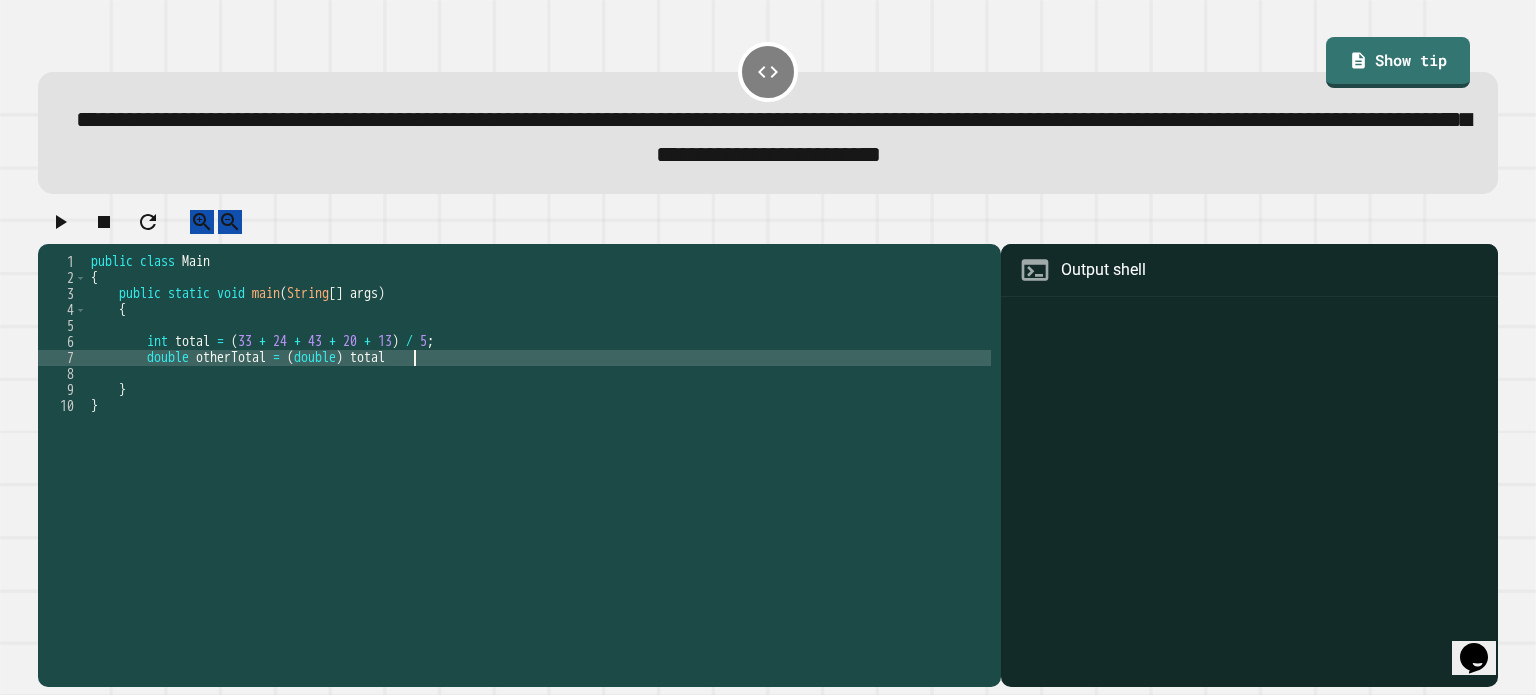 type on "**********" 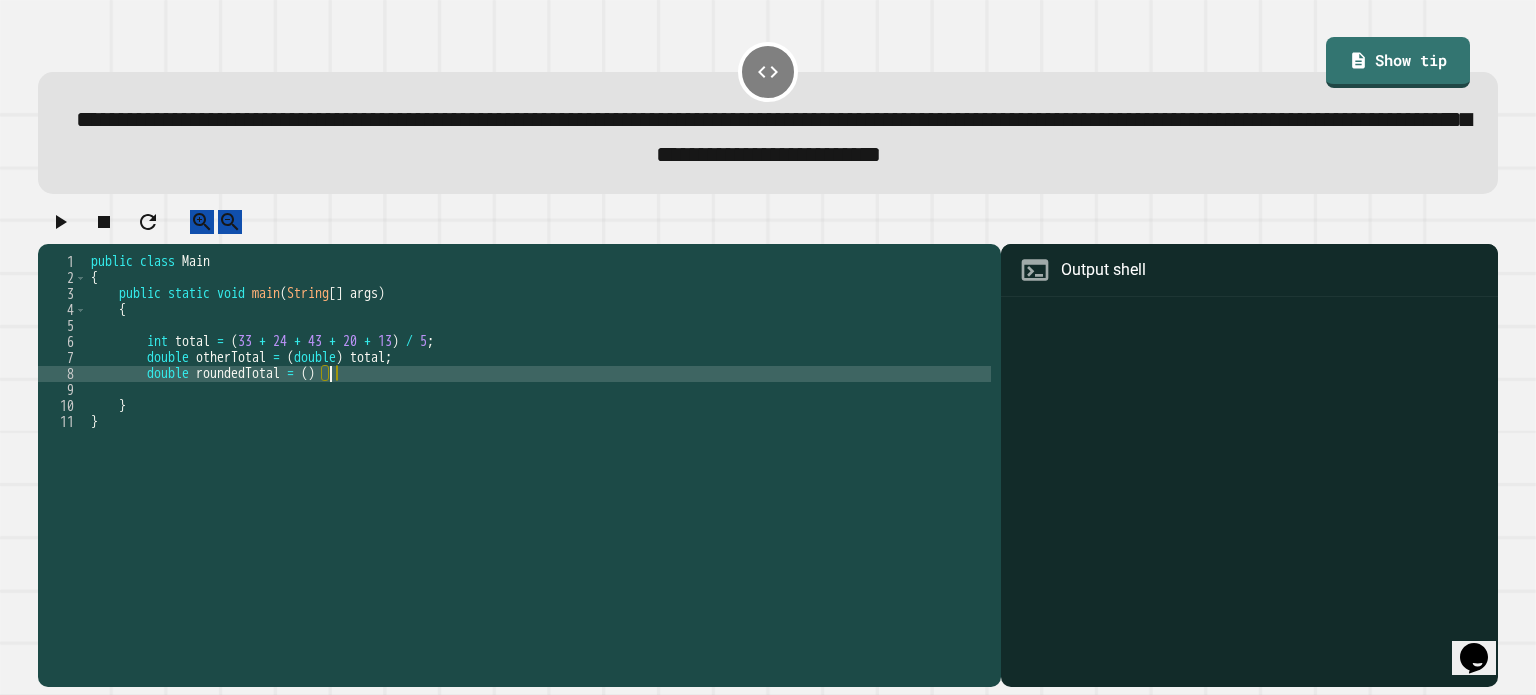 scroll, scrollTop: 0, scrollLeft: 15, axis: horizontal 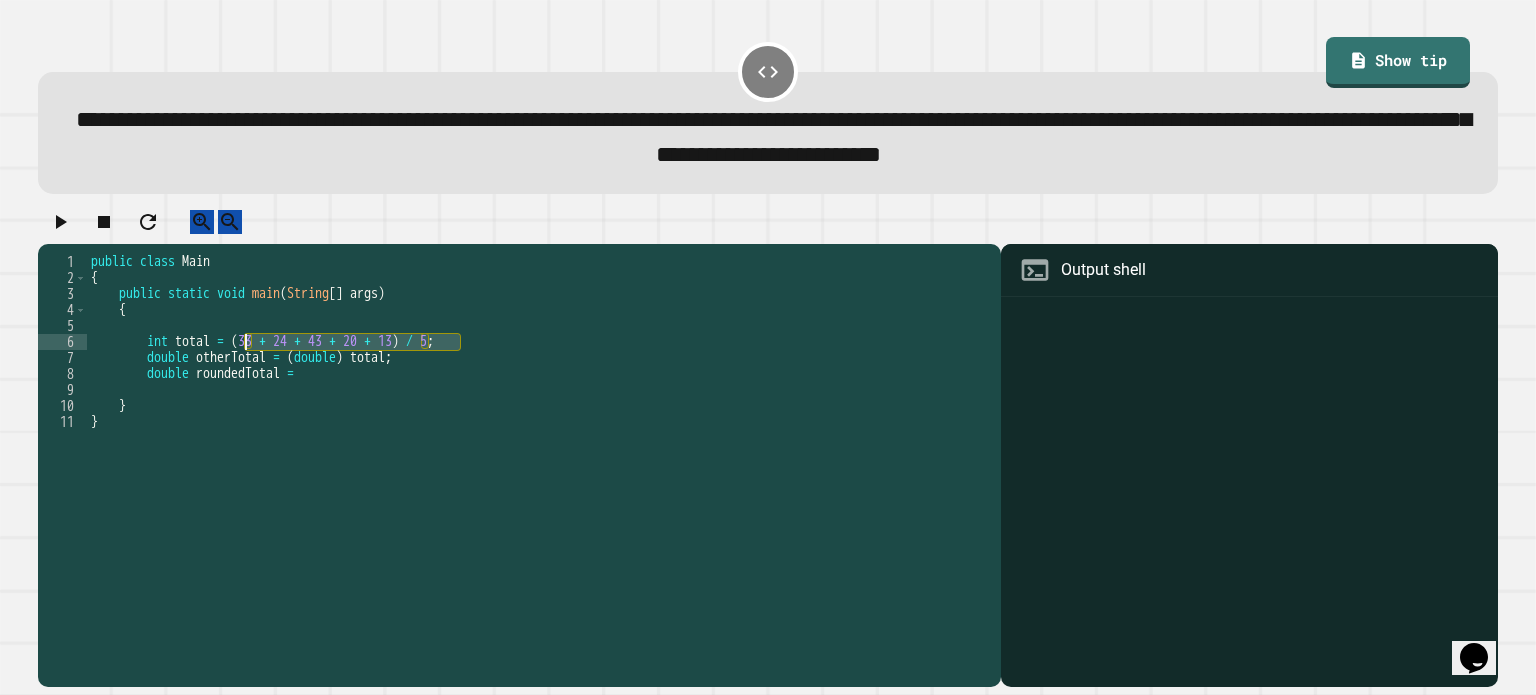 drag, startPoint x: 460, startPoint y: 363, endPoint x: 243, endPoint y: 360, distance: 217.02074 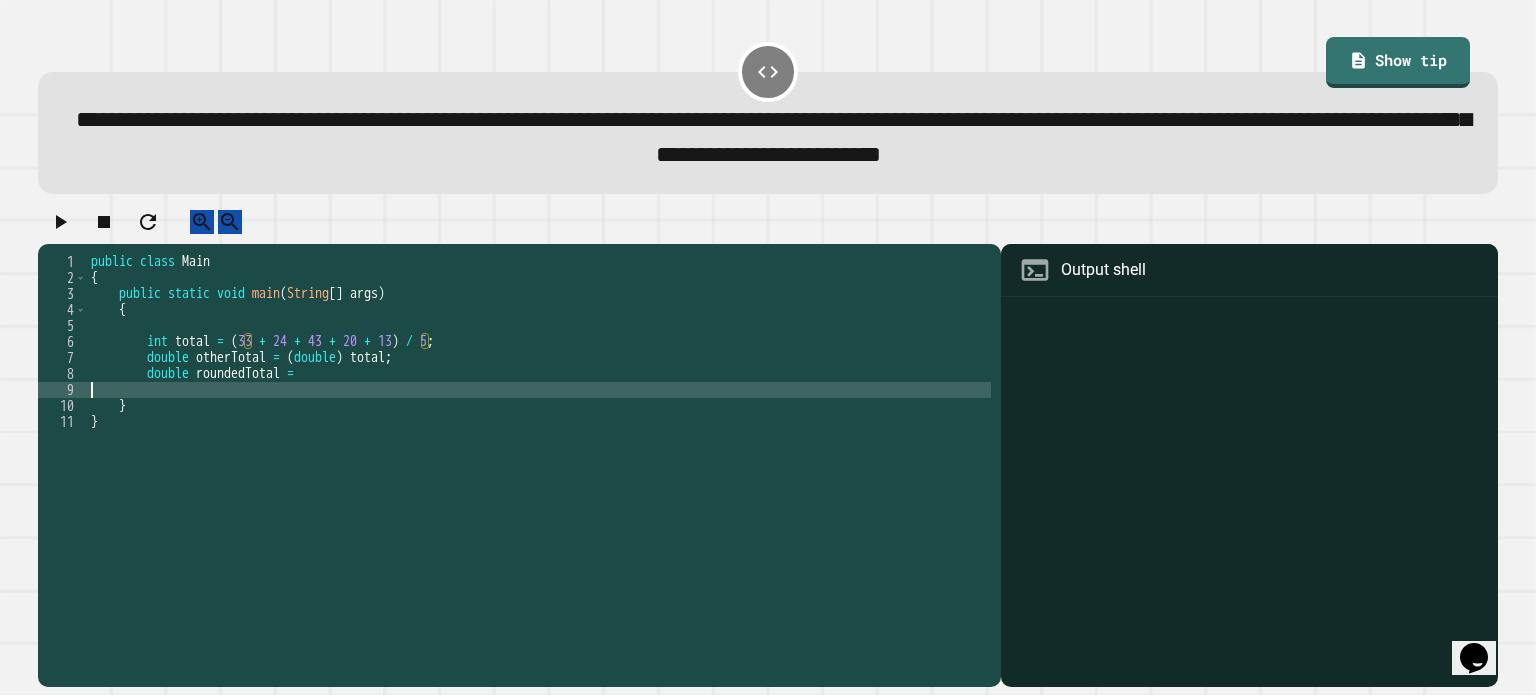 click on "public   class   Main   {      public   static   void   main ( String [ ]   args )        {           int   total   =   ( [NUMBER]   +   [NUMBER]   +   [NUMBER]   +   [NUMBER]   +   [NUMBER] )   /   [NUMBER] ;           double   otherTotal   =   ( double )   total ;           double   roundedTotal   =        } }" at bounding box center [539, 446] 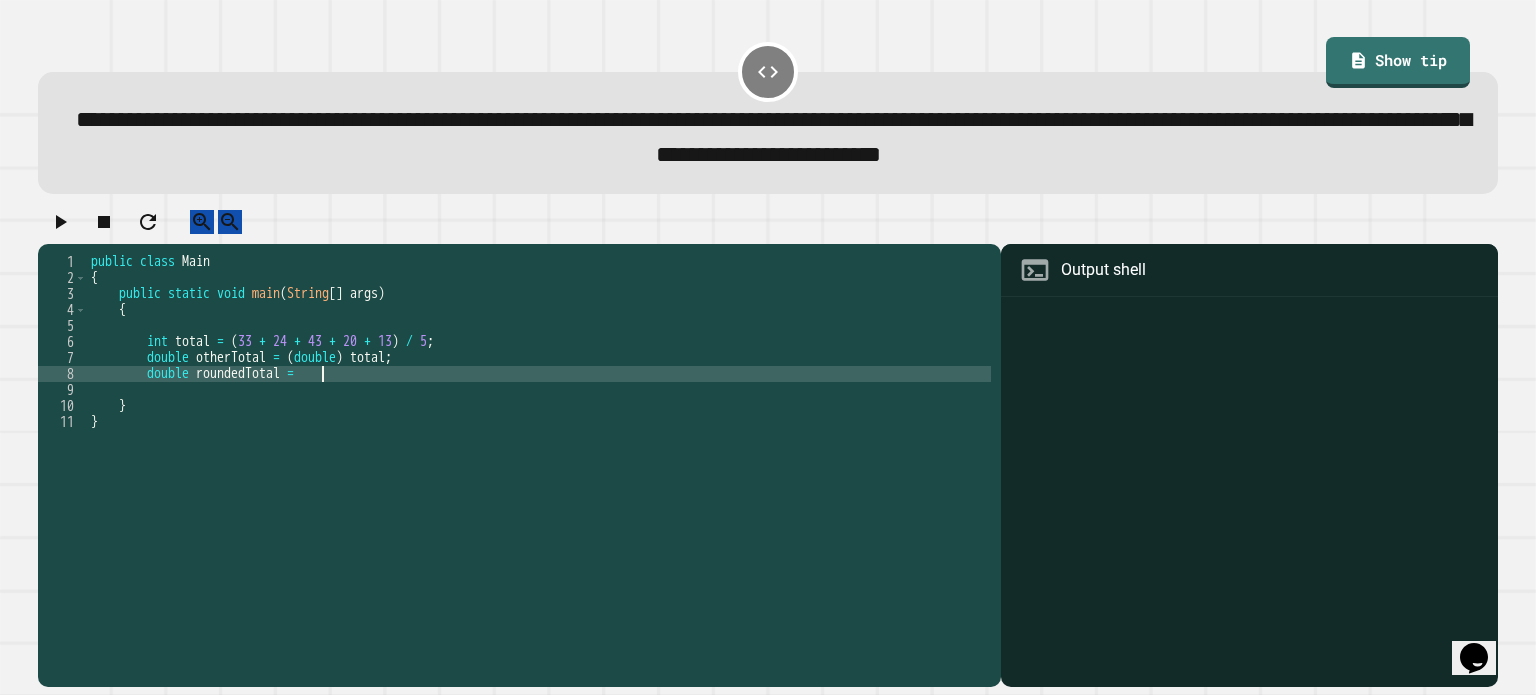 click on "public   class   Main   {      public   static   void   main ( String [ ]   args )        {           int   total   =   ( [NUMBER]   +   [NUMBER]   +   [NUMBER]   +   [NUMBER]   +   [NUMBER] )   /   [NUMBER] ;           double   otherTotal   =   ( double )   total ;           double   roundedTotal   =        } }" at bounding box center (539, 446) 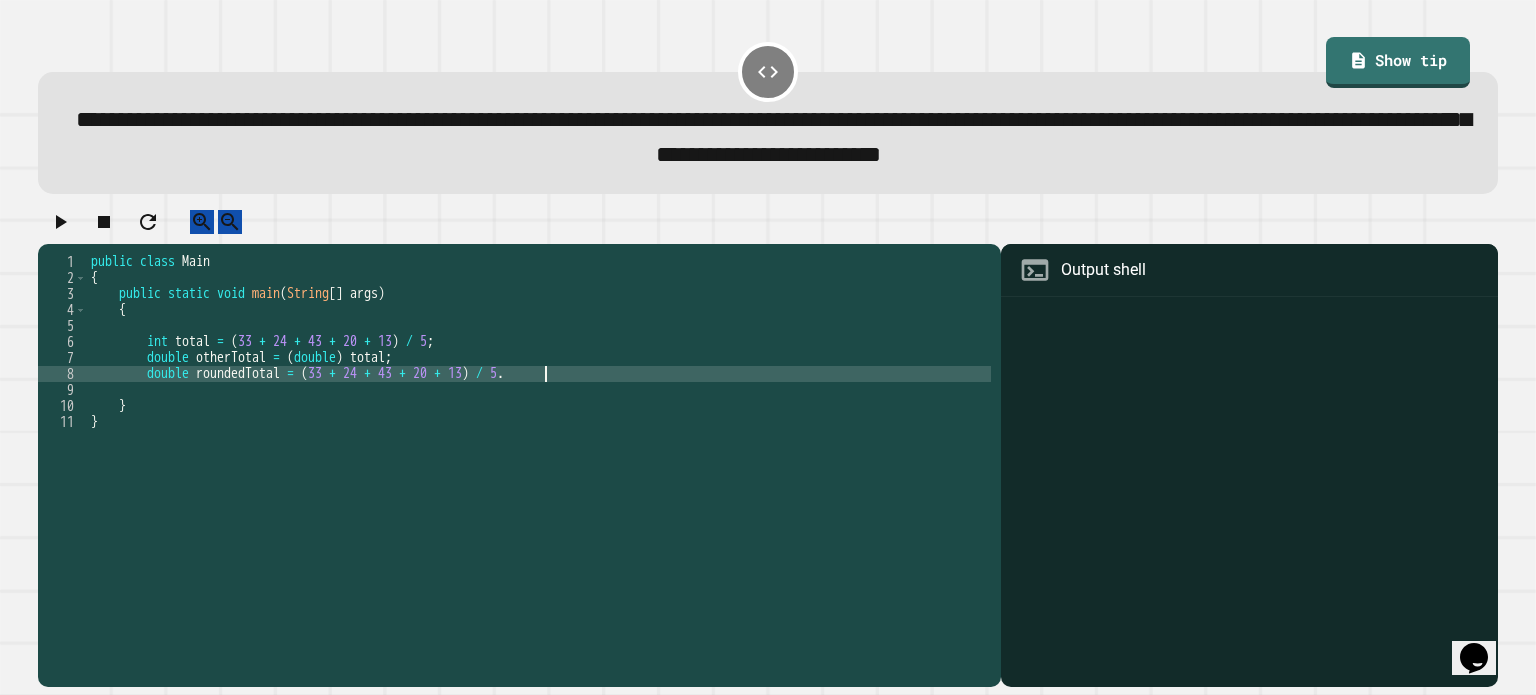 scroll, scrollTop: 0, scrollLeft: 32, axis: horizontal 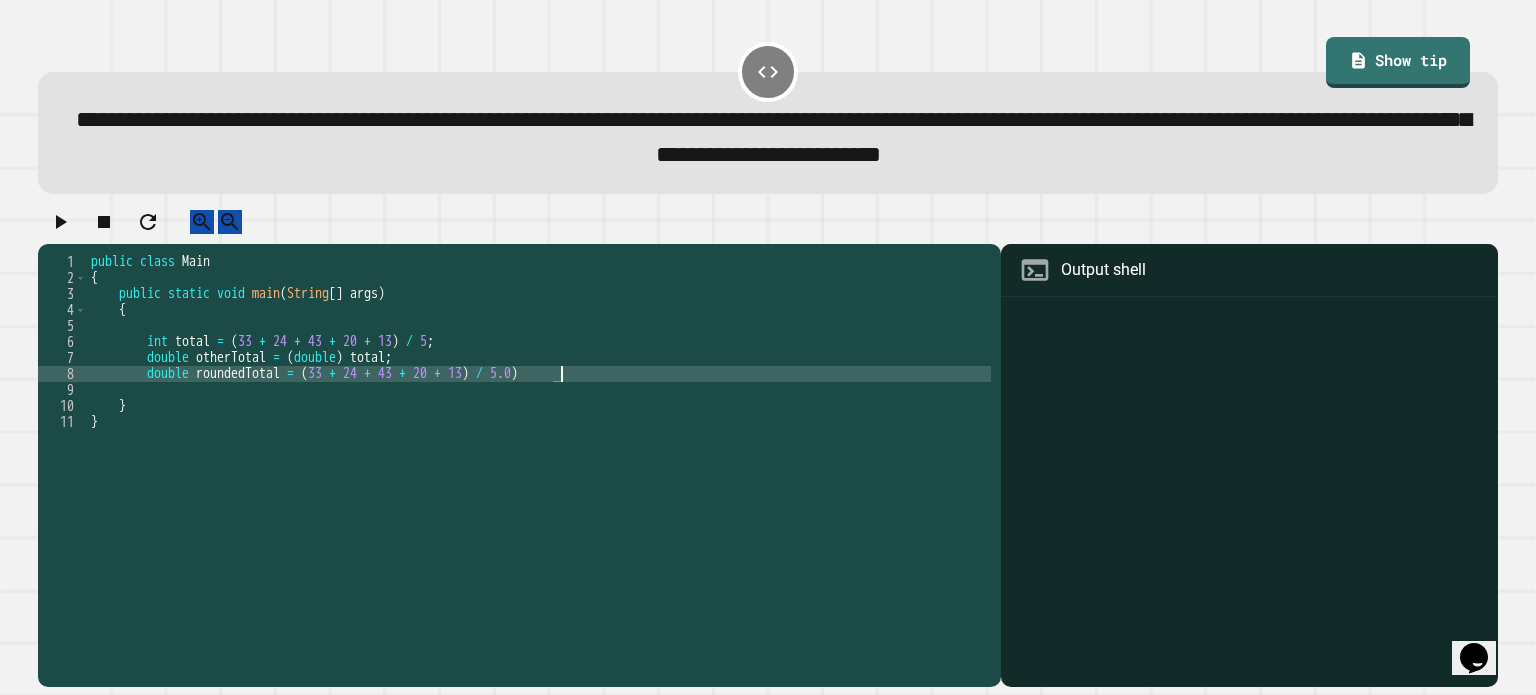 click on "public   class   Main   {      public   static   void   main ( String [ ]   args )        {           int   total   =   ( [NUMBER]   +   [NUMBER]   +   [NUMBER]   +   [NUMBER]   +   [NUMBER] )   /   [NUMBER] ;           double   otherTotal   =   ( double )   total ;           double   roundedTotal   =   ( [NUMBER]   +   [NUMBER]   +   [NUMBER]   +   [NUMBER]   +   [NUMBER] )   /   [NUMBER] )      } }" at bounding box center (539, 446) 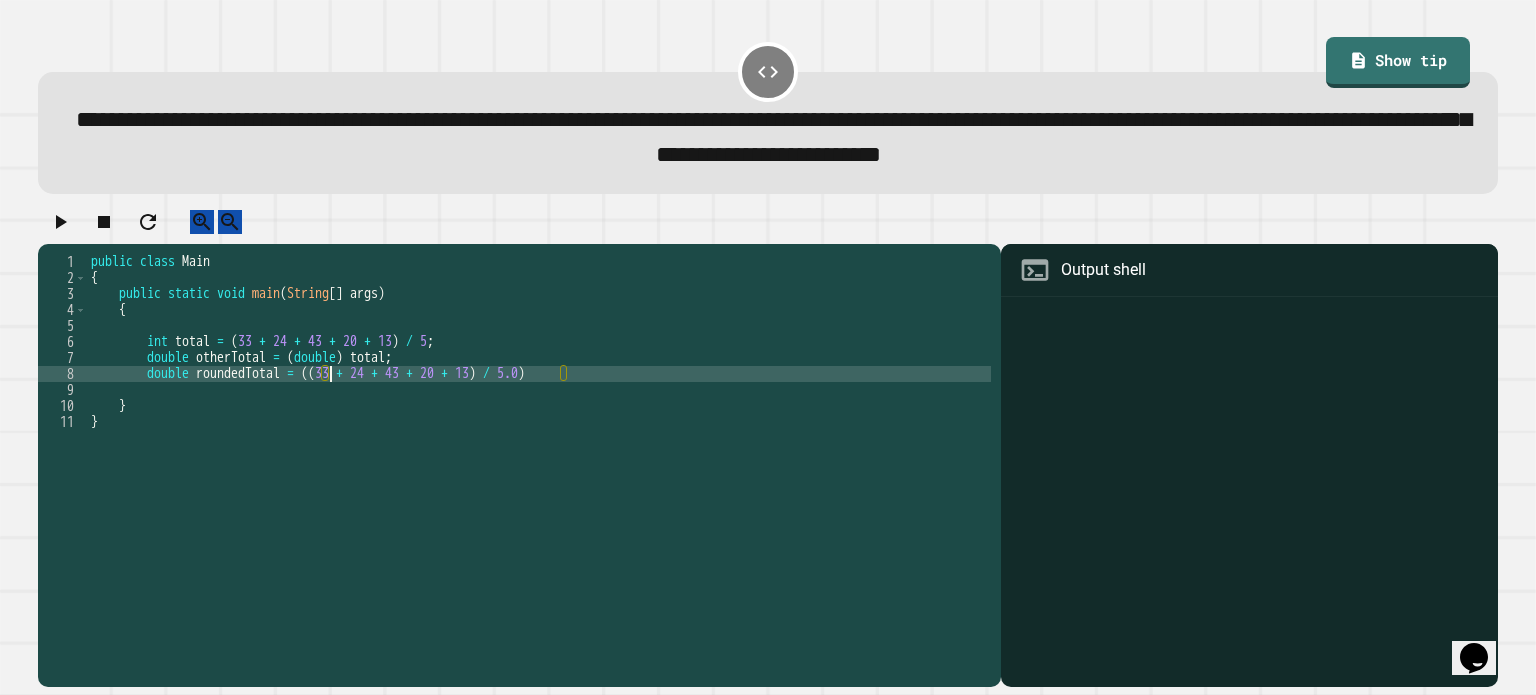 scroll, scrollTop: 0, scrollLeft: 17, axis: horizontal 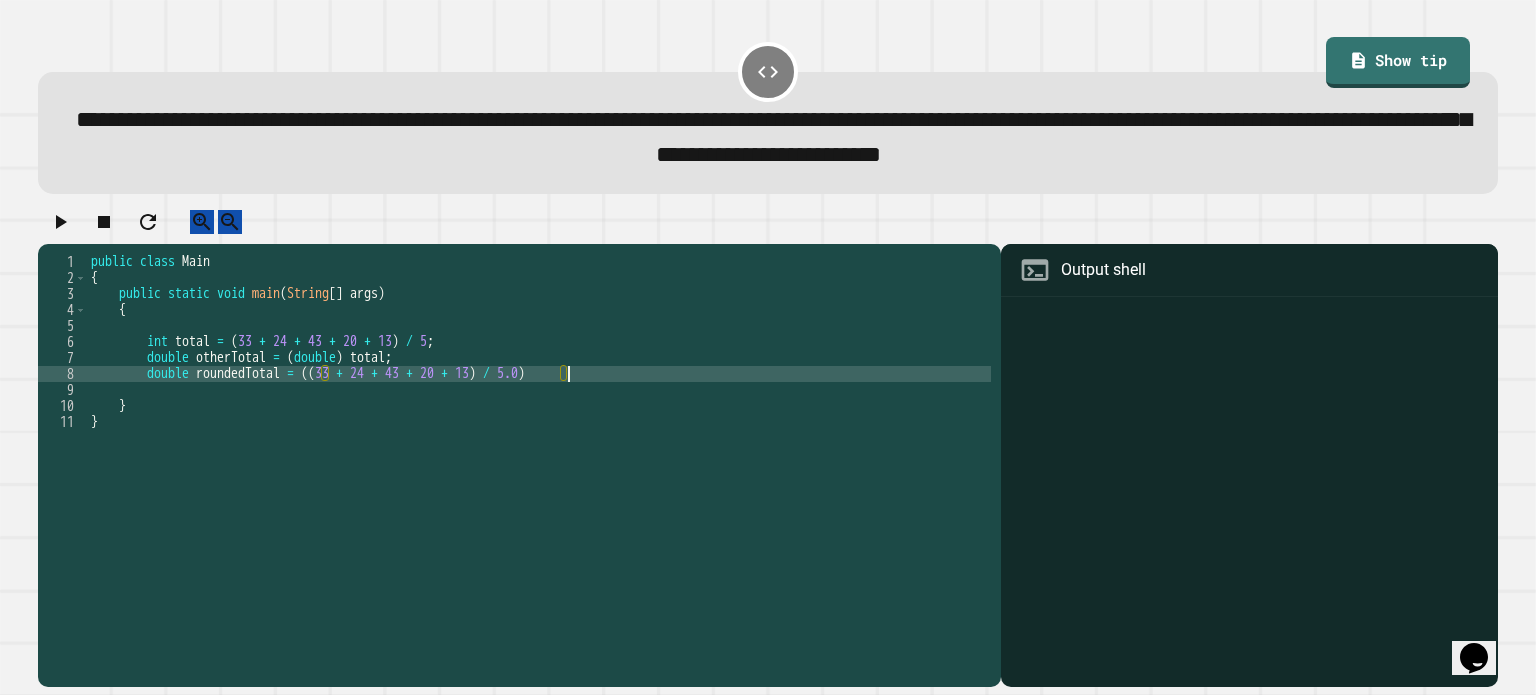 click on "public   class   Main   {      public   static   void   main ( String [ ]   args )        {           int   total   =   ( 33   +   24   +   43   +   20   +   13 )   /   5 ;           double   otherTotal   =   ( double )   total ;           double   roundedTotal   =   (( 33   +   24   +   43   +   20   +   13 )   /   5.0 )      } }" at bounding box center (539, 446) 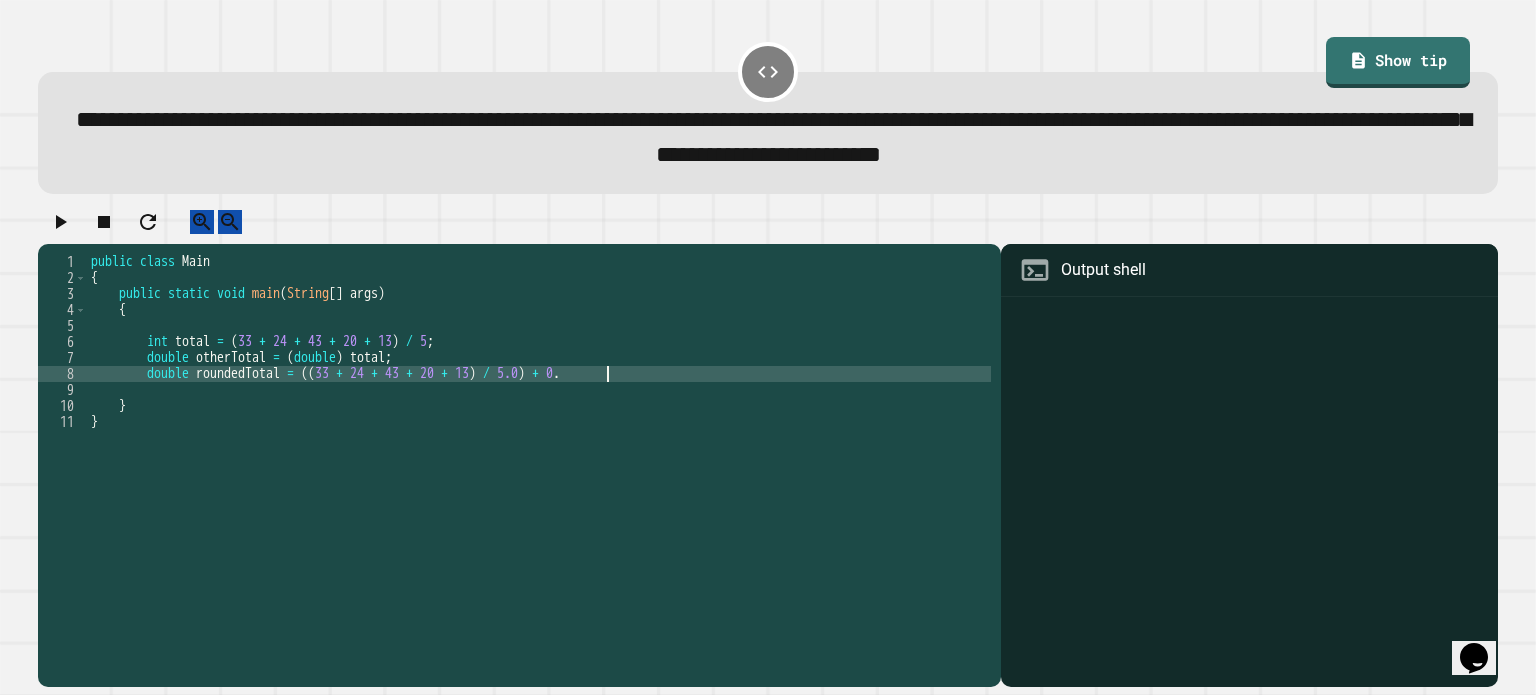 scroll, scrollTop: 0, scrollLeft: 36, axis: horizontal 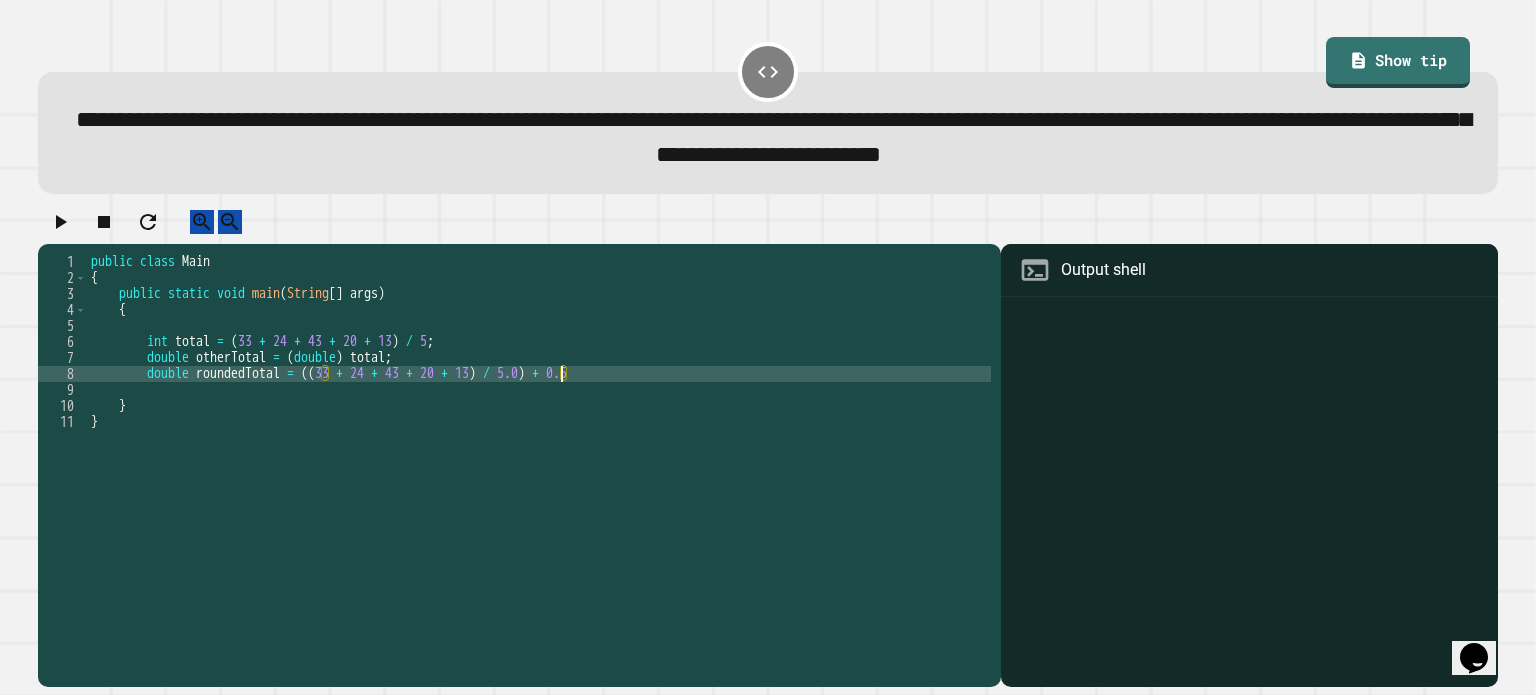 click on "public   class   Main   {      public   static   void   main ( String [ ]   args )        {           int   total   =   ( [NUMBER]   +   [NUMBER]   +   [NUMBER]   +   [NUMBER]   +   [NUMBER] )   /   [NUMBER] ;           double   otherTotal   =   ( double )   total ;           double   roundedTotal   =   (( [NUMBER]   +   [NUMBER]   +   [NUMBER]   +   [NUMBER]   +   [NUMBER] )   /   [NUMBER] )   +   [NUMBER]      } }" at bounding box center (539, 446) 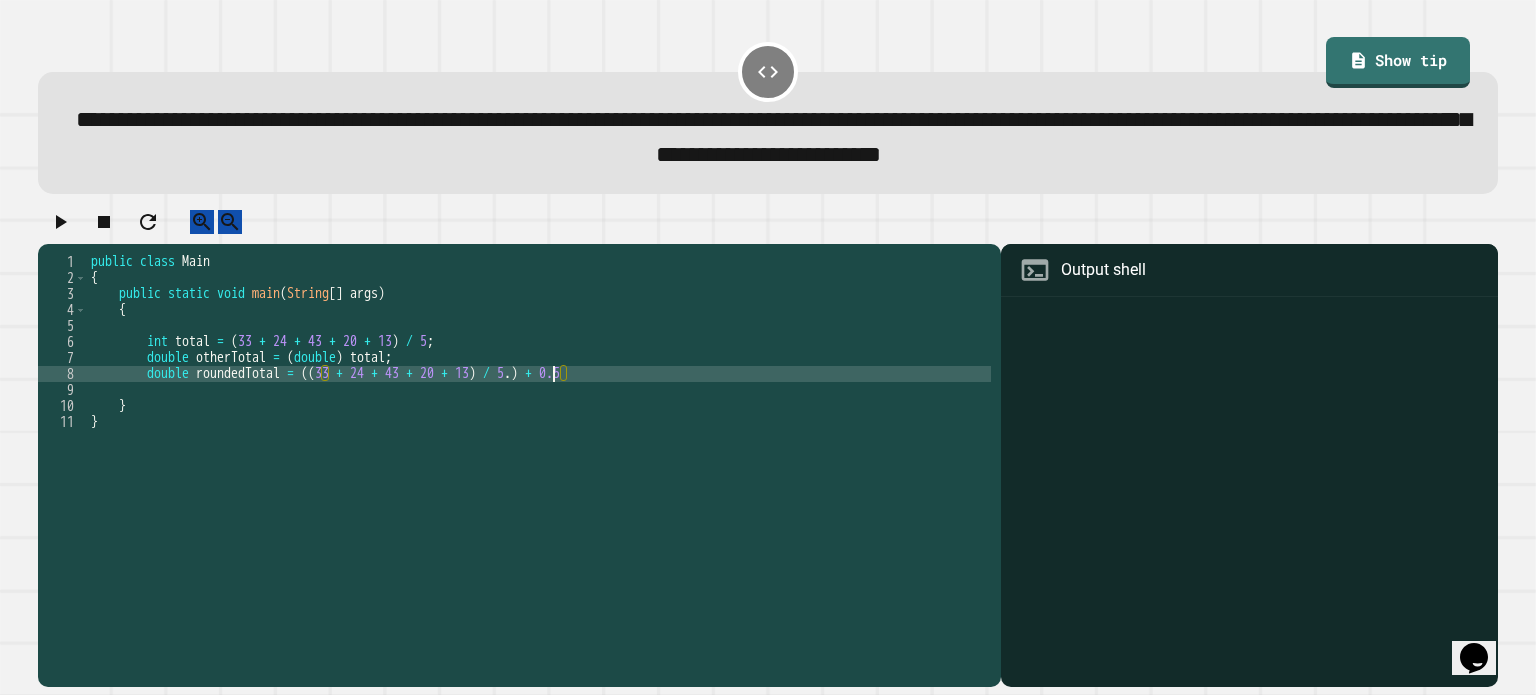 scroll, scrollTop: 0, scrollLeft: 35, axis: horizontal 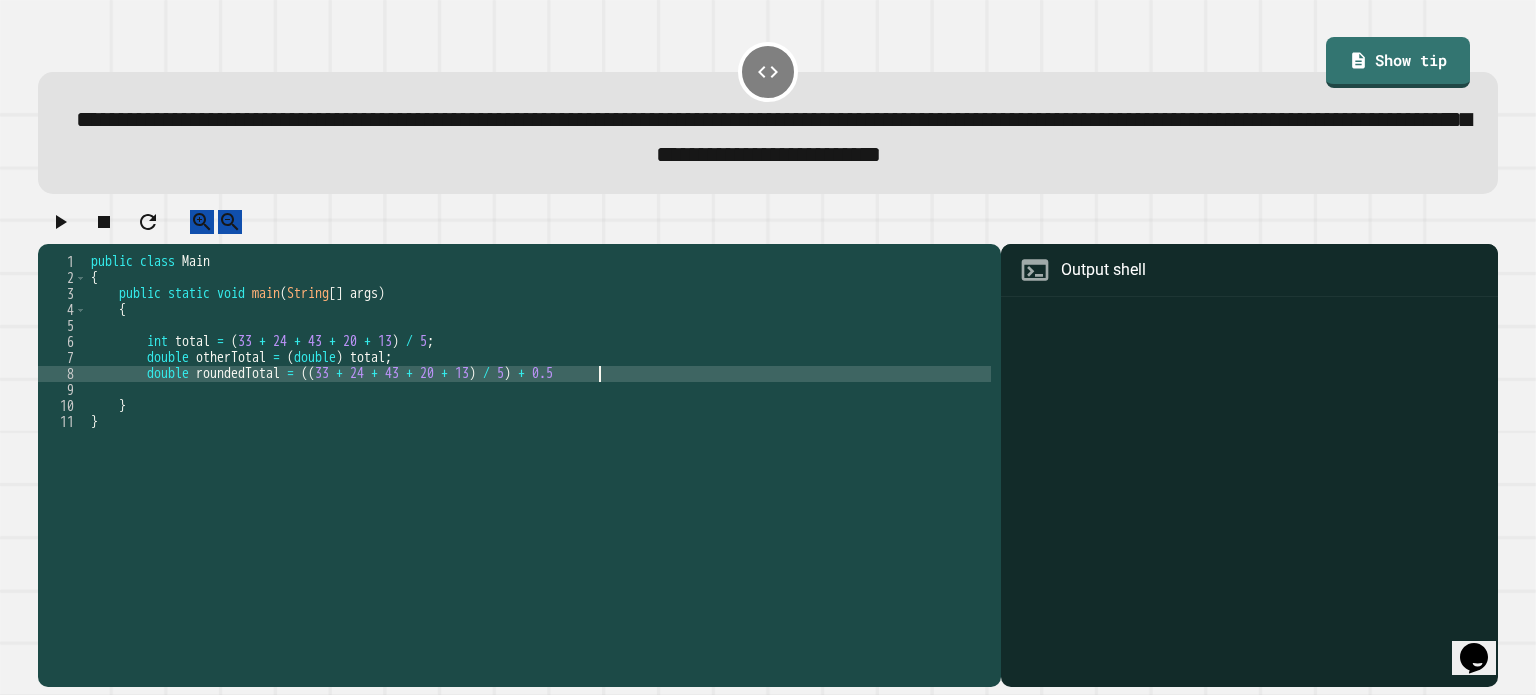 click on "public   class   Main   {      public   static   void   main ( String [ ]   args )        {           int   total   =   ( [NUMBER]   +   [NUMBER]   +   [NUMBER]   +   [NUMBER]   +   [NUMBER] )   /   [NUMBER] ;           double   otherTotal   =   ( double )   total ;           double   roundedTotal   =   (( [NUMBER]   +   [NUMBER]   +   [NUMBER]   +   [NUMBER]   +   [NUMBER] )   /   [NUMBER] )   +   [NUMBER]      } }" at bounding box center [539, 446] 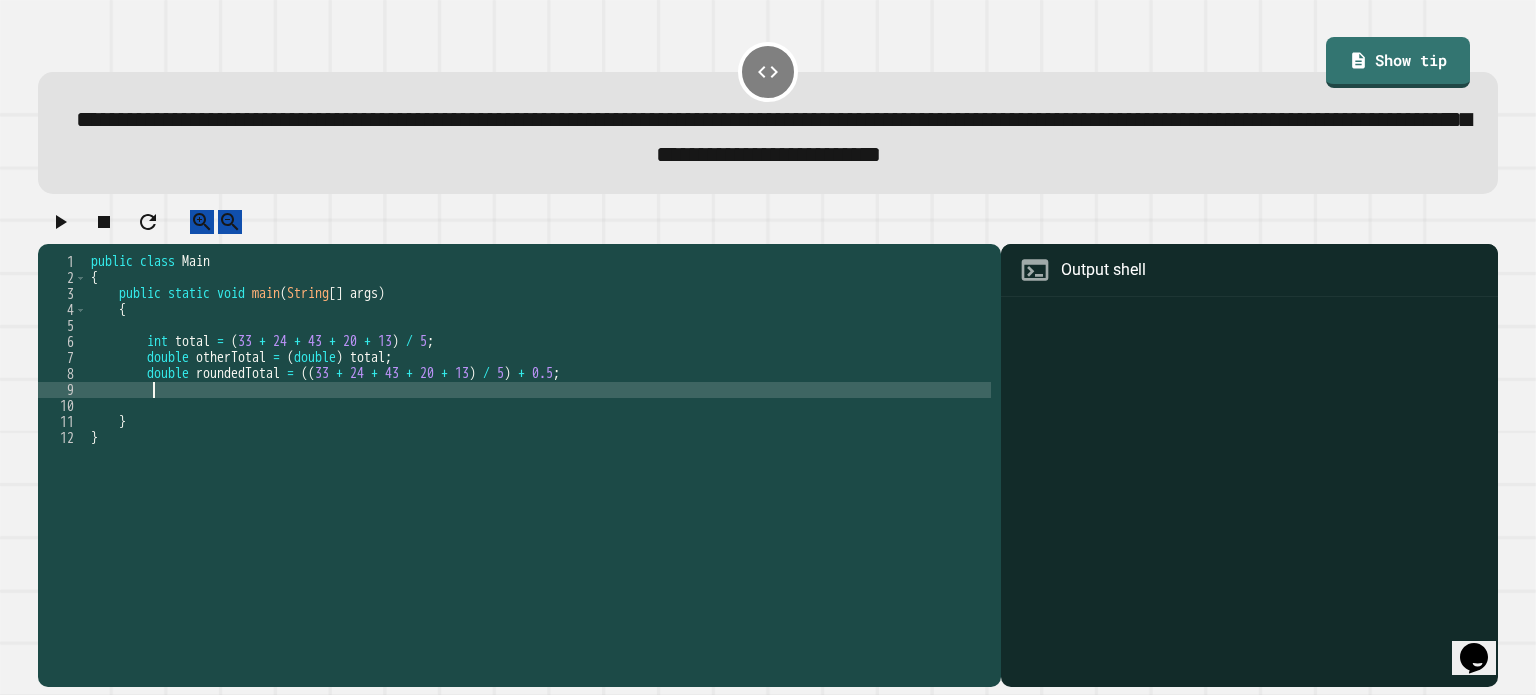 scroll, scrollTop: 0, scrollLeft: 3, axis: horizontal 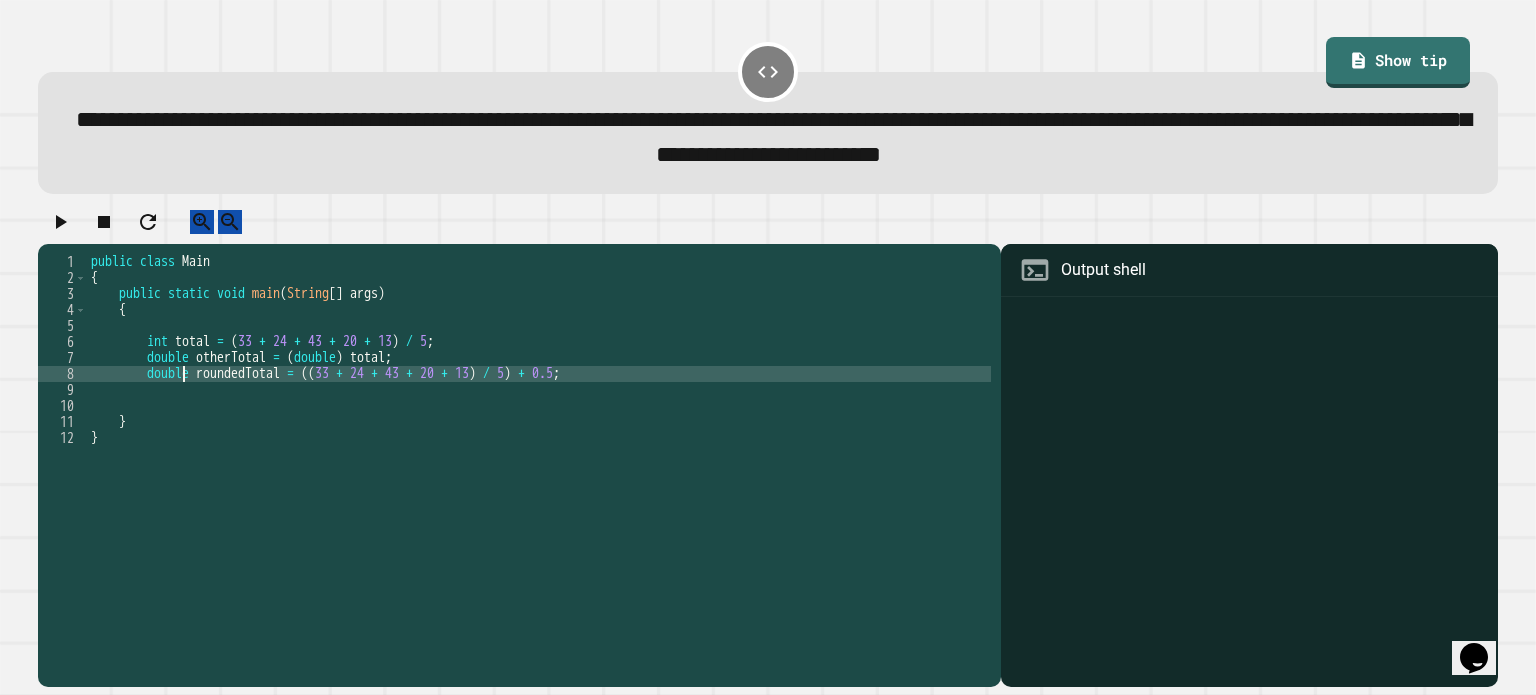 click on "public   class   Main   {      public   static   void   main ( String [ ]   args )        {           int   total   =   ( [NUMBER]   +   [NUMBER]   +   [NUMBER]   +   [NUMBER]   +   [NUMBER] )   /   [NUMBER] ;           double   otherTotal   =   ( double )   total ;           double   roundedTotal   =   (( [NUMBER]   +   [NUMBER]   +   [NUMBER]   +   [NUMBER]   +   [NUMBER] )   /   [NUMBER] )   +   [NUMBER] ;                } }" at bounding box center [539, 446] 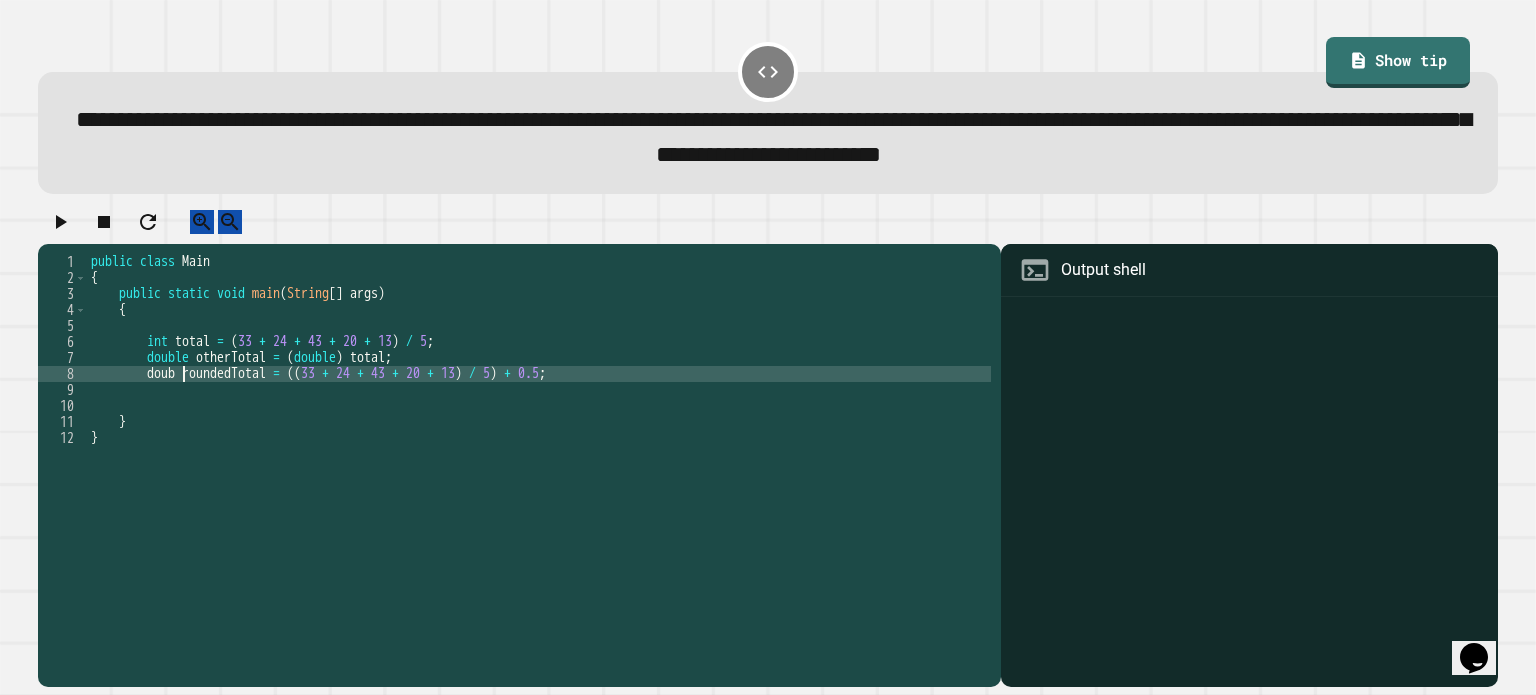 scroll, scrollTop: 0, scrollLeft: 7, axis: horizontal 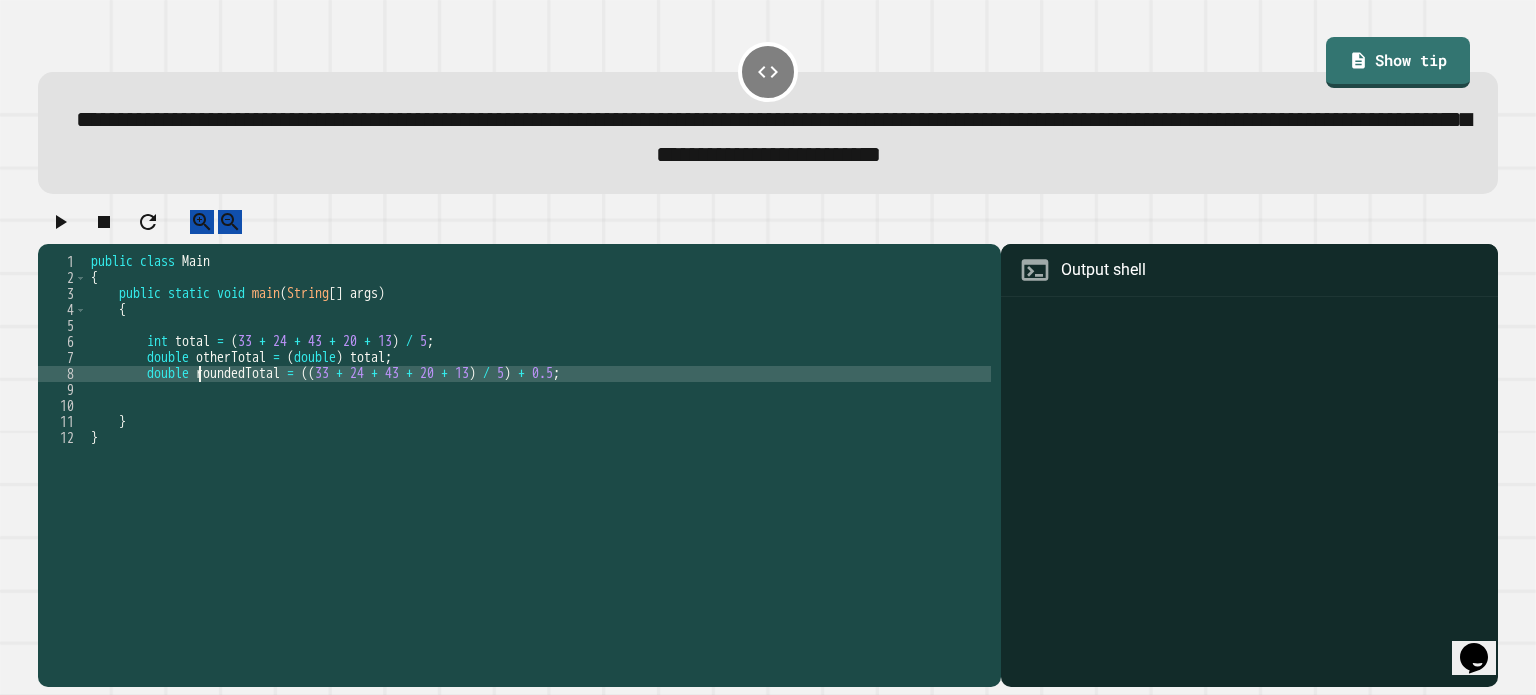 click on "public   class   Main   {      public   static   void   main ( String [ ]   args )        {           int   total   =   ( [NUMBER]   +   [NUMBER]   +   [NUMBER]   +   [NUMBER]   +   [NUMBER] )   /   [NUMBER] ;           double   otherTotal   =   ( double )   total ;           double   roundedTotal   =   (( [NUMBER]   +   [NUMBER]   +   [NUMBER]   +   [NUMBER]   +   [NUMBER] )   /   [NUMBER] )   +   [NUMBER] ;                } }" at bounding box center [539, 446] 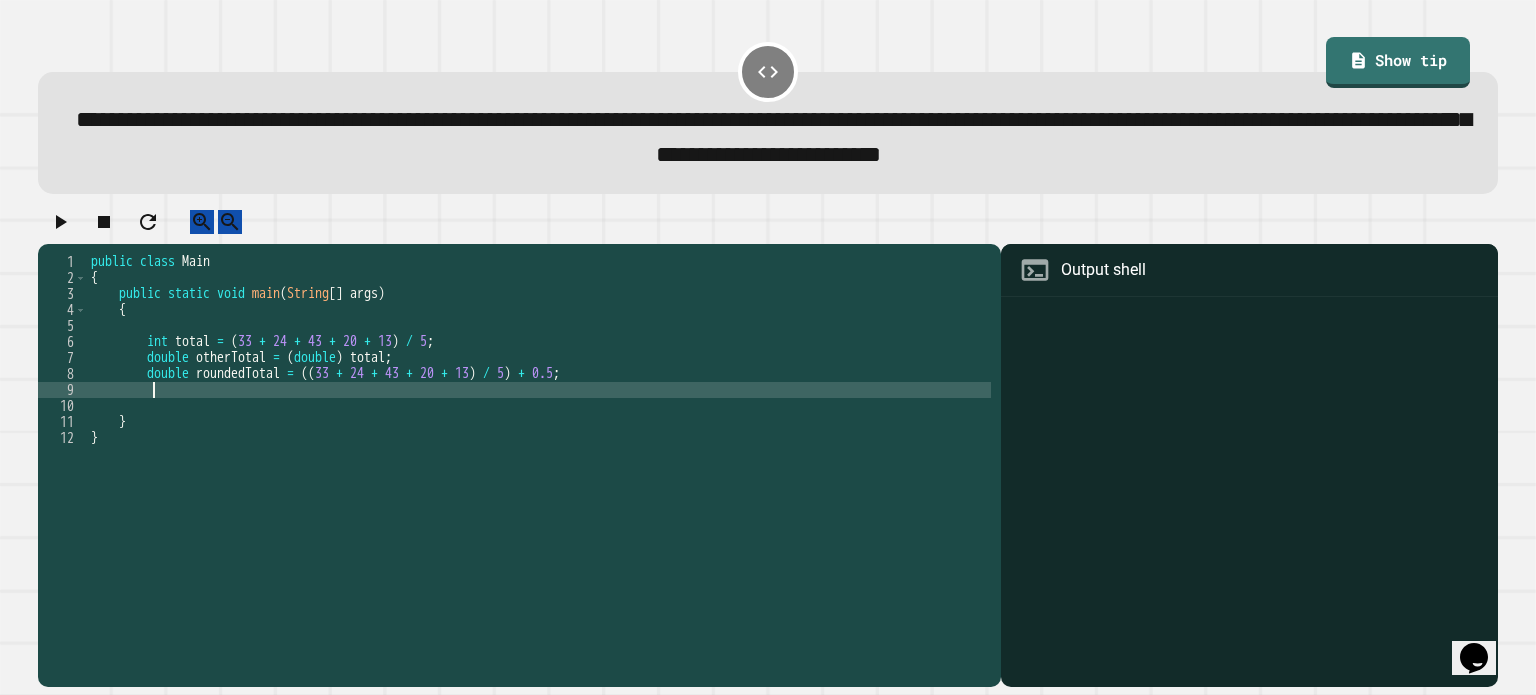 scroll, scrollTop: 0, scrollLeft: 3, axis: horizontal 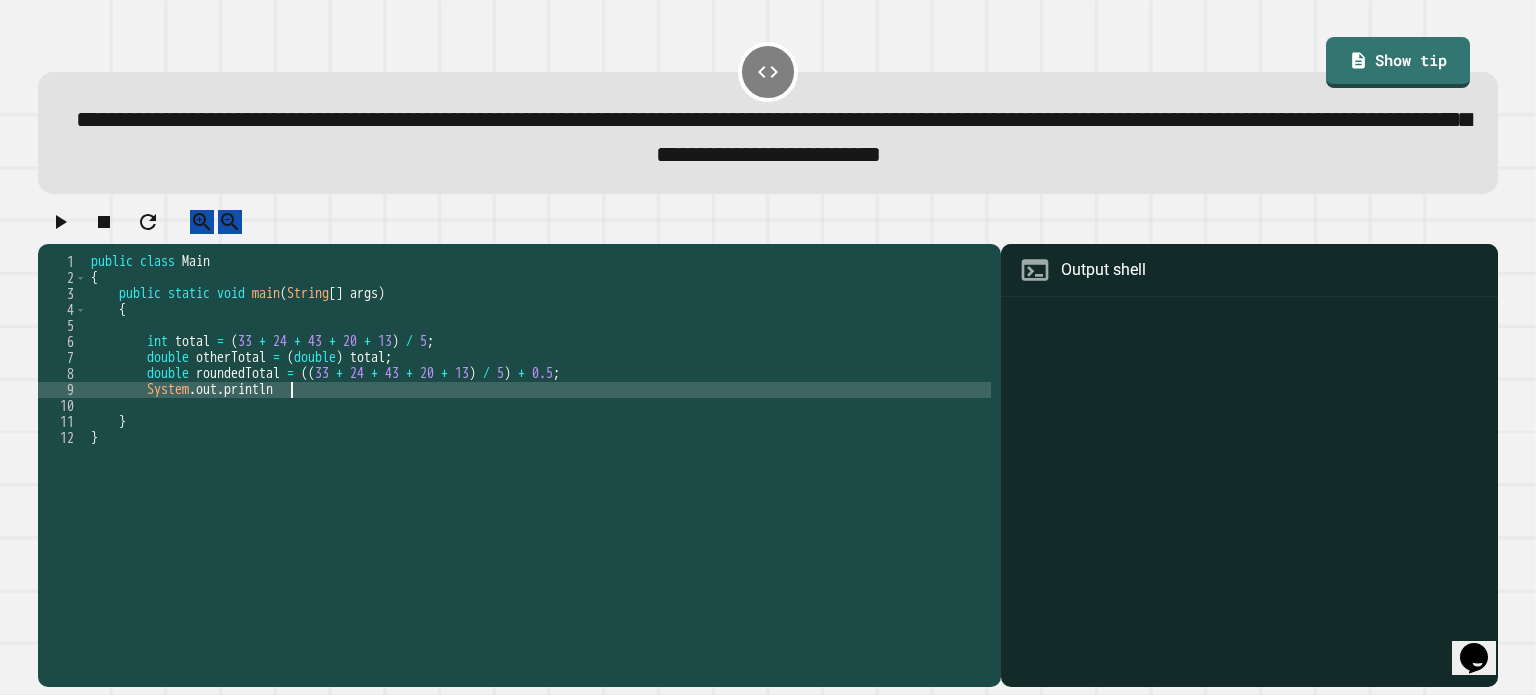 type on "**********" 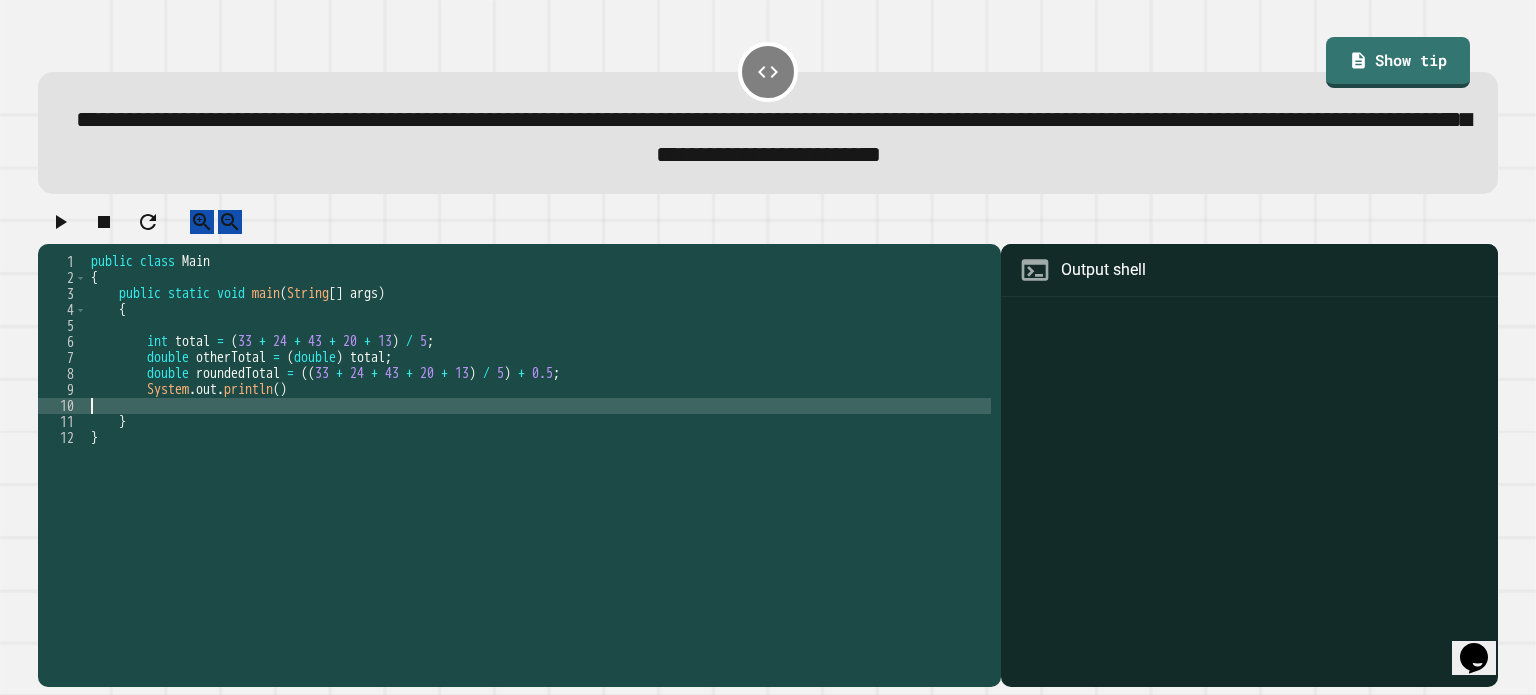 click on "public   class   Main   {      public   static   void   main ( String [ ]   args )        {           int   total   =   ( 33   +   24   +   43   +   20   +   13 )   /   5 ;           double   otherTotal   =   ( double   )   total ;           double   roundedTotal   =   (( 33   +   24   +   43   +   20   +   13 )   /   5 )   +   0.5 ;           System . out . println ( )      } }" at bounding box center (539, 446) 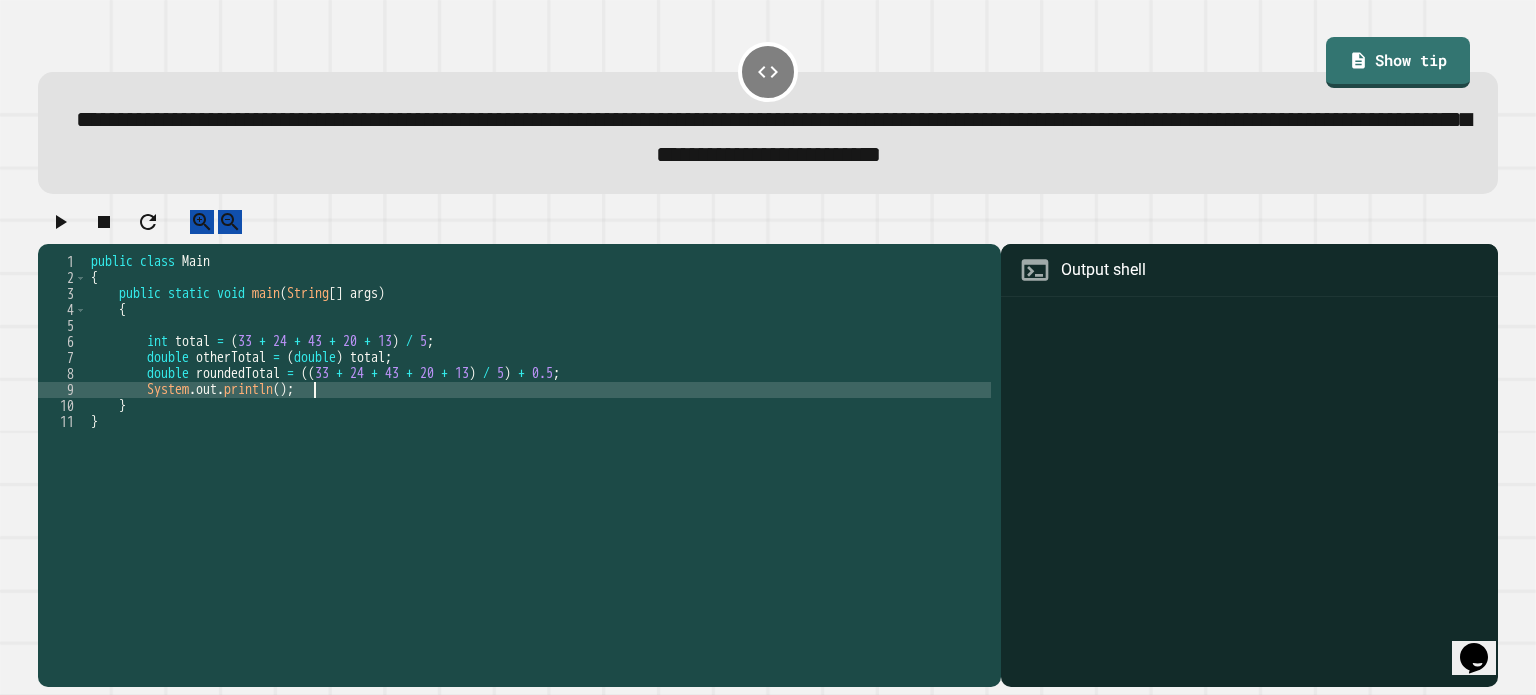 scroll, scrollTop: 0, scrollLeft: 14, axis: horizontal 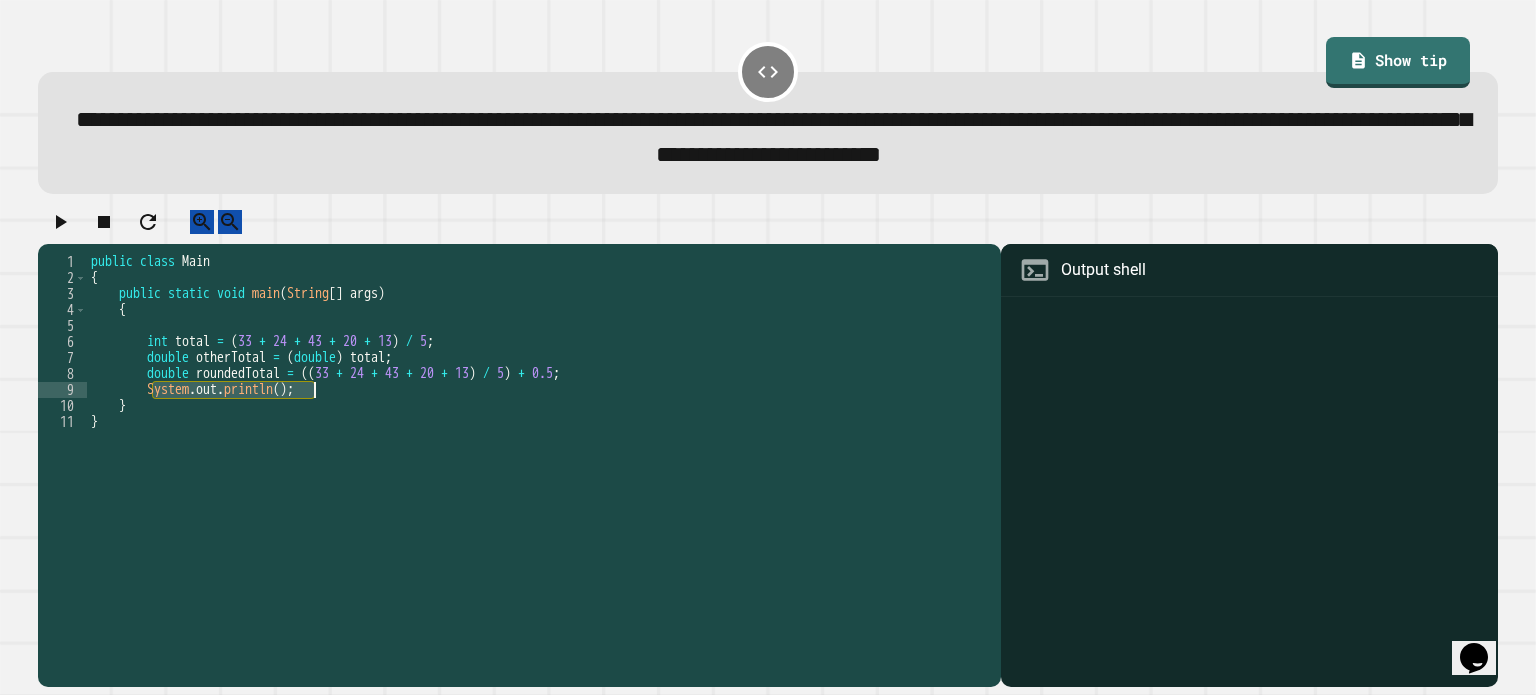 drag, startPoint x: 152, startPoint y: 411, endPoint x: 315, endPoint y: 411, distance: 163 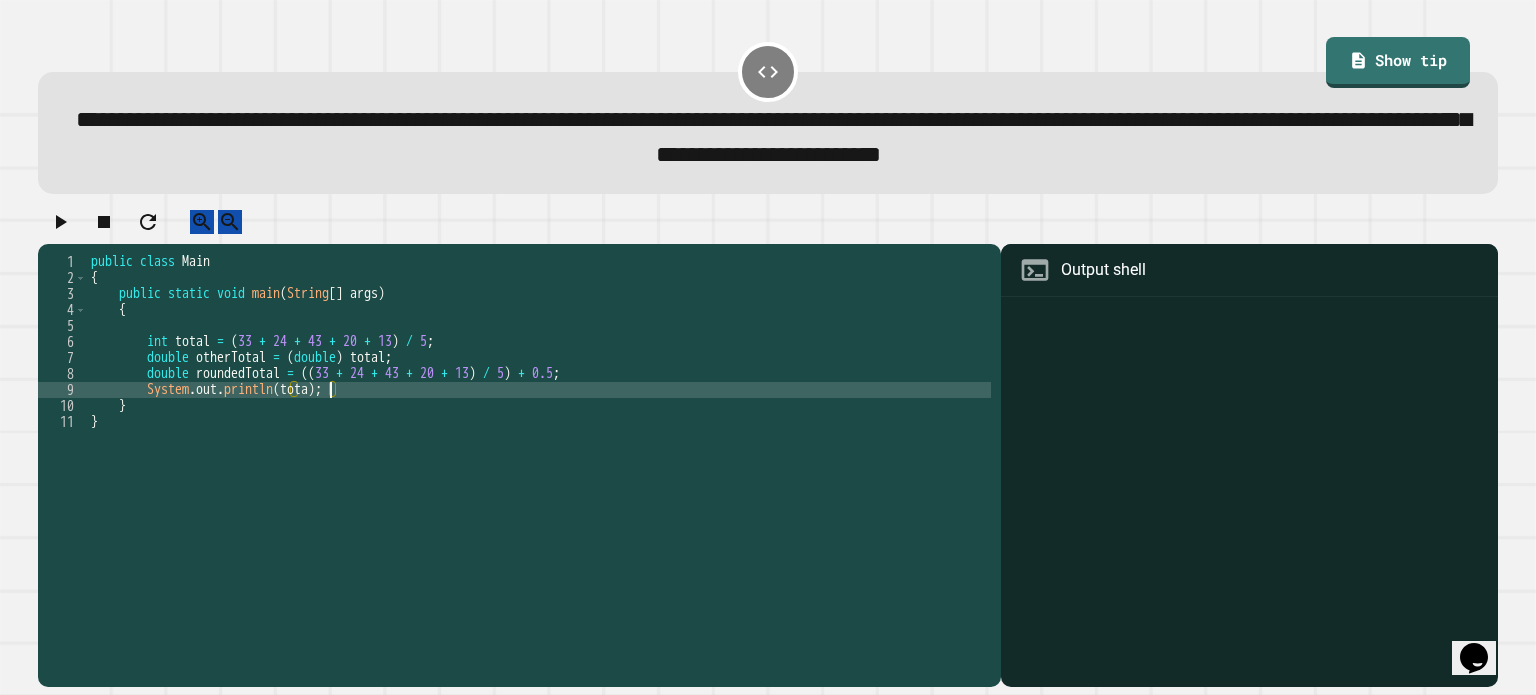 scroll, scrollTop: 0, scrollLeft: 16, axis: horizontal 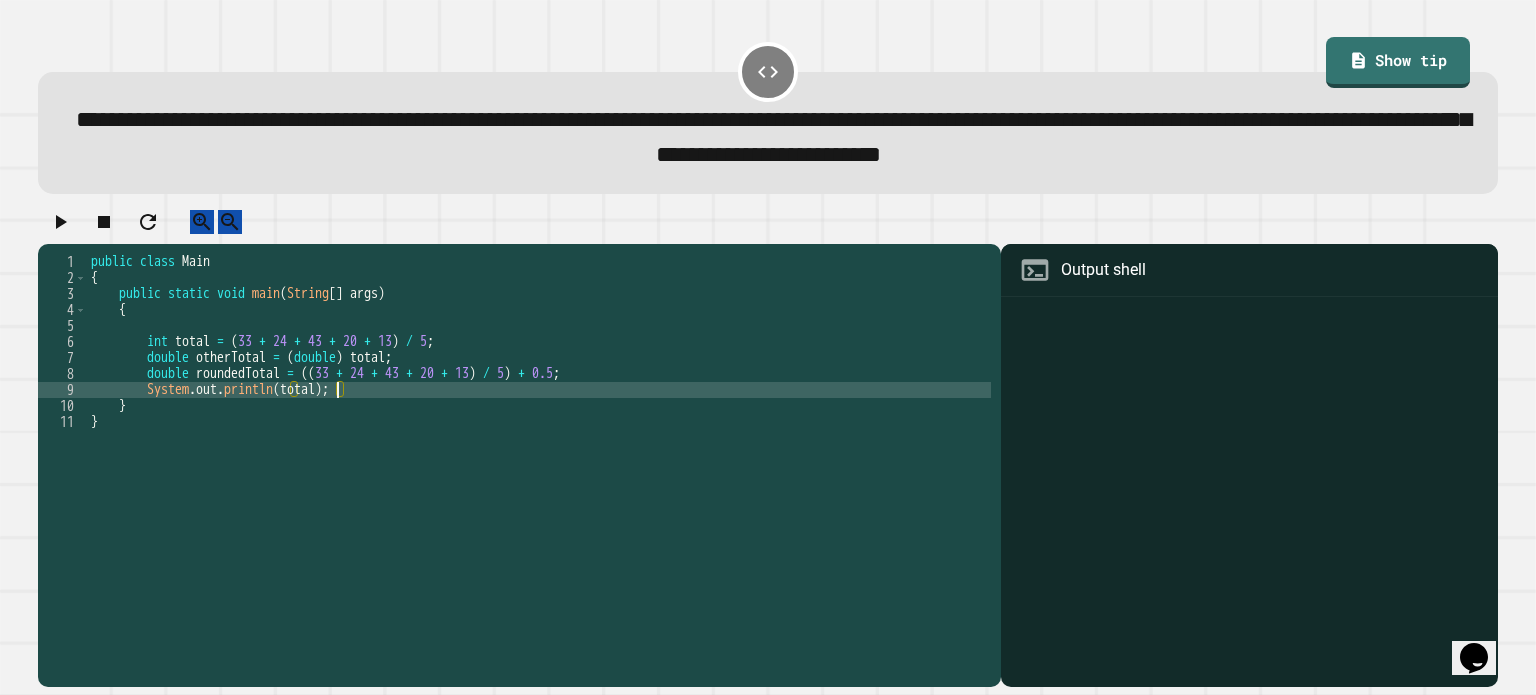 click on "public   class   Main   {      public   static   void   main ( String [ ]   args )        {           int   total   =   ( [NUMBER]   +   [NUMBER]   +   [NUMBER]   +   [NUMBER]   +   [NUMBER] )   /   [NUMBER] ;           double   otherTotal   =   ( double )   total ;           double   roundedTotal   =   (( [NUMBER]   +   [NUMBER]   +   [NUMBER]   +   [NUMBER]   +   [NUMBER] )   /   [NUMBER] )   +   [NUMBER] ;           System . out . println ( total ) ;      } }" at bounding box center [539, 446] 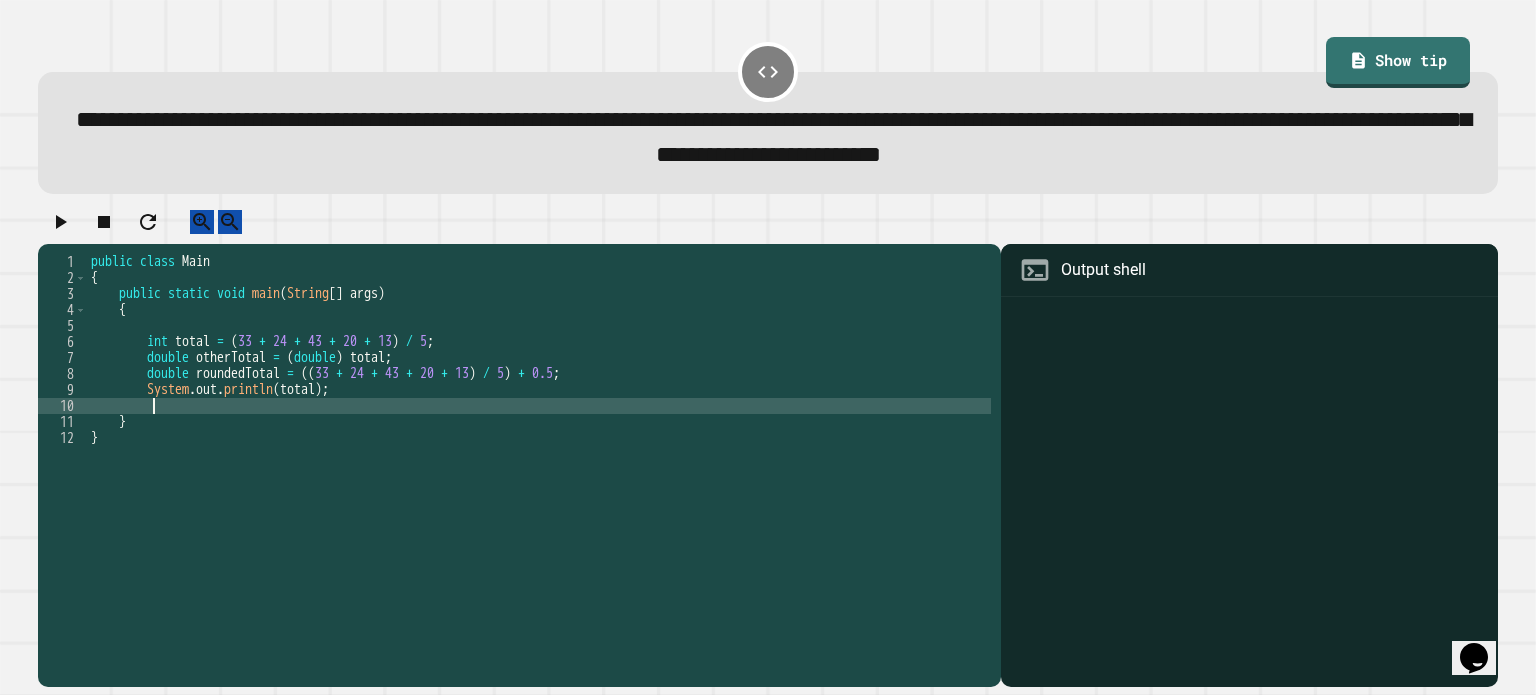scroll, scrollTop: 0, scrollLeft: 3, axis: horizontal 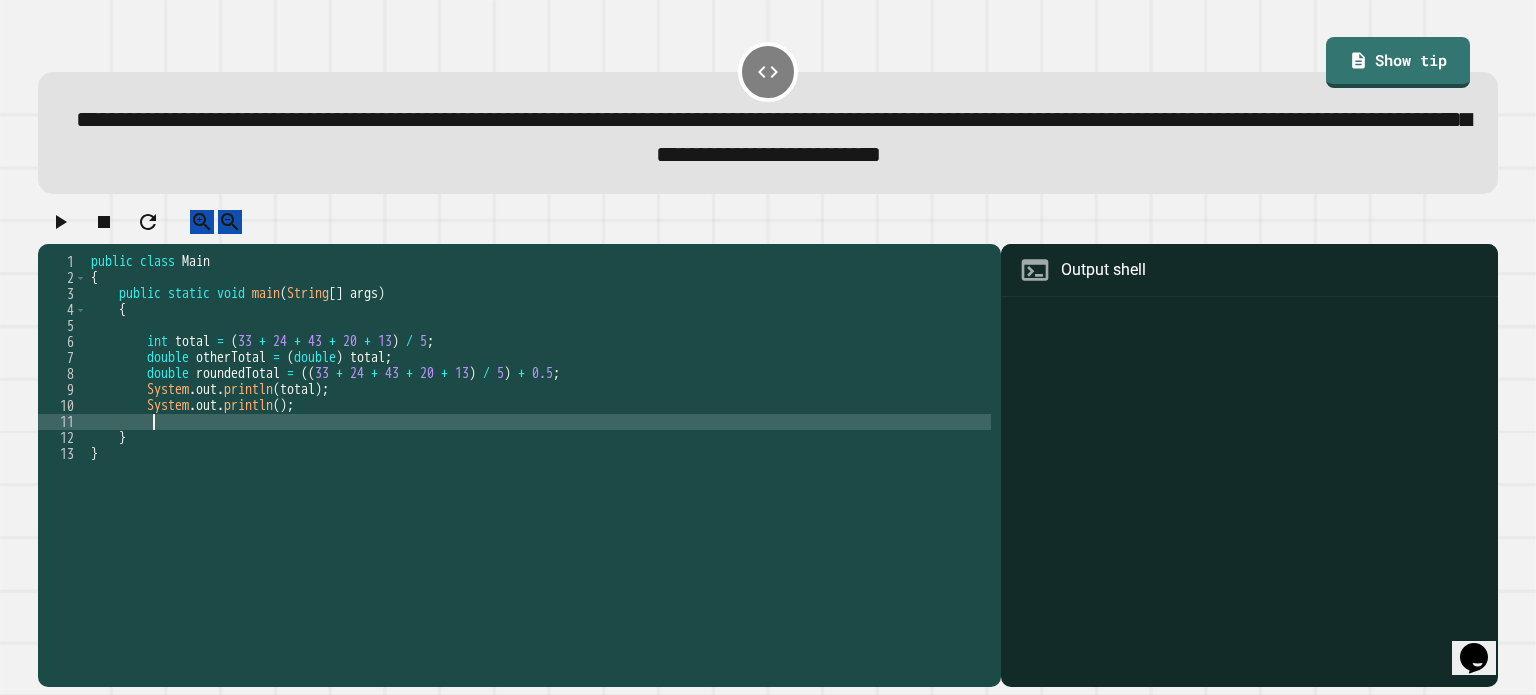 paste on "**********" 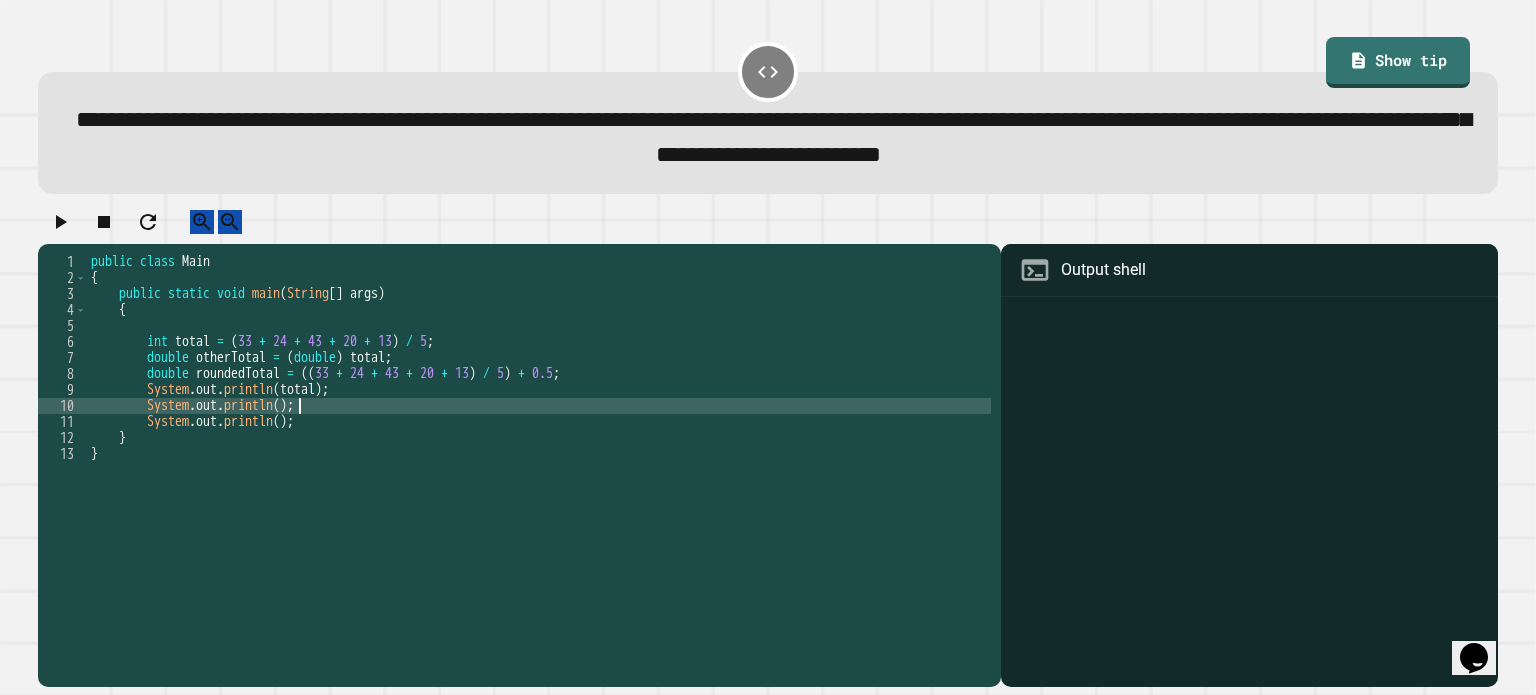 click on "public   class   Main   {      public   static   void   main ( String [ ]   args )        {           int   total   =   ( [NUMBER]   +   [NUMBER]   +   [NUMBER]   +   [NUMBER]   +   [NUMBER] )   /   [NUMBER] ;           double   otherTotal   =   ( double )   total ;           double   roundedTotal   =   (( [NUMBER]   +   [NUMBER]   +   [NUMBER]   +   [NUMBER]   +   [NUMBER] )   /   [NUMBER] )   +   [NUMBER] ;           System . out . println ( total ) ;           System . out . println ( ) ;           System . out . println ( ) ;      } }" at bounding box center [539, 446] 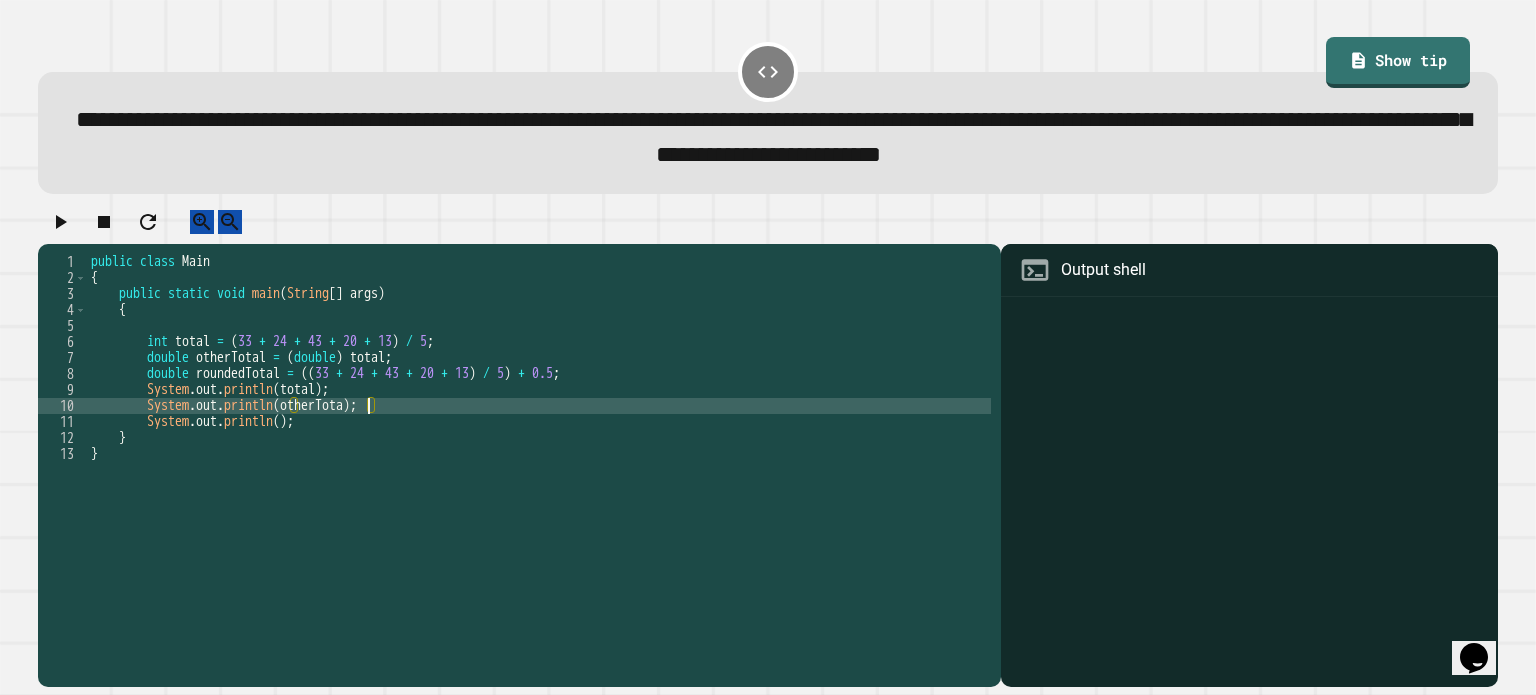 scroll, scrollTop: 0, scrollLeft: 20, axis: horizontal 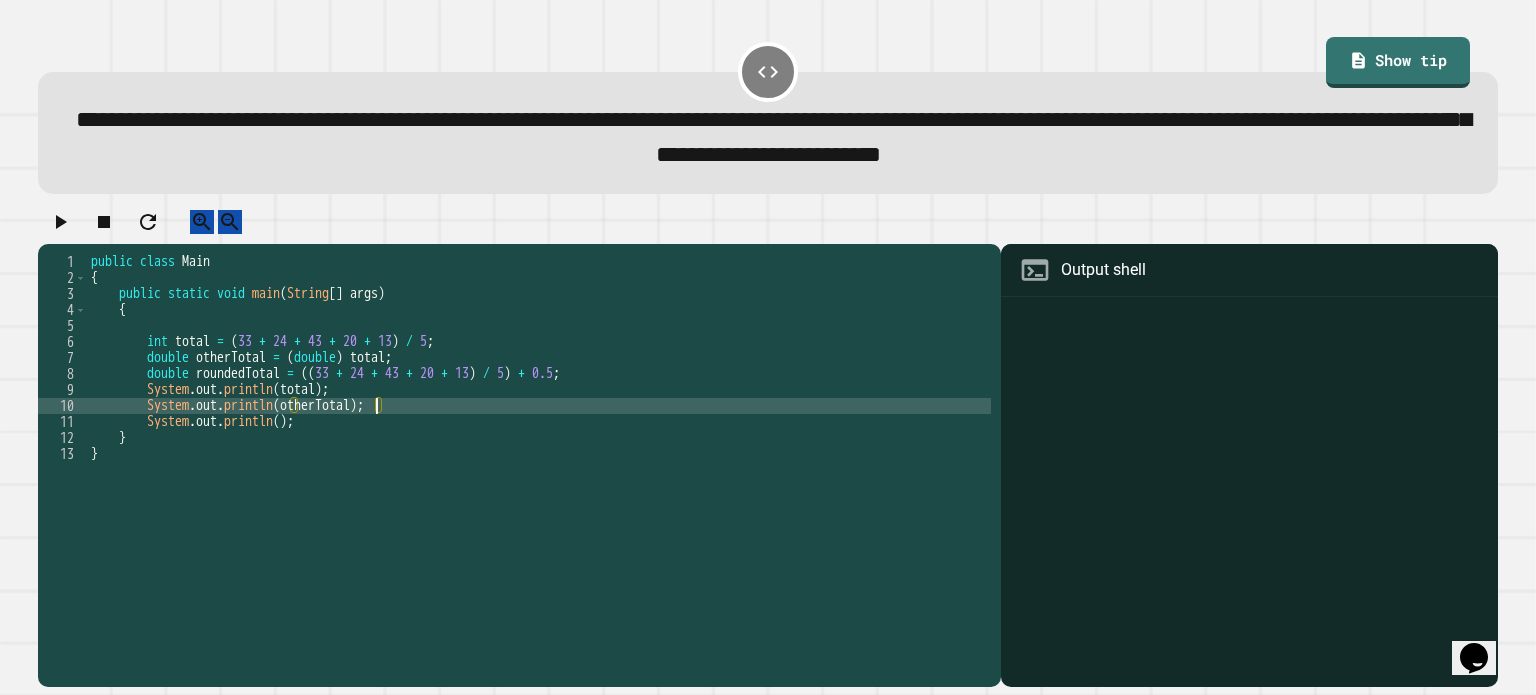 click on "public   class   Main   {      public   static   void   main ( String [ ]   args )        {           int   total   =   ( [NUMBER]   +   [NUMBER]   +   [NUMBER]   +   [NUMBER]   +   [NUMBER] )   /   [NUMBER] ;           double   otherTotal   =   ( double )   total ;           double   roundedTotal   =   (( [NUMBER]   +   [NUMBER]   +   [NUMBER]   +   [NUMBER]   +   [NUMBER] )   /   [NUMBER] )   +   [NUMBER] ;           System . out . println ( total ) ;           System . out . println ( otherTotal ) ;           System . out . println ( ) ;      } }" at bounding box center [539, 446] 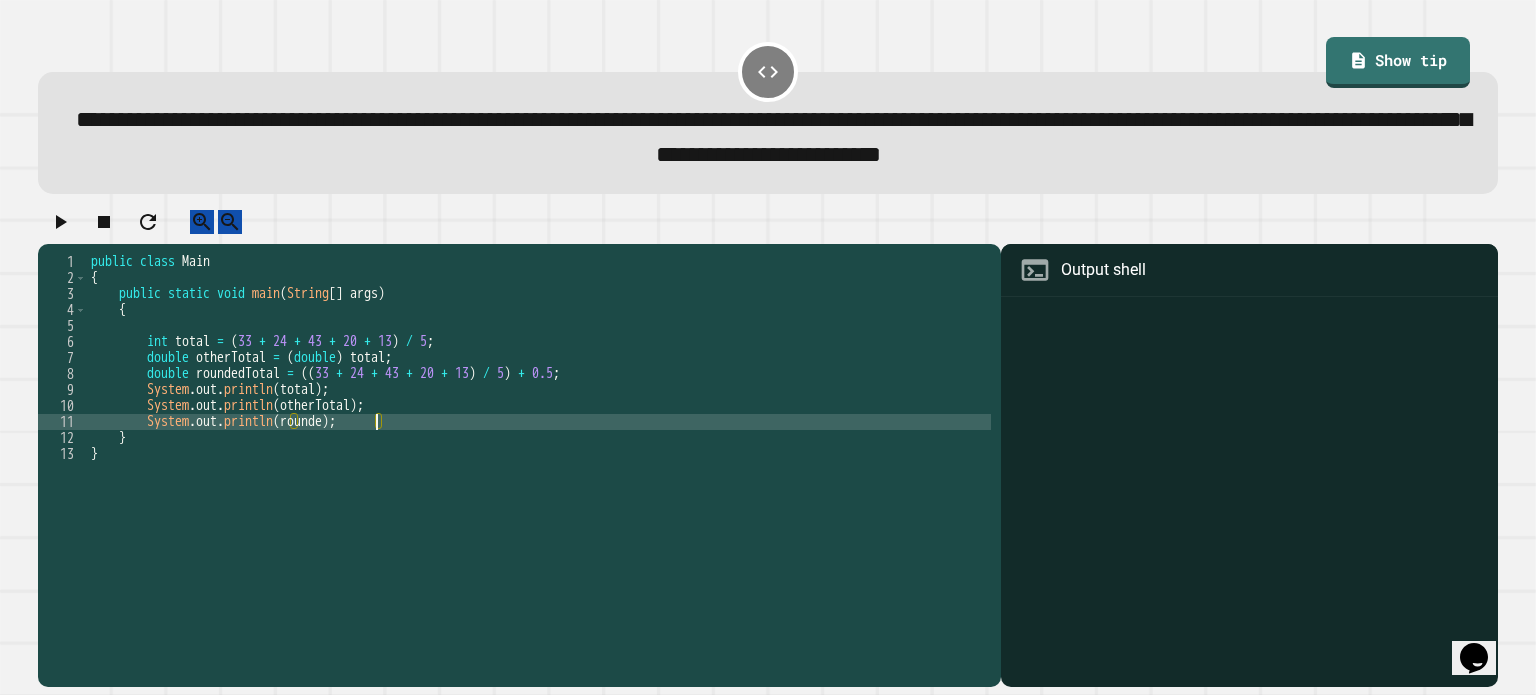 scroll, scrollTop: 0, scrollLeft: 20, axis: horizontal 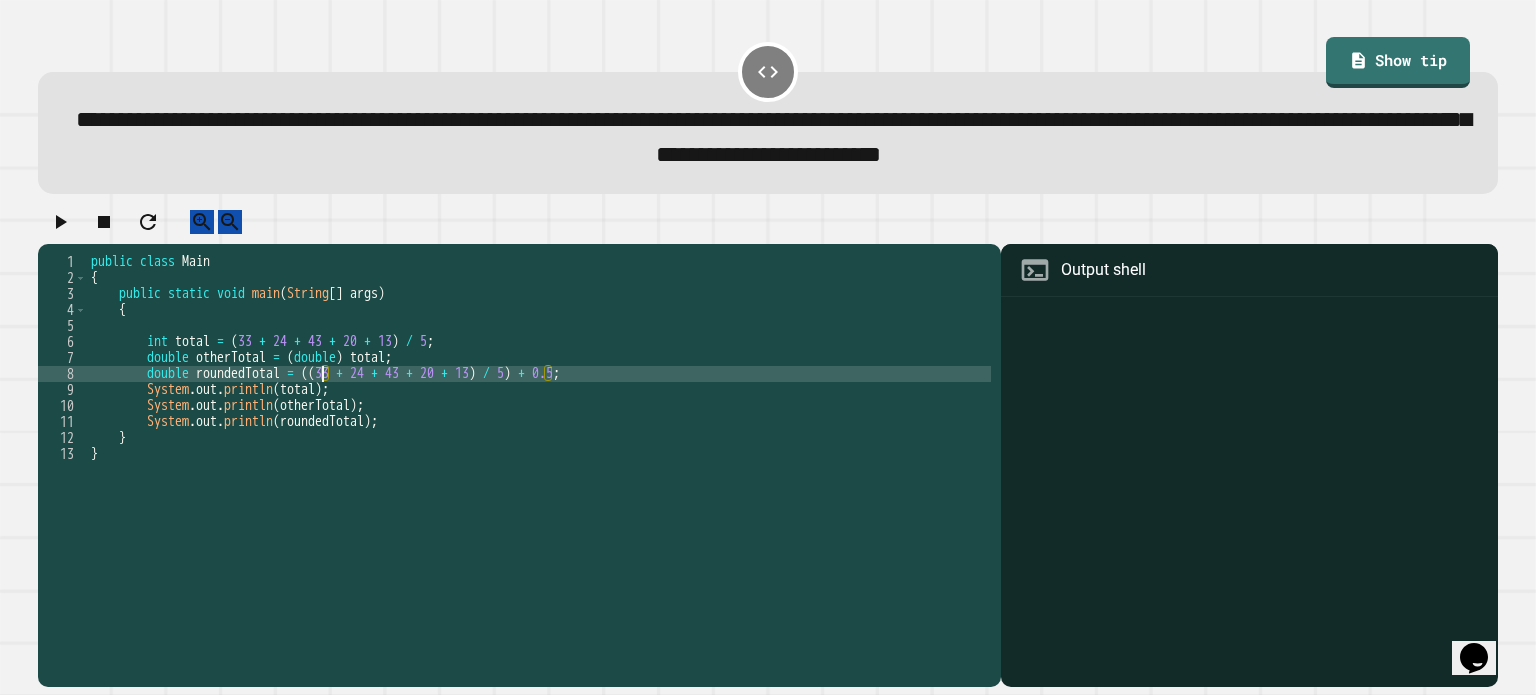 click on "public   class   Main   {      public   static   void   main ( String [ ]   args )        {           int   total   =   ( [NUMBER]   +   [NUMBER]   +   [NUMBER]   +   [NUMBER]   +   [NUMBER] )   /   [NUMBER] ;           double   otherTotal   =   ( double )   total ;           double   roundedTotal   =   (( [NUMBER]   +   [NUMBER]   +   [NUMBER]   +   [NUMBER]   +   [NUMBER] )   /   [NUMBER] )   +   [NUMBER] ;           System . out . println ( total ) ;           System . out . println ( otherTotal ) ;           System . out . println ( roundedTotal ) ;      } }" at bounding box center [539, 446] 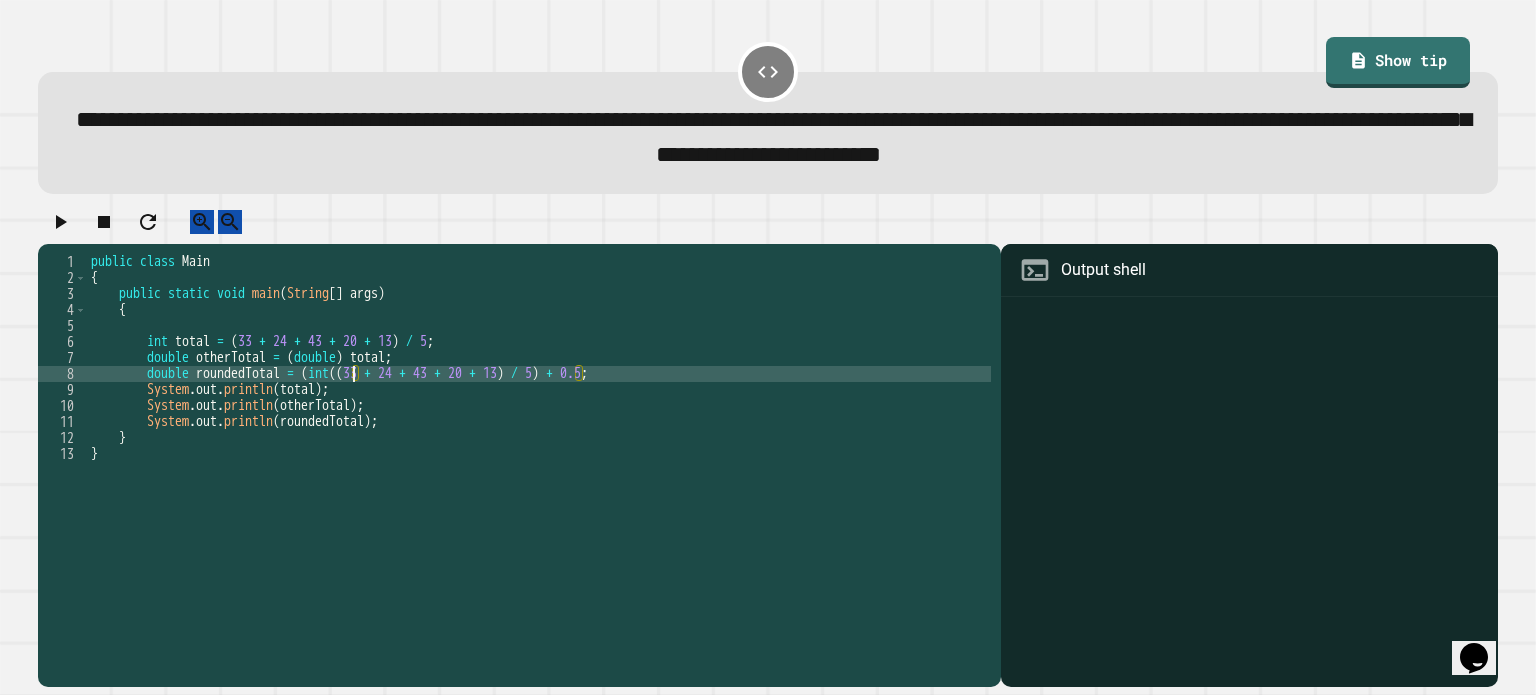 scroll, scrollTop: 0, scrollLeft: 18, axis: horizontal 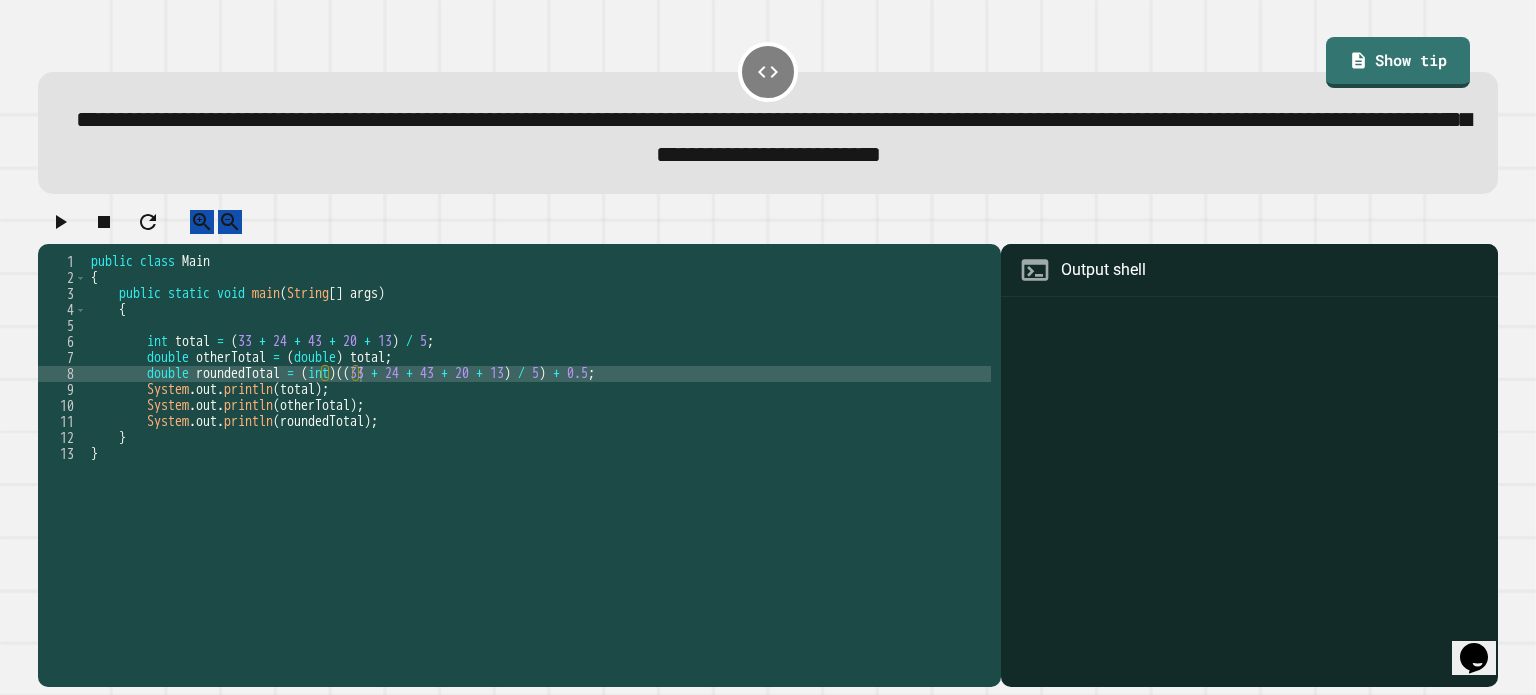 click 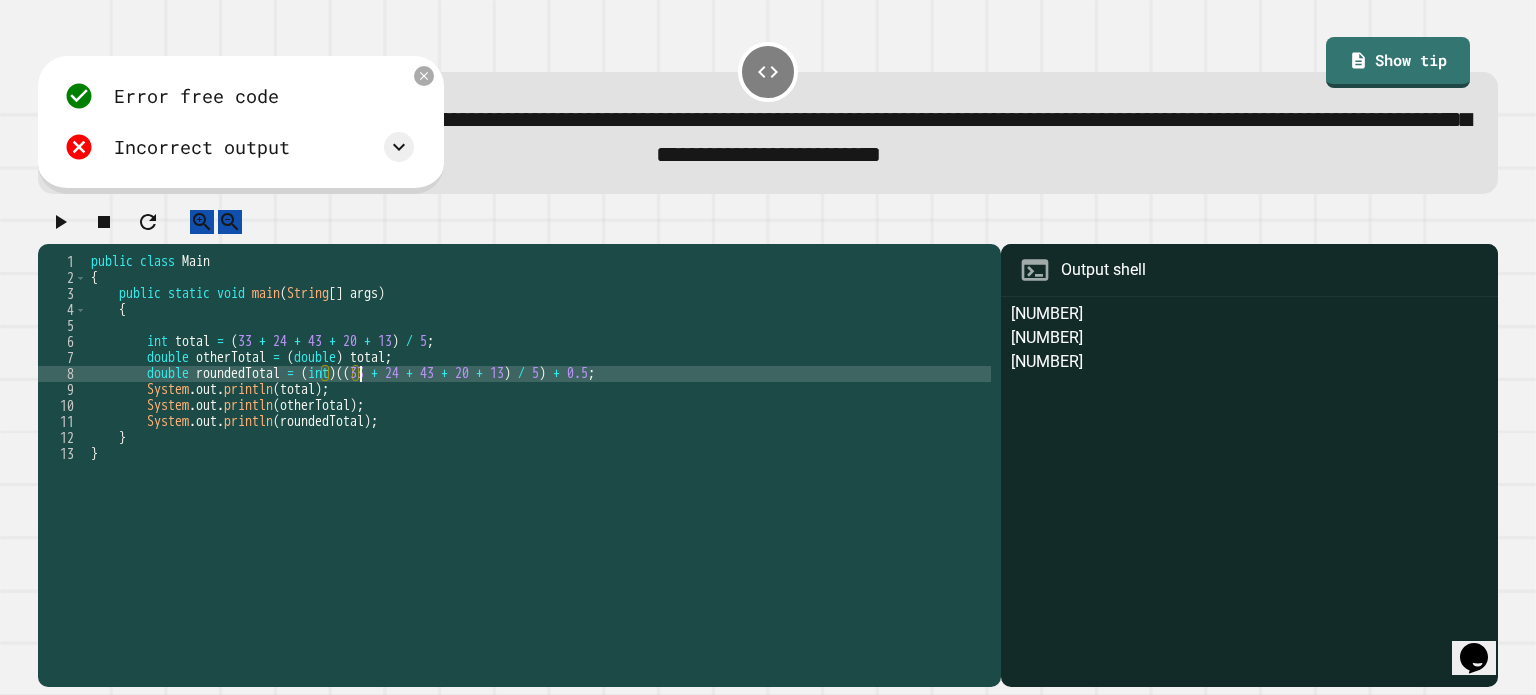 click on "public   class   Main   {      public   static   void   main ( String [ ]   args )        {           int   total   =   ( 33   +   24   +   43   +   20   +   13 )   /   5 ;           double   otherTotal   =   ( double   )   total ;           double   roundedTotal   =   ( int ) (( 33   +   24   +   43   +   20   +   13 )   /   5 )   +   0.5 ;           System . out . println ( total ) ;           System . out . println ( otherTotal ) ;           System . out . println ( roundedTotal ) ;      } }" at bounding box center [539, 446] 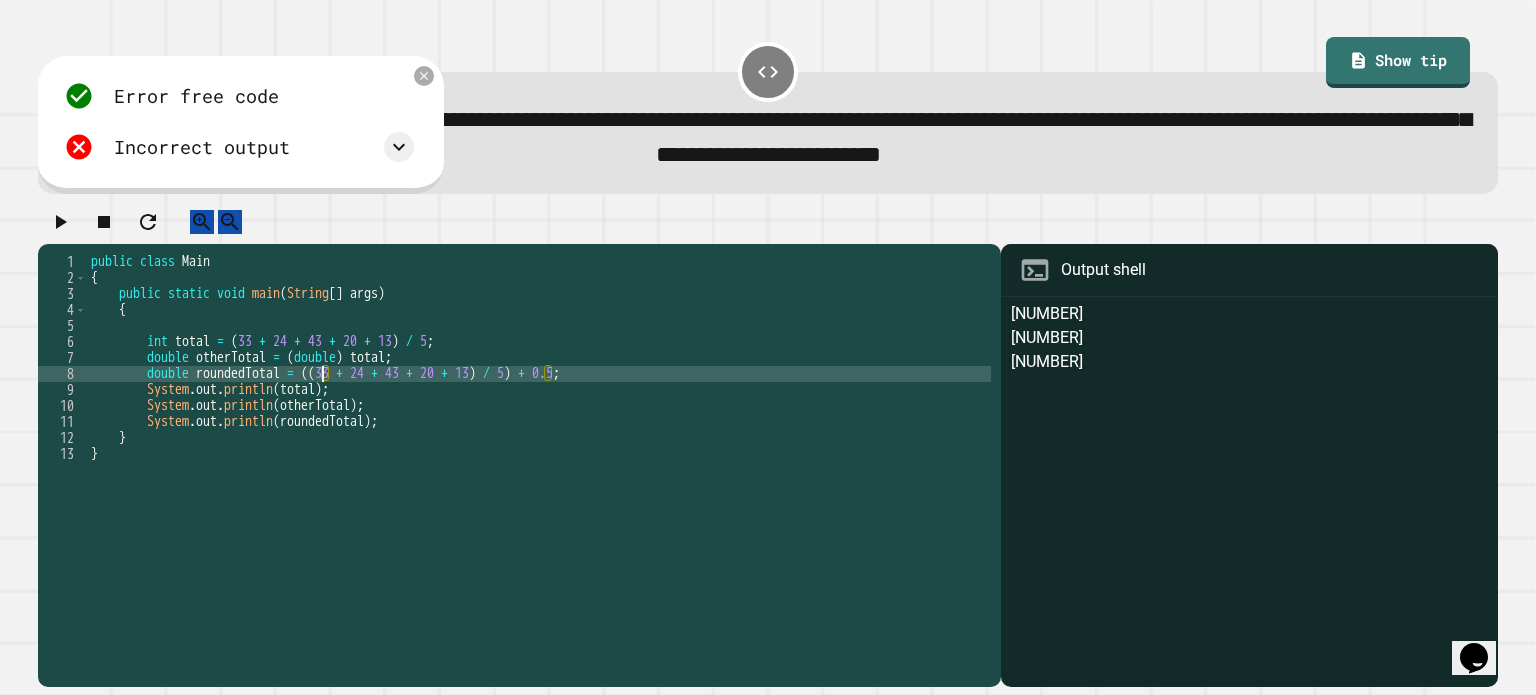 click on "public   class   Main   {      public   static   void   main ( String [ ]   args )        {           int   total   =   ( [NUMBER]   +   [NUMBER]   +   [NUMBER]   +   [NUMBER]   +   [NUMBER] )   /   [NUMBER] ;           double   otherTotal   =   ( double )   total ;           double   roundedTotal   =   (( [NUMBER]   +   [NUMBER]   +   [NUMBER]   +   [NUMBER]   +   [NUMBER] )   /   [NUMBER] )   +   [NUMBER] ;           System . out . println ( total ) ;           System . out . println ( otherTotal ) ;           System . out . println ( roundedTotal ) ;      } }" at bounding box center [539, 446] 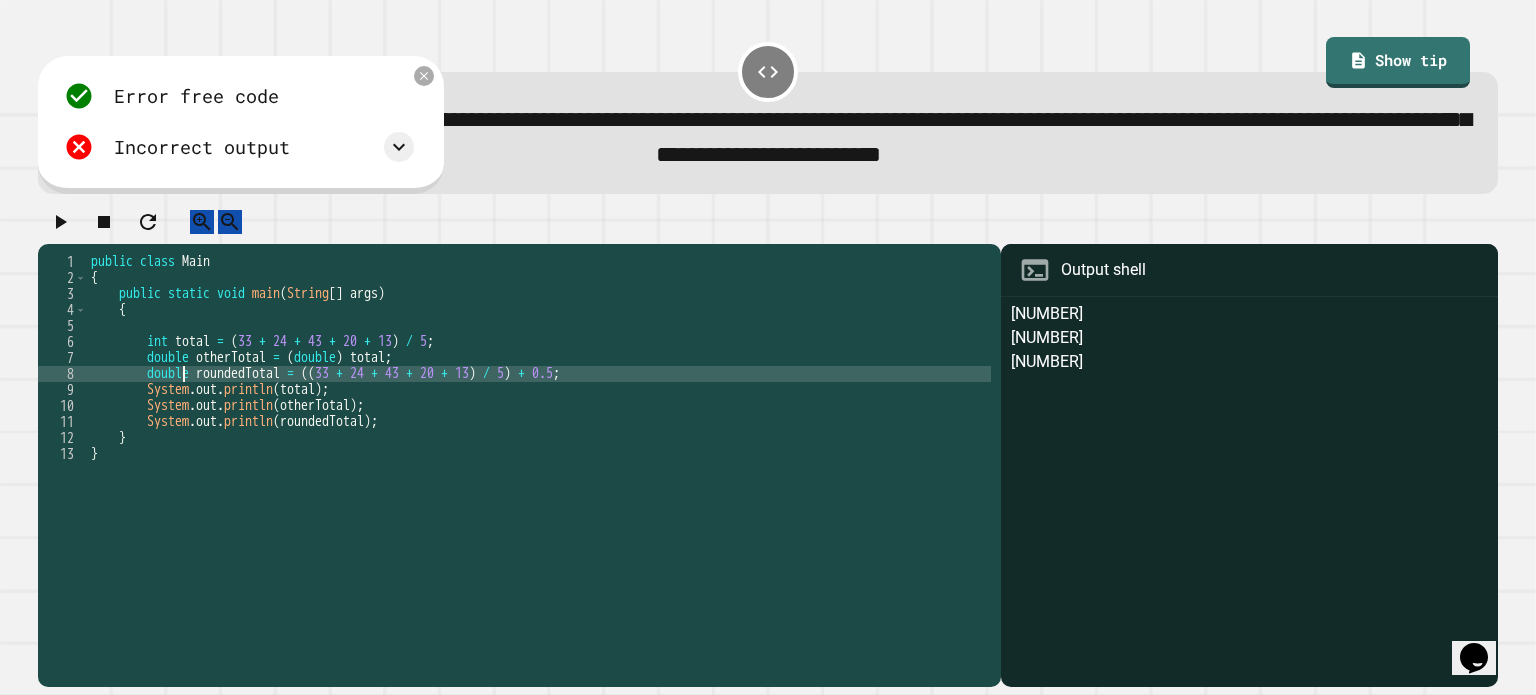 click on "public   class   Main   {      public   static   void   main ( String [ ]   args )        {           int   total   =   ( [NUMBER]   +   [NUMBER]   +   [NUMBER]   +   [NUMBER]   +   [NUMBER] )   /   [NUMBER] ;           double   otherTotal   =   ( double )   total ;           double   roundedTotal   =   (( [NUMBER]   +   [NUMBER]   +   [NUMBER]   +   [NUMBER]   +   [NUMBER] )   /   [NUMBER] )   +   [NUMBER] ;           System . out . println ( total ) ;           System . out . println ( otherTotal ) ;           System . out . println ( roundedTotal ) ;      } }" at bounding box center (539, 446) 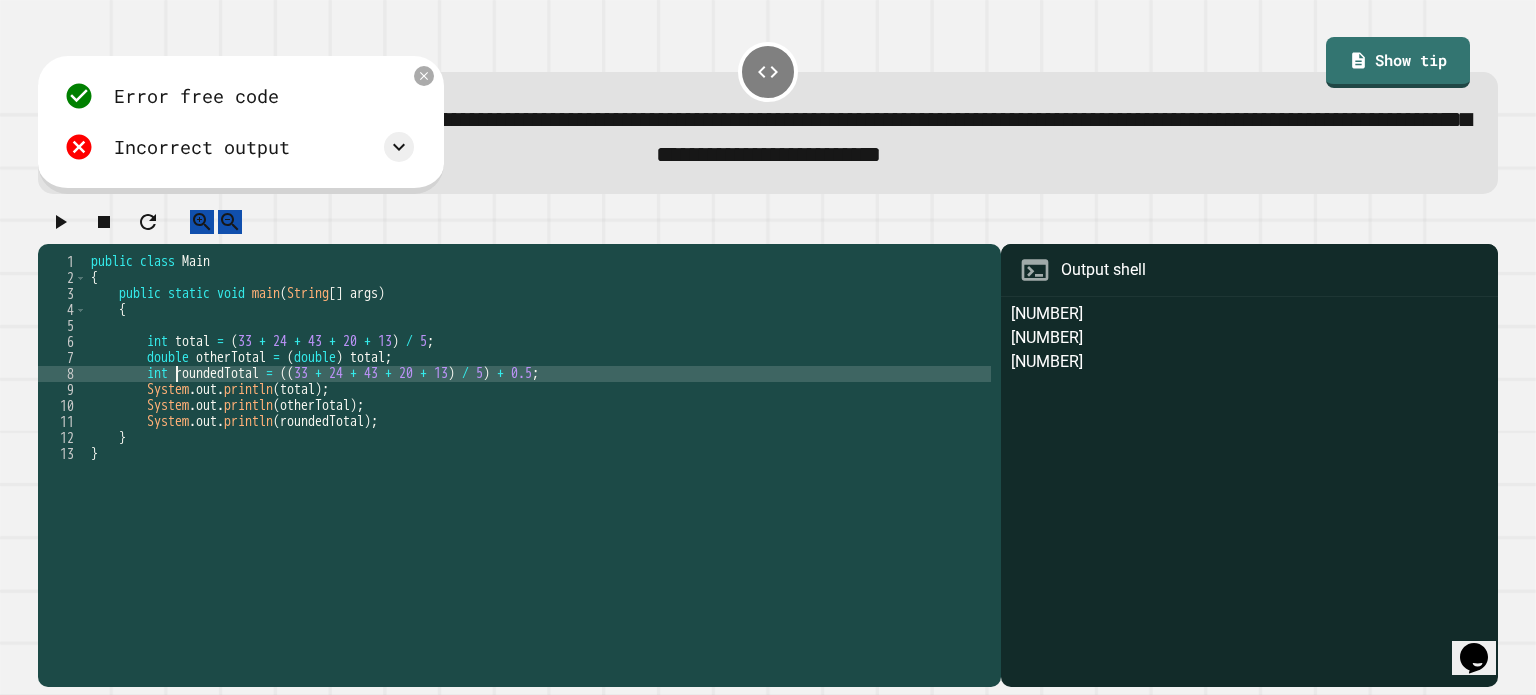 scroll, scrollTop: 0, scrollLeft: 6, axis: horizontal 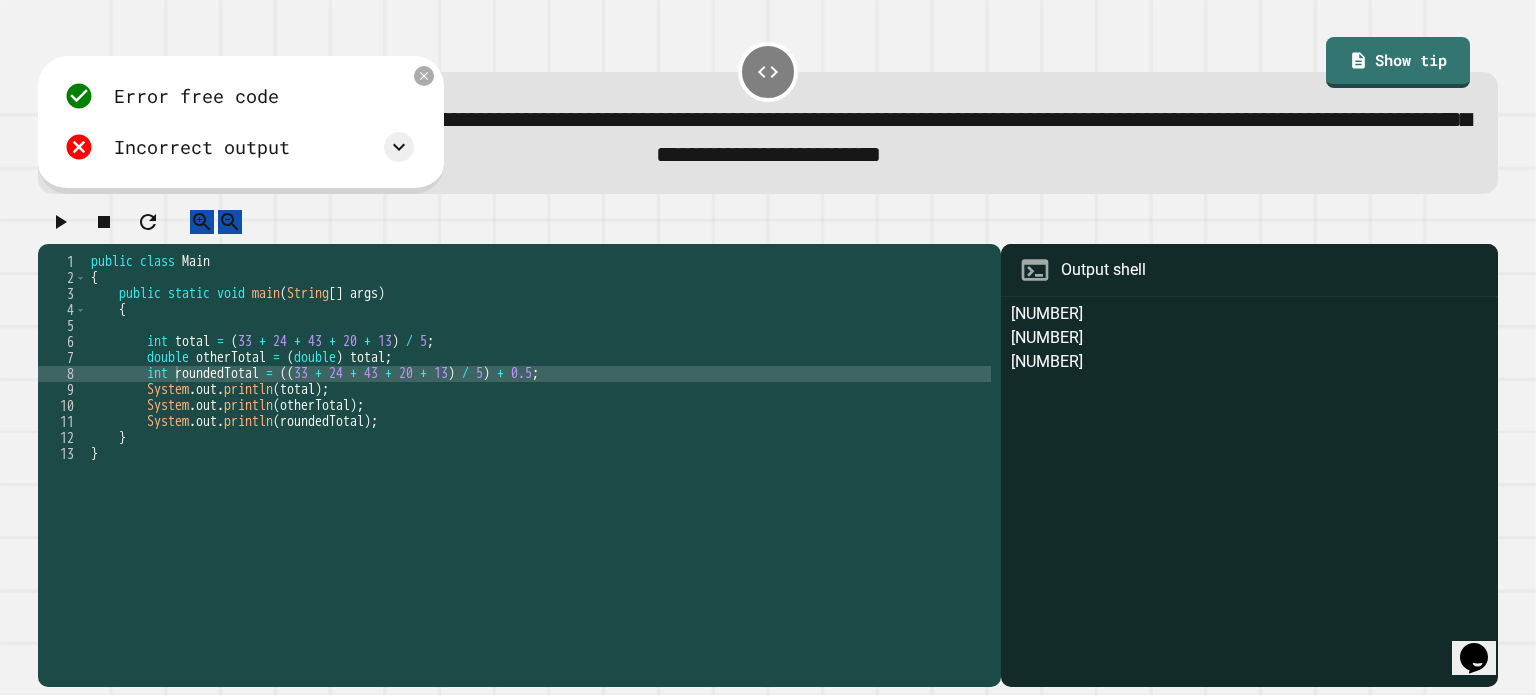 click 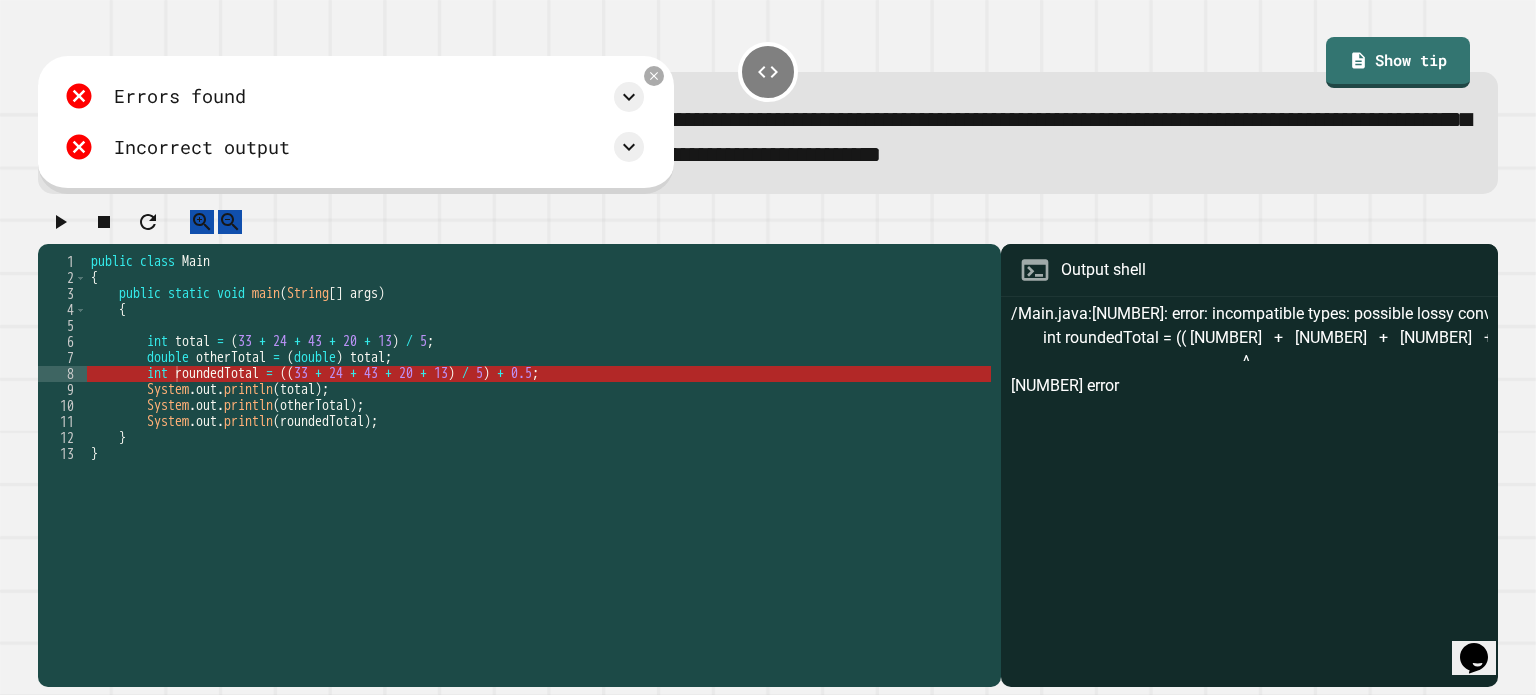 click on "public   class   Main   {      public   static   void   main ( String [ ]   args )        {           int   total   =   ( [NUMBER]   +   [NUMBER]   +   [NUMBER]   +   [NUMBER]   +   [NUMBER] )   /   [NUMBER] ;           double   otherTotal   =   ( double )   total ;           int   roundedTotal   =   (( [NUMBER]   +   [NUMBER]   +   [NUMBER]   +   [NUMBER]   +   [NUMBER] )   /   [NUMBER] )   +   [NUMBER] ;           System . out . println ( total ) ;           System . out . println ( otherTotal ) ;           System . out . println ( roundedTotal ) ;      } }" at bounding box center [539, 446] 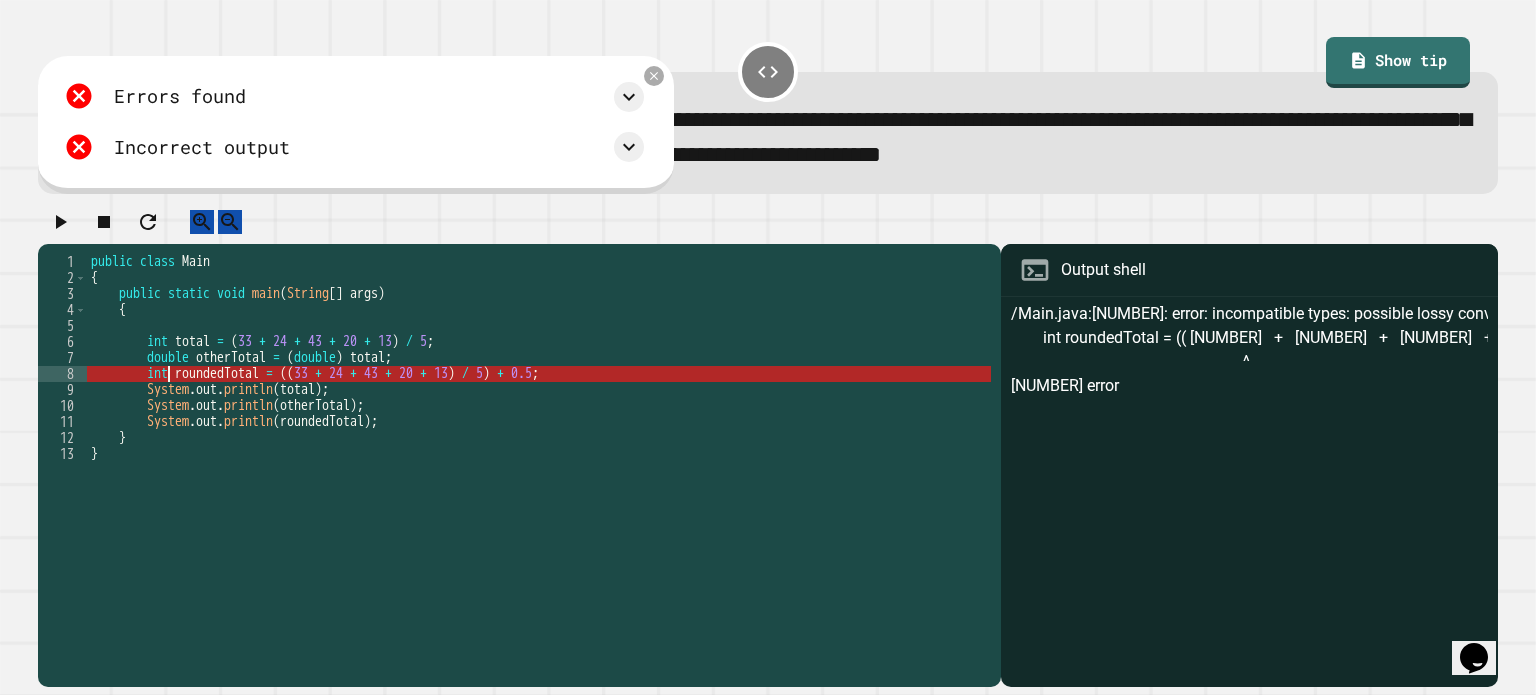 click on "public   class   Main   {      public   static   void   main ( String [ ]   args )        {           int   total   =   ( [NUMBER]   +   [NUMBER]   +   [NUMBER]   +   [NUMBER]   +   [NUMBER] )   /   [NUMBER] ;           double   otherTotal   =   ( double )   total ;           int   roundedTotal   =   (( [NUMBER]   +   [NUMBER]   +   [NUMBER]   +   [NUMBER]   +   [NUMBER] )   /   [NUMBER] )   +   [NUMBER] ;           System . out . println ( total ) ;           System . out . println ( otherTotal ) ;           System . out . println ( roundedTotal ) ;      } }" at bounding box center (539, 446) 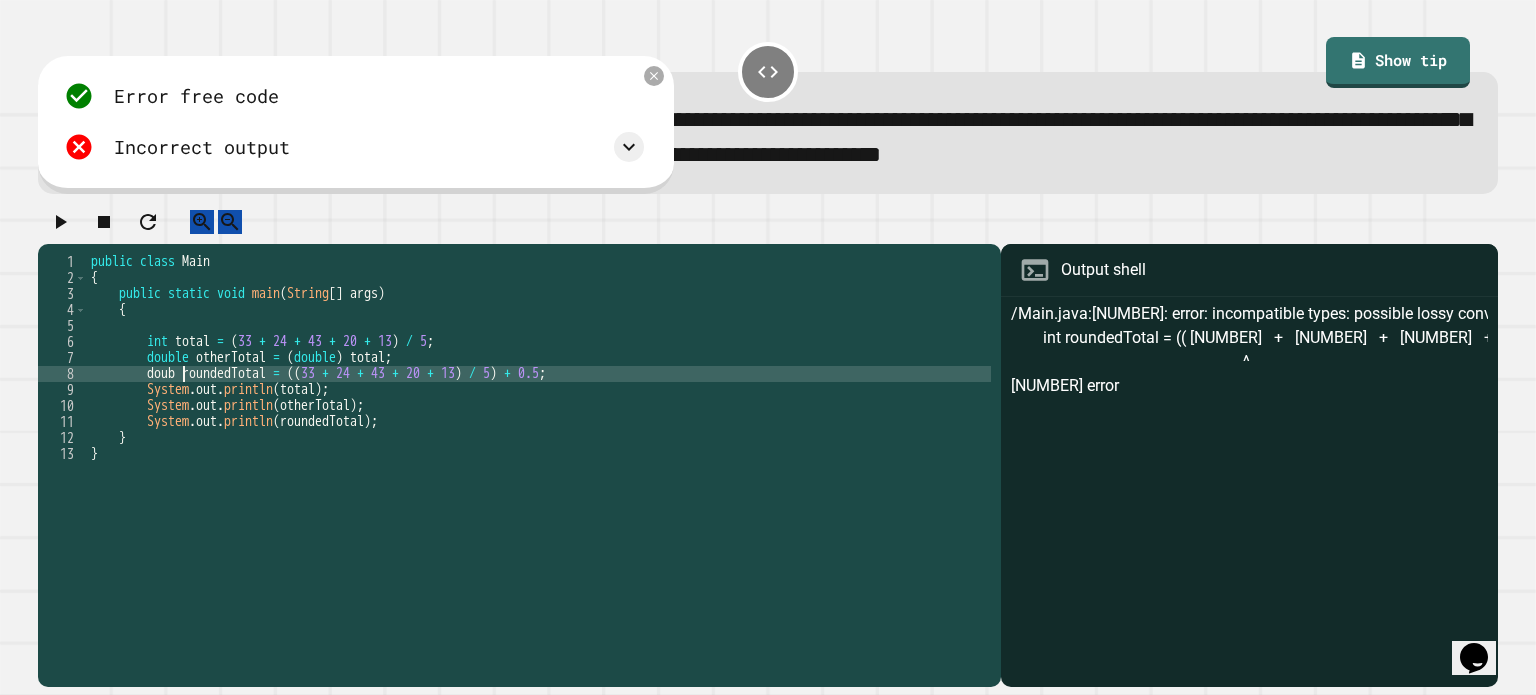 scroll, scrollTop: 0, scrollLeft: 7, axis: horizontal 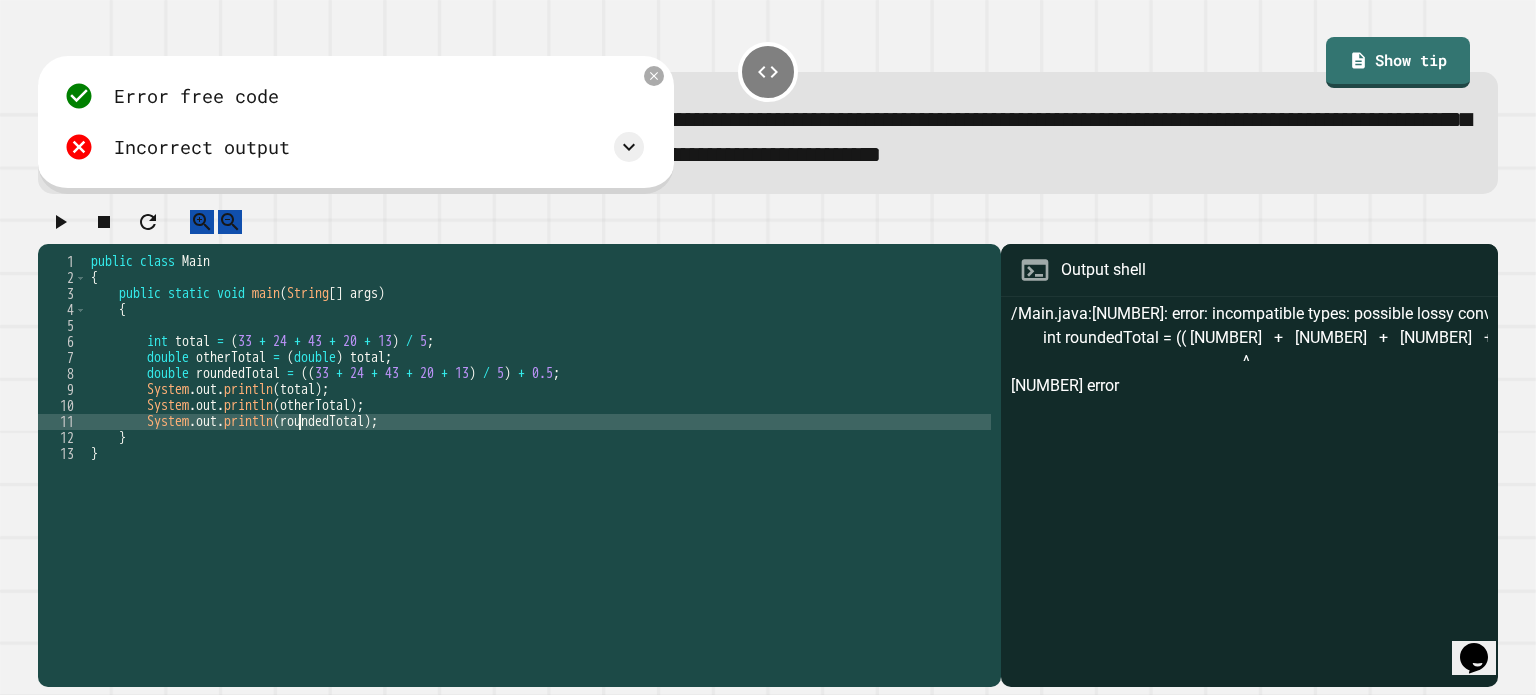 click on "public   class   Main   {      public   static   void   main ( String [ ]   args )        {           int   total   =   ( [NUMBER]   +   [NUMBER]   +   [NUMBER]   +   [NUMBER]   +   [NUMBER] )   /   [NUMBER] ;           double   otherTotal   =   ( double )   total ;           double   roundedTotal   =   (( [NUMBER]   +   [NUMBER]   +   [NUMBER]   +   [NUMBER]   +   [NUMBER] )   /   [NUMBER] )   +   [NUMBER] ;           System . out . println ( total ) ;           System . out . println ( otherTotal ) ;           System . out . println ( roundedTotal ) ;      } }" at bounding box center (539, 446) 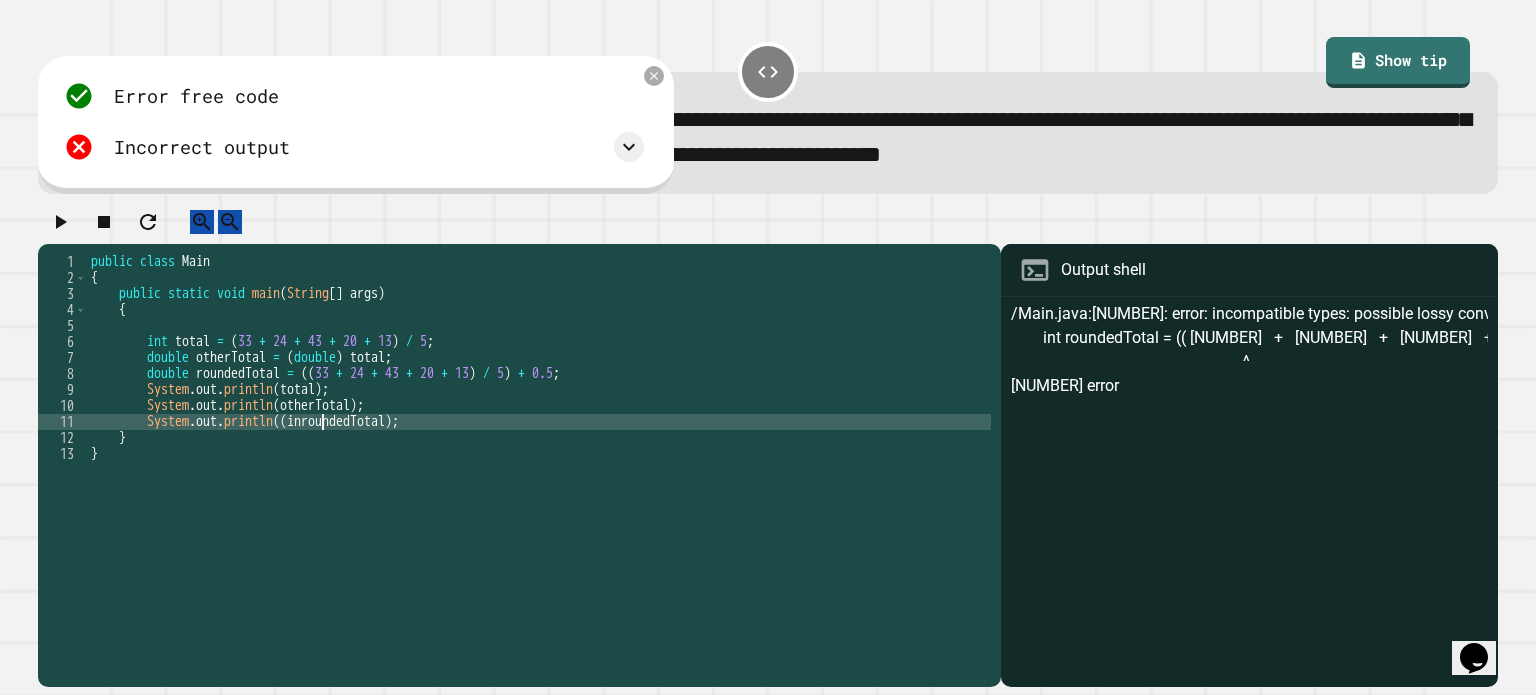 scroll, scrollTop: 0, scrollLeft: 16, axis: horizontal 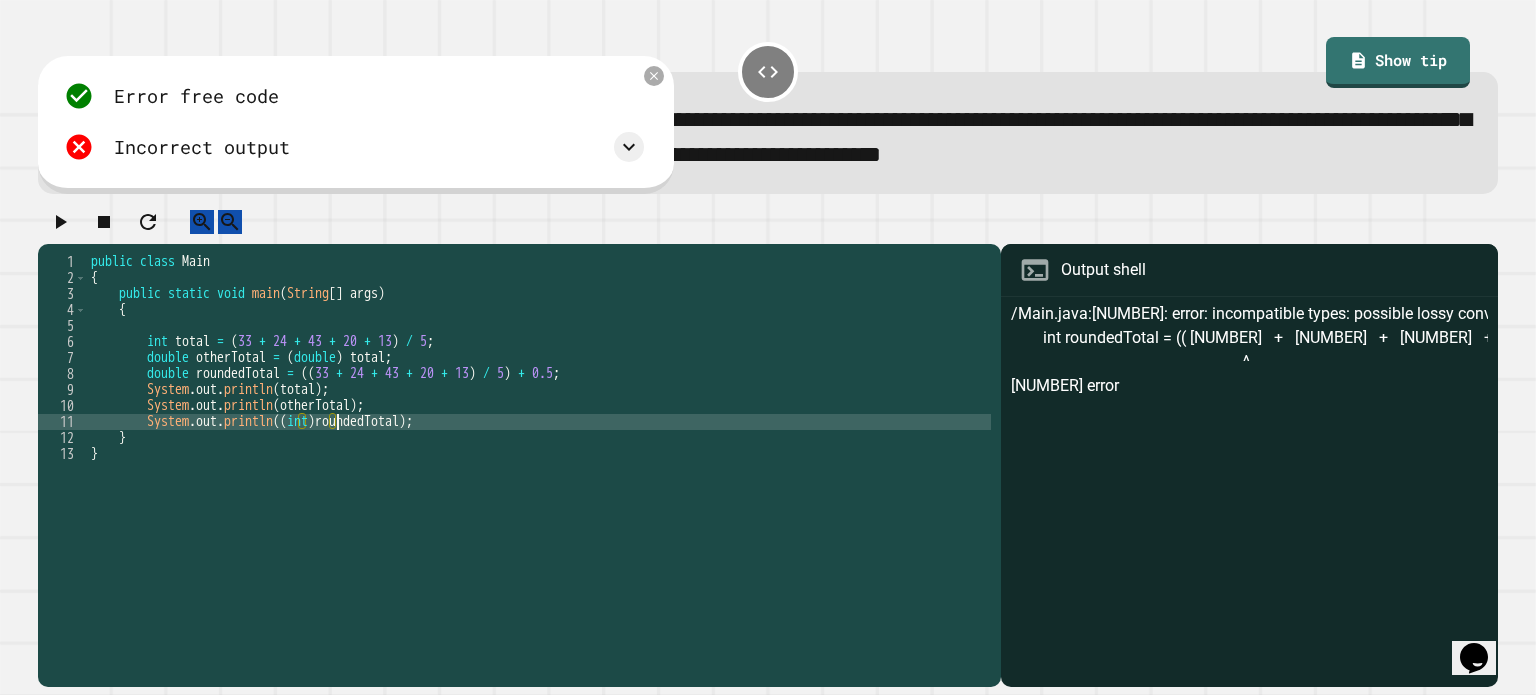 click 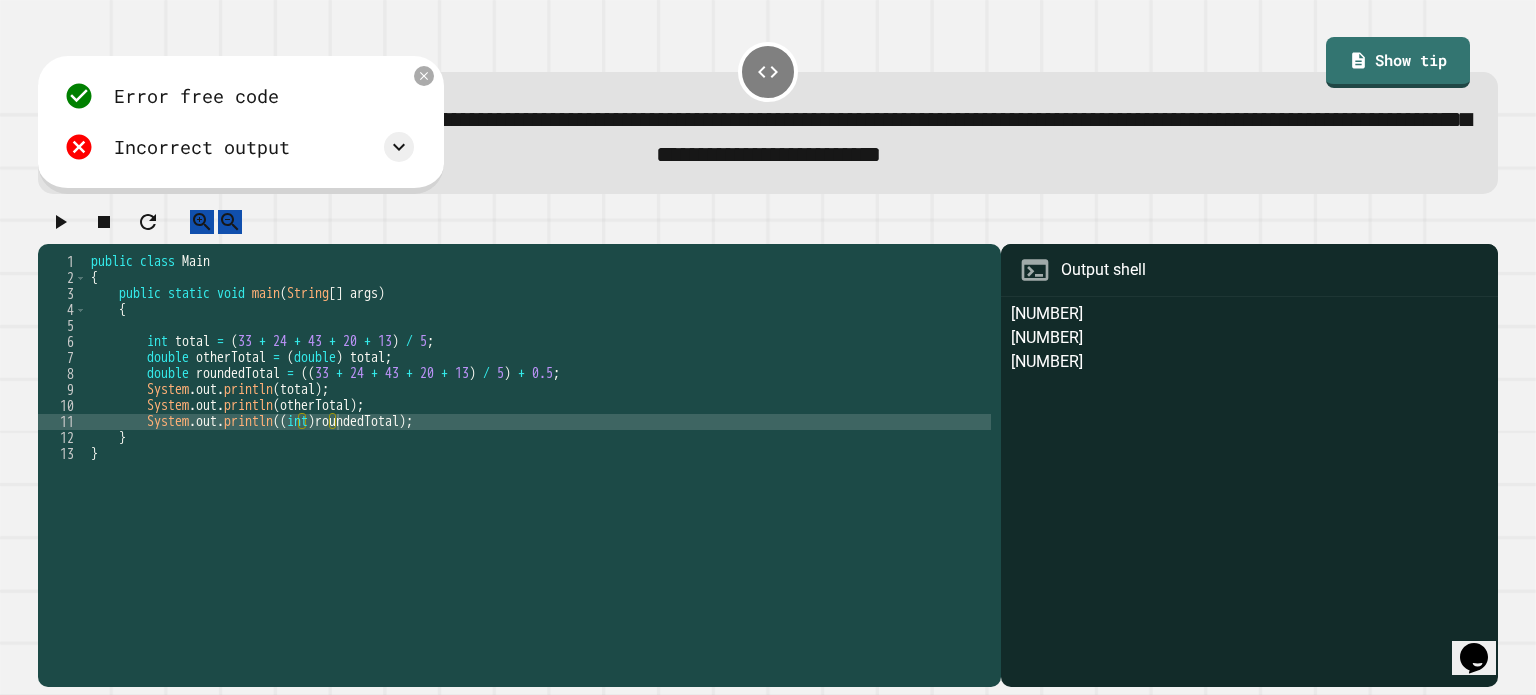click on "public   class   Main   {      public   static   void   main ( String [ ]   args )        {           int   total   =   ( [NUMBER]   +   [NUMBER]   +   [NUMBER]   +   [NUMBER]   +   [NUMBER] )   /   [NUMBER] ;           double   otherTotal   =   ( double )   total ;           double   roundedTotal   =   (( [NUMBER]   +   [NUMBER]   +   [NUMBER]   +   [NUMBER]   +   [NUMBER] )   /   [NUMBER] )   +   [NUMBER] ;           System . out . println ( total ) ;           System . out . println ( otherTotal ) ;           System . out . println (( int ) roundedTotal ) ;      } }" at bounding box center [539, 446] 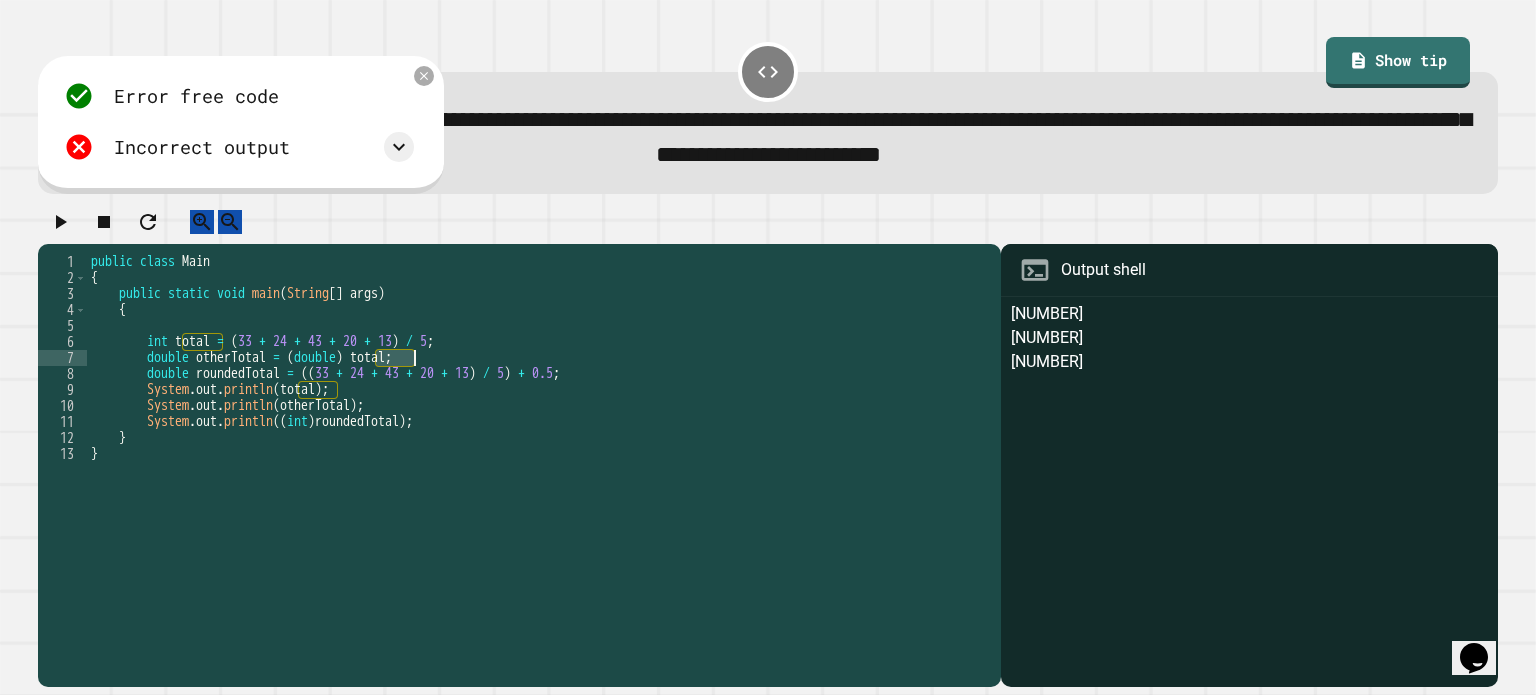 click on "public   class   Main   {      public   static   void   main ( String [ ]   args )        {           int   total   =   ( [NUMBER]   +   [NUMBER]   +   [NUMBER]   +   [NUMBER]   +   [NUMBER] )   /   [NUMBER] ;           double   otherTotal   =   ( double )   total ;           double   roundedTotal   =   (( [NUMBER]   +   [NUMBER]   +   [NUMBER]   +   [NUMBER]   +   [NUMBER] )   /   [NUMBER] )   +   [NUMBER] ;           System . out . println ( total ) ;           System . out . println ( otherTotal ) ;           System . out . println (( int ) roundedTotal ) ;      } }" at bounding box center [539, 446] 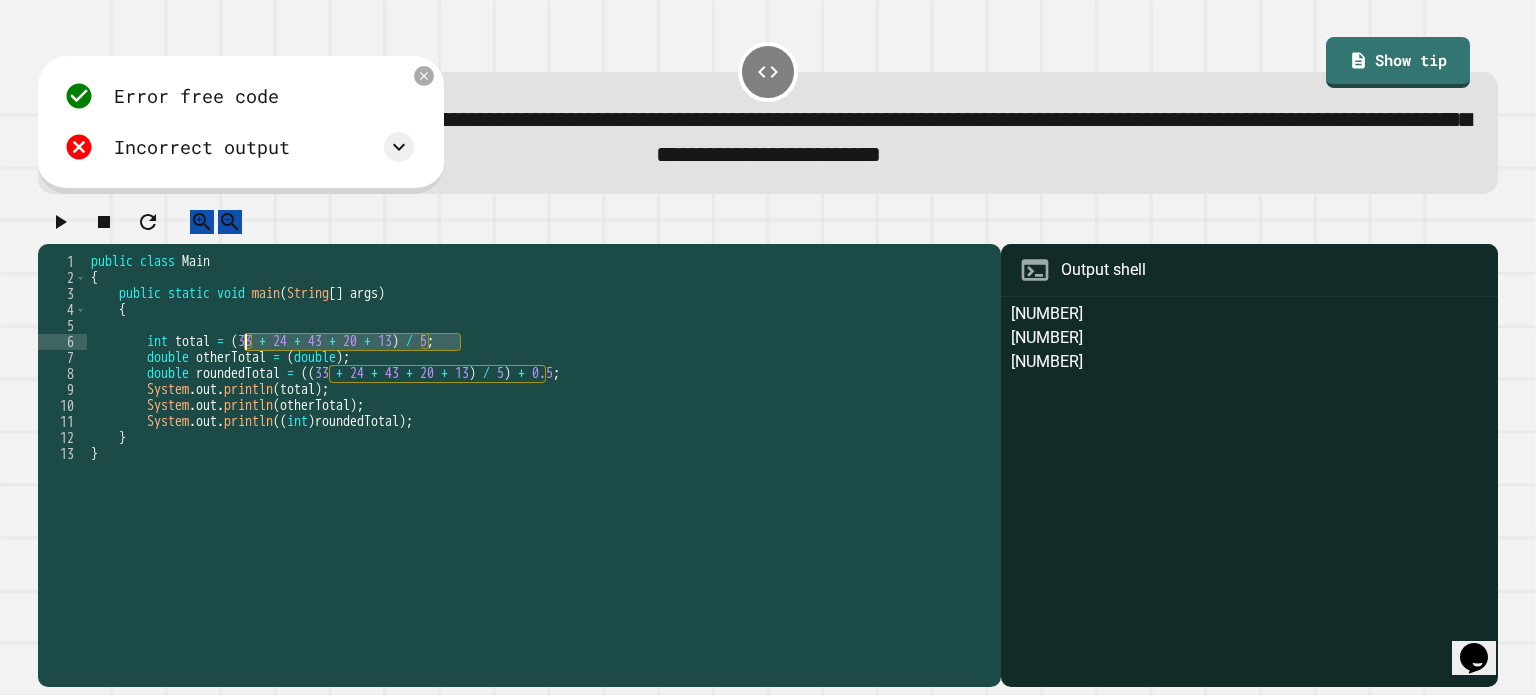 drag, startPoint x: 458, startPoint y: 365, endPoint x: 244, endPoint y: 359, distance: 214.08409 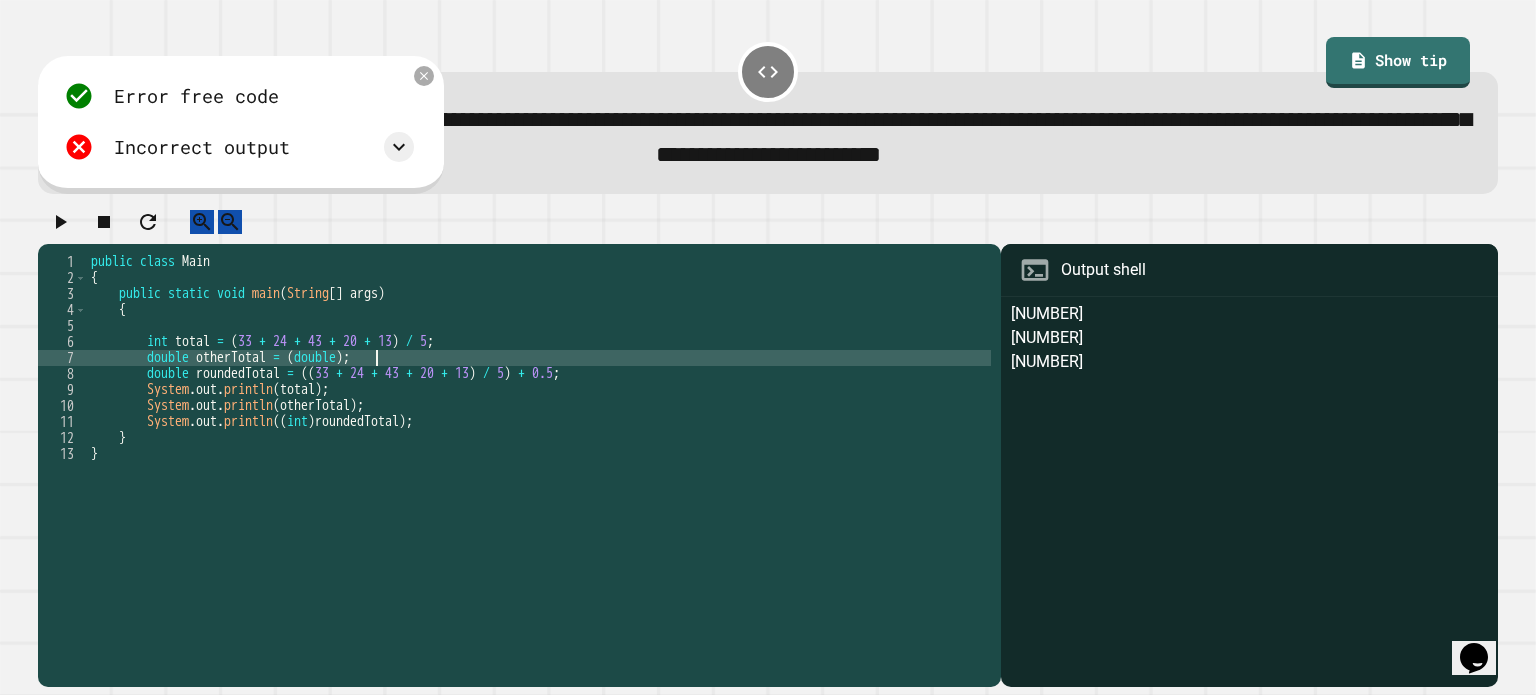 click on "public   class   Main   {      public   static   void   main ( String [ ]   args )        {           int   total   =   ( 33   +   24   +   43   +   20   +   13 )   /   5 ;           double   otherTotal   =   ( double   )   ;           double   roundedTotal   =   (( 33   +   24   +   43   +   20   +   13 )   /   5 )   +   0.5 ;           System . out . println ( total ) ;           System . out . println ( otherTotal ) ;           System . out . println (( int ) roundedTotal ) ;      } }" at bounding box center (539, 446) 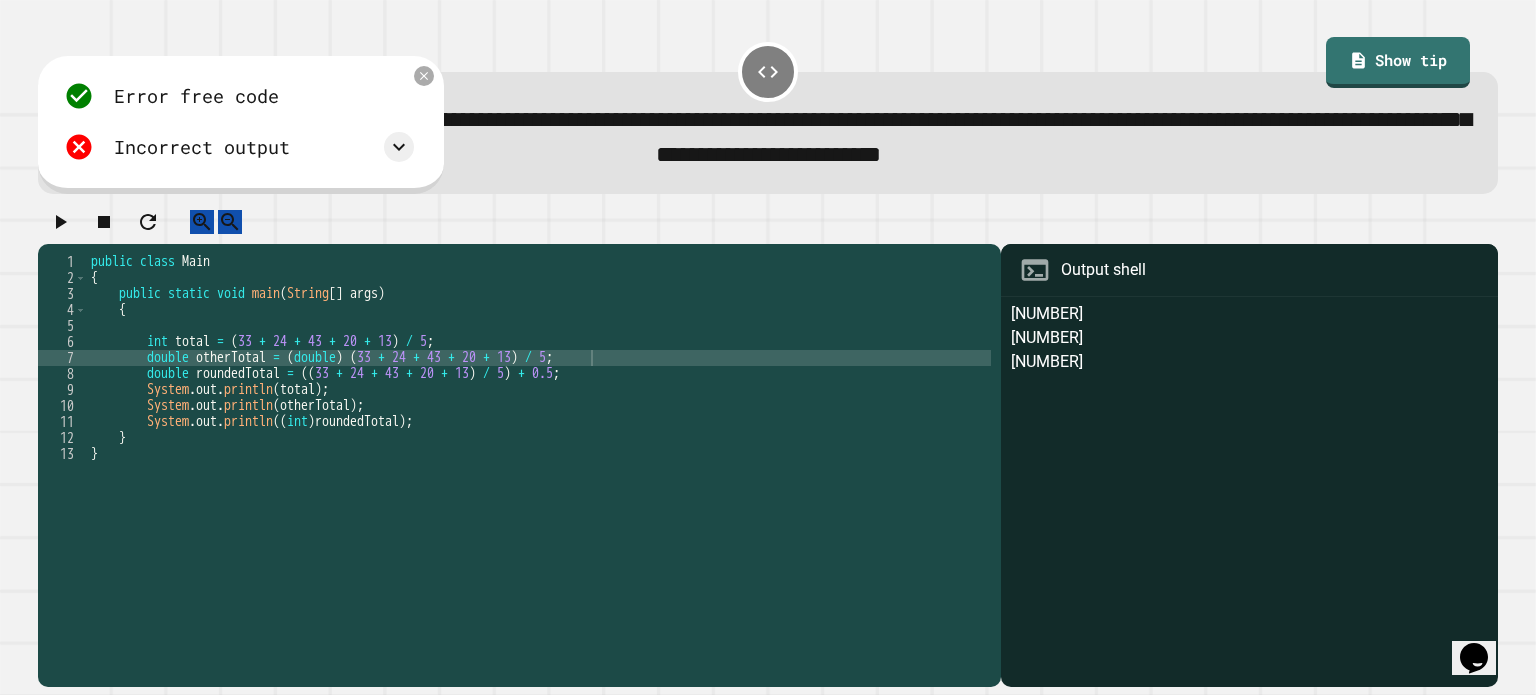 click 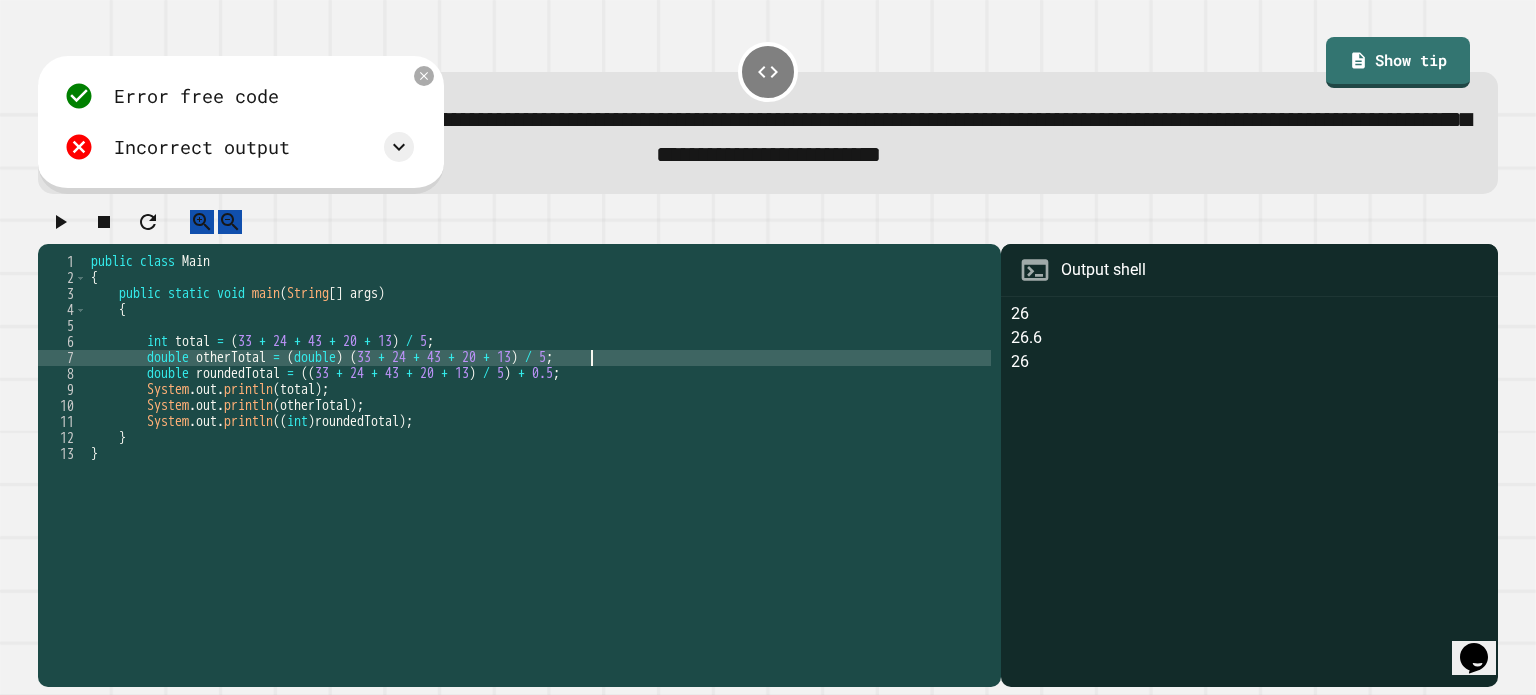 click on "public   class   Main   {      public   static   void   main ( String [ ]   args )        {           int   total   =   ( [NUMBER]   +   [NUMBER]   +   [NUMBER]   +   [NUMBER]   +   [NUMBER] )   /   [NUMBER] ;           double   otherTotal   =   ( double )   ( [NUMBER]   +   [NUMBER]   +   [NUMBER]   +   [NUMBER]   +   [NUMBER] )   /   [NUMBER] ;           double   roundedTotal   =   (( [NUMBER]   +   [NUMBER]   +   [NUMBER]   +   [NUMBER]   +   [NUMBER] )   /   [NUMBER] )   +   [NUMBER] ;           System . out . println ( total ) ;           System . out . println ( otherTotal ) ;           System . out . println (( int ) roundedTotal ) ;      } }" at bounding box center [539, 446] 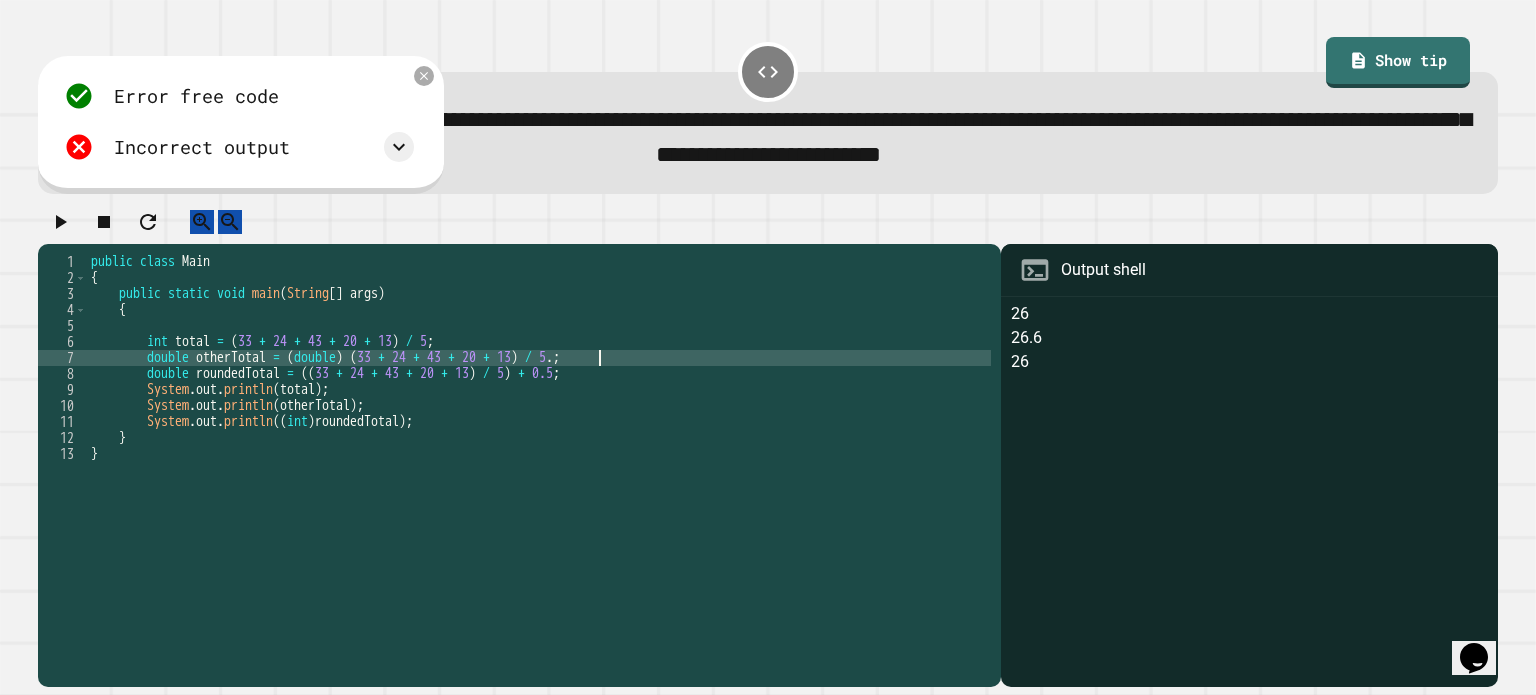 scroll, scrollTop: 0, scrollLeft: 36, axis: horizontal 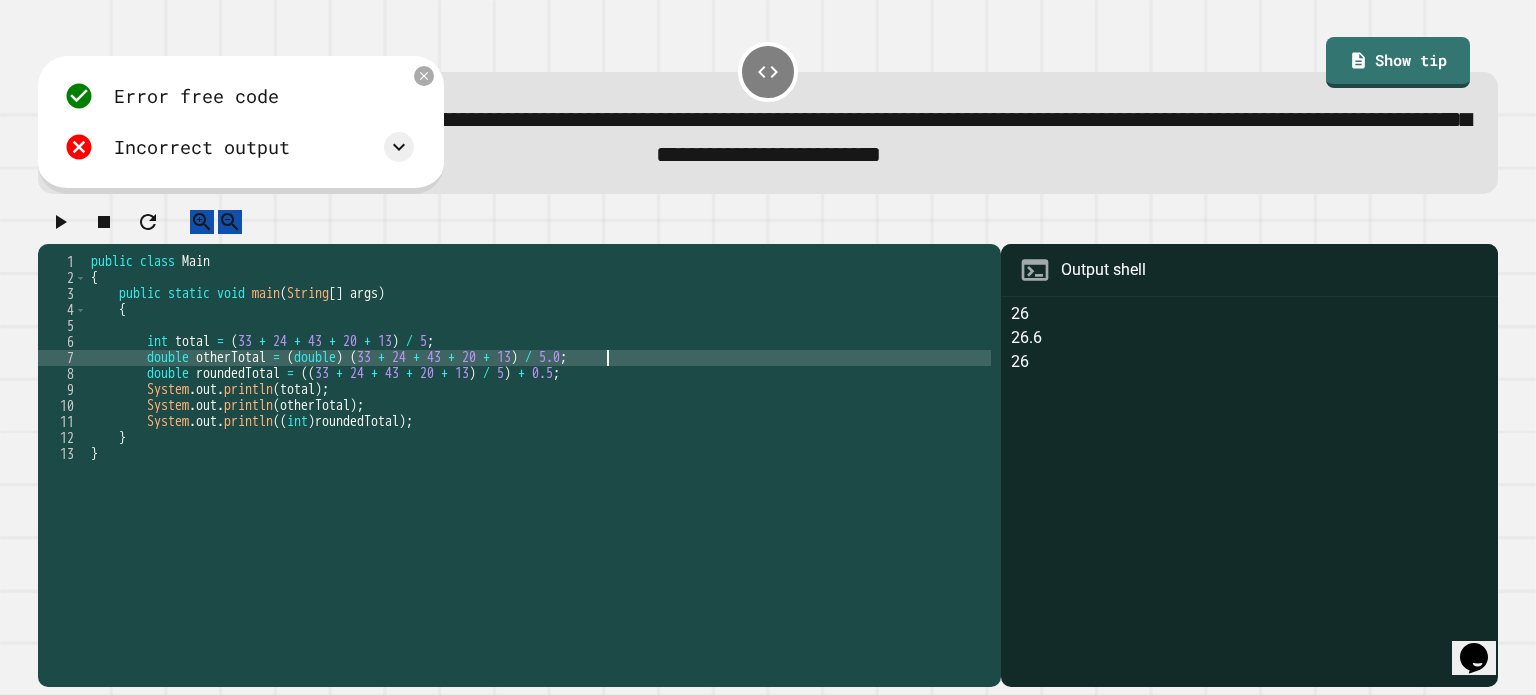 click on "public   class   Main   {      public   static   void   main ( String [ ]   args )        {           int   total   =   ( [NUMBER]   +   [NUMBER]   +   [NUMBER]   +   [NUMBER]   +   [NUMBER] )   /   [NUMBER] ;           double   otherTotal   =   ( double )   ( [NUMBER]   +   [NUMBER]   +   [NUMBER]   +   [NUMBER]   +   [NUMBER] )   /   [NUMBER] ;           double   roundedTotal   =   (( [NUMBER]   +   [NUMBER]   +   [NUMBER]   +   [NUMBER]   +   [NUMBER] )   /   [NUMBER] )   +   [NUMBER] ;           System . out . println ( total ) ;           System . out . println ( otherTotal ) ;           System . out . println (( int ) roundedTotal ) ;      } }" at bounding box center [539, 446] 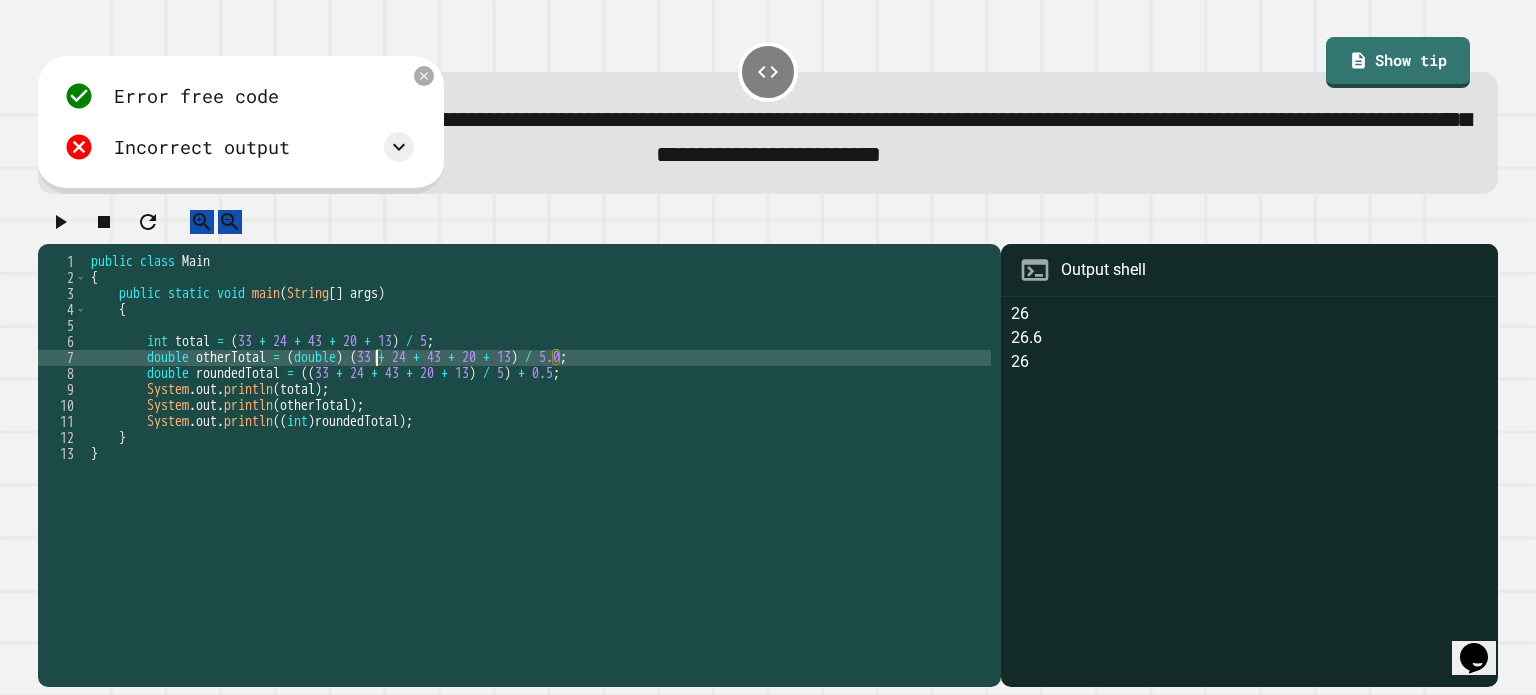 click on "public   class   Main   {      public   static   void   main ( String [ ]   args )        {           int   total   =   ( [NUMBER]   +   [NUMBER]   +   [NUMBER]   +   [NUMBER]   +   [NUMBER] )   /   [NUMBER] ;           double   otherTotal   =   ( double )   ( [NUMBER]   +   [NUMBER]   +   [NUMBER]   +   [NUMBER]   +   [NUMBER] )   /   [NUMBER] ;           double   roundedTotal   =   (( [NUMBER]   +   [NUMBER]   +   [NUMBER]   +   [NUMBER]   +   [NUMBER] )   /   [NUMBER] )   +   [NUMBER] ;           System . out . println ( total ) ;           System . out . println ( otherTotal ) ;           System . out . println (( int ) roundedTotal ) ;      } }" at bounding box center [539, 446] 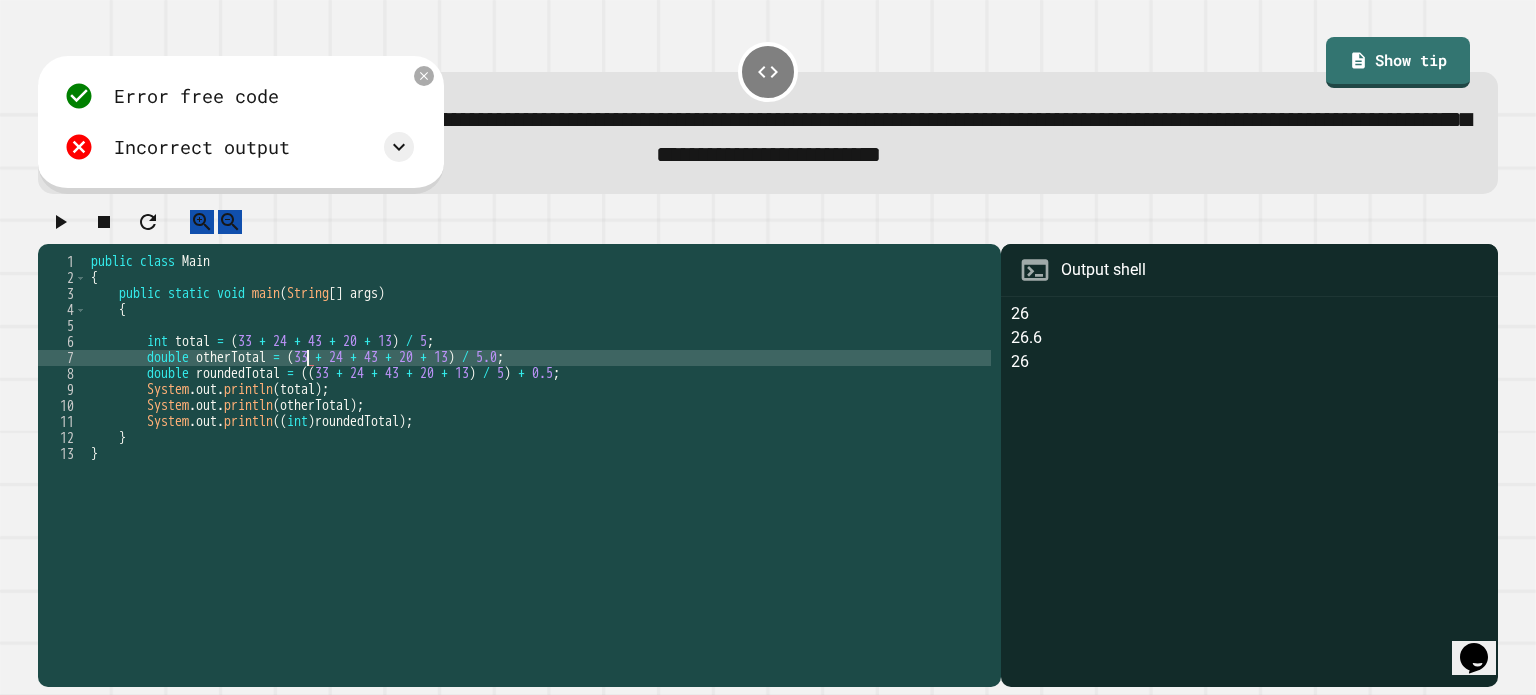 scroll, scrollTop: 0, scrollLeft: 31, axis: horizontal 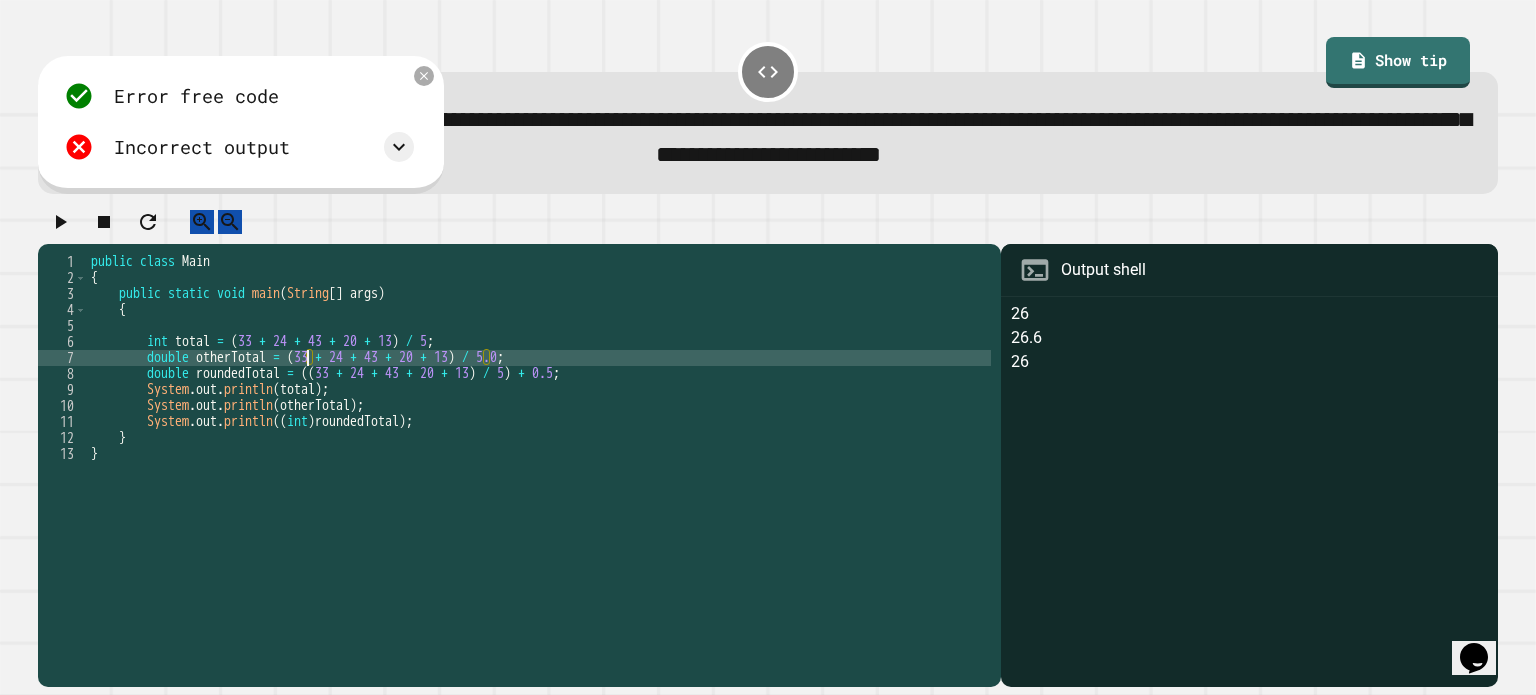 click on "public   class   Main   {      public   static   void   main ( String [ ]   args )        {           int   total   =   ( [NUMBER]   +   [NUMBER]   +   [NUMBER]   +   [NUMBER]   +   [NUMBER] )   /   [NUMBER] ;           double   otherTotal   =   ( [NUMBER]   +   [NUMBER]   +   [NUMBER]   +   [NUMBER]   +   [NUMBER] )   /   [NUMBER] ;           double   roundedTotal   =   (( [NUMBER]   +   [NUMBER]   +   [NUMBER]   +   [NUMBER]   +   [NUMBER] )   /   [NUMBER] )   +   [NUMBER] ;           System . out . println ( total ) ;           System . out . println ( otherTotal ) ;           System . out . println (( int ) roundedTotal ) ;      } }" at bounding box center (539, 446) 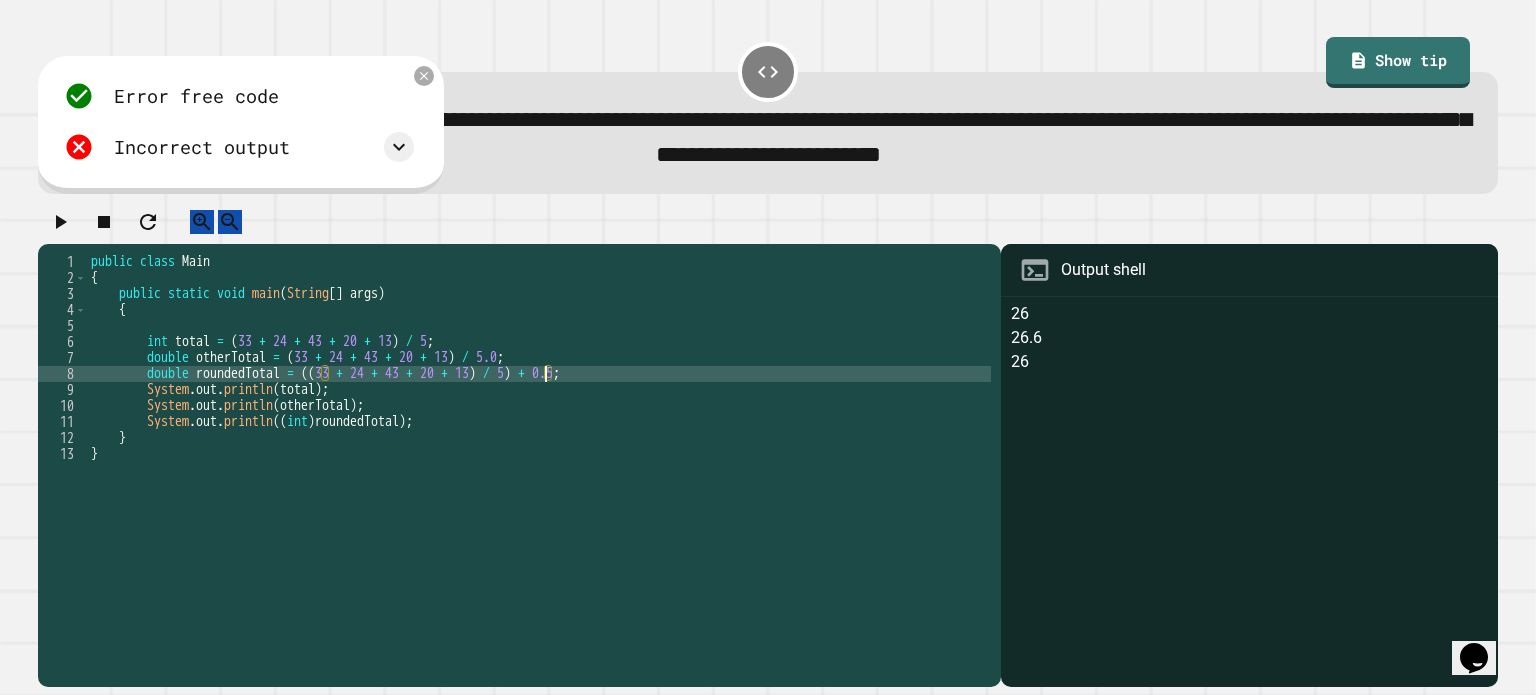 scroll, scrollTop: 0, scrollLeft: 32, axis: horizontal 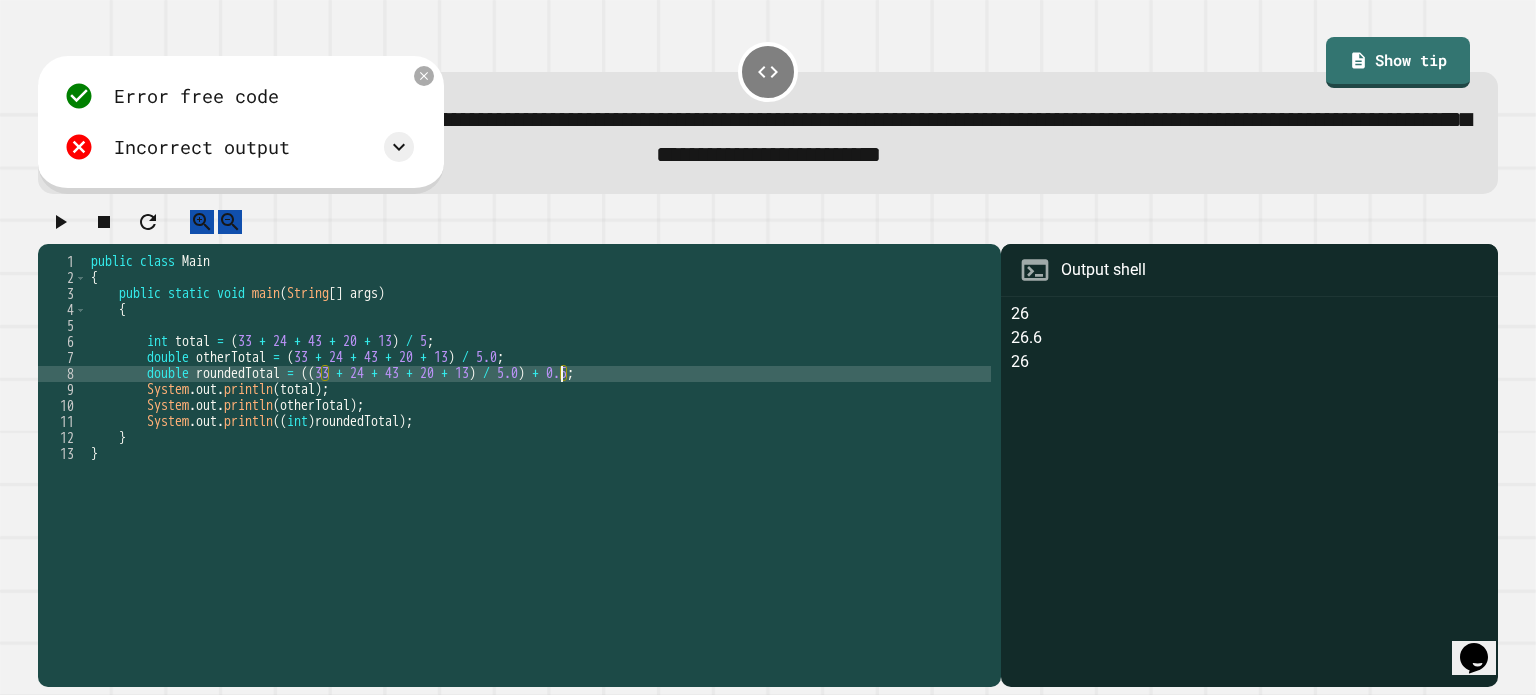 type on "**********" 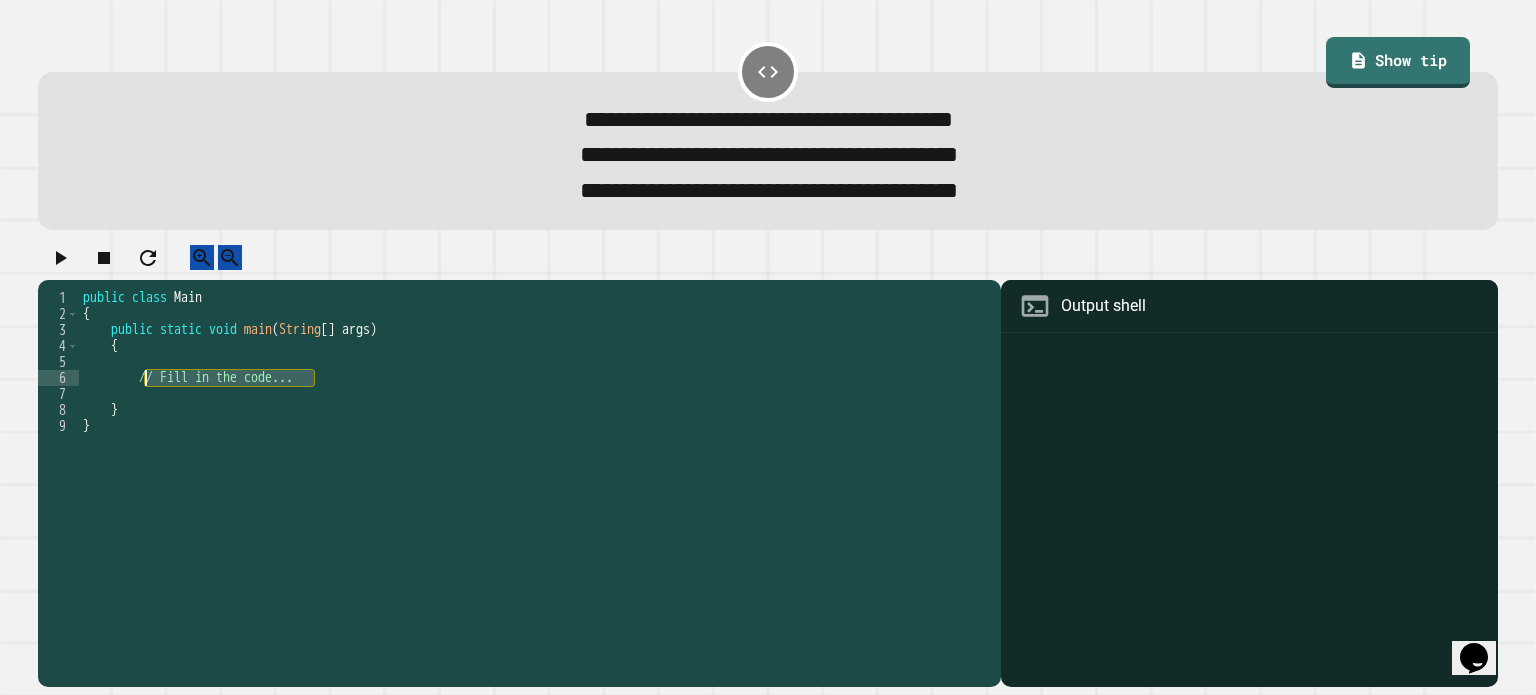 drag, startPoint x: 316, startPoint y: 407, endPoint x: 148, endPoint y: 403, distance: 168.0476 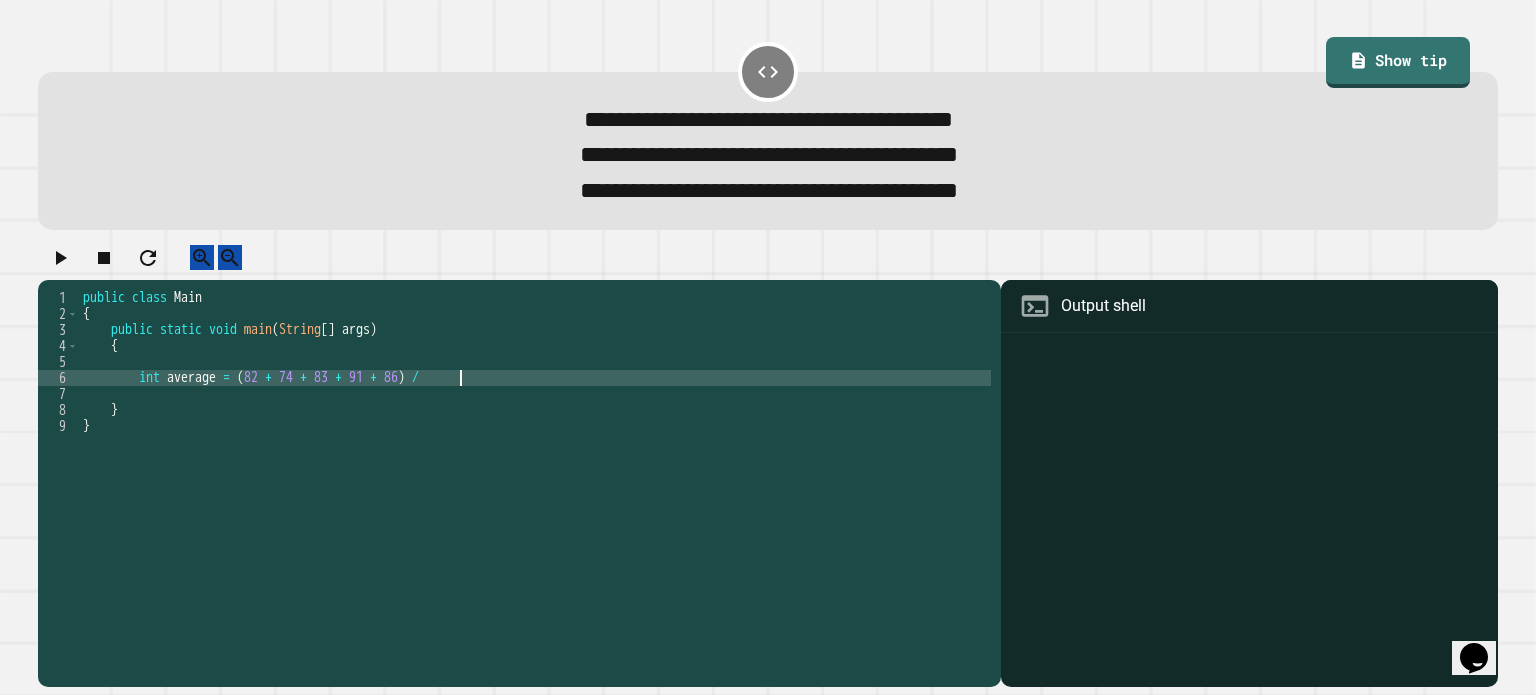 scroll, scrollTop: 0, scrollLeft: 26, axis: horizontal 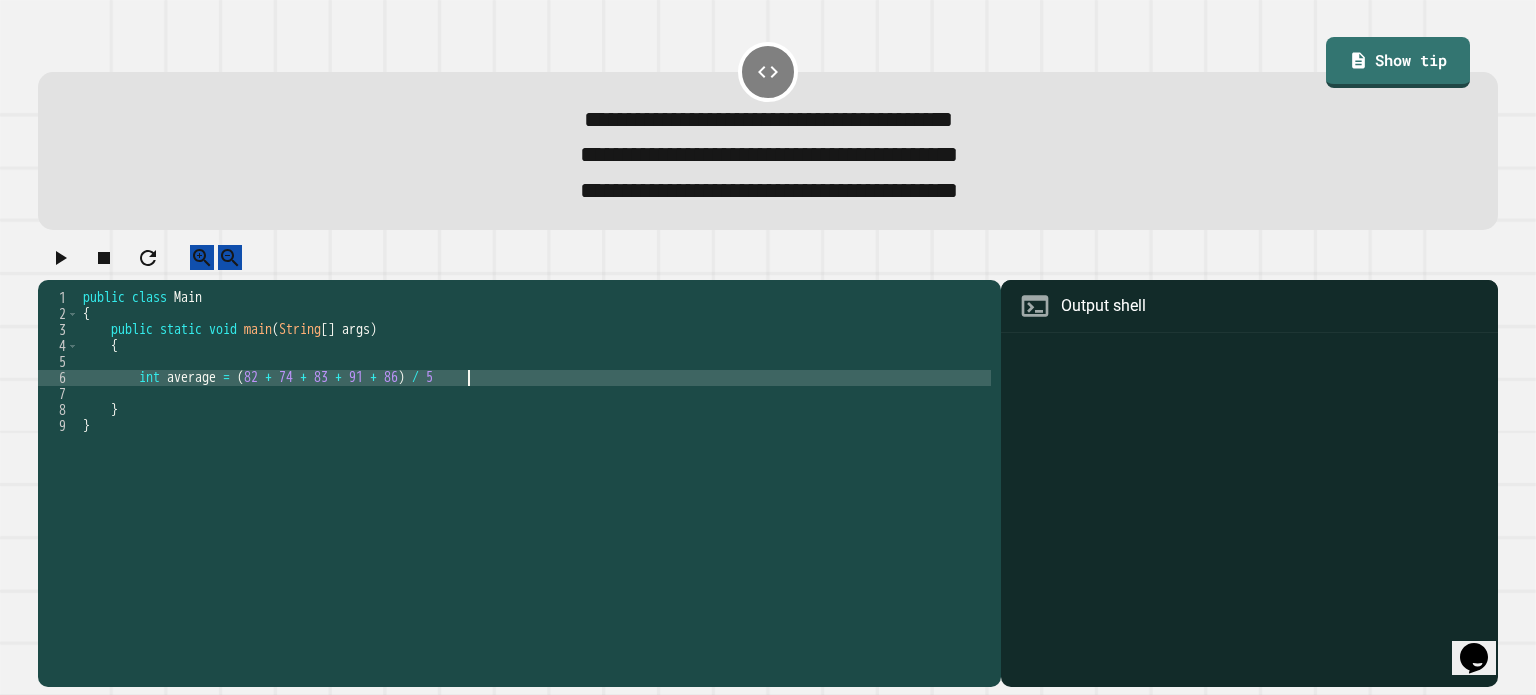 type on "**********" 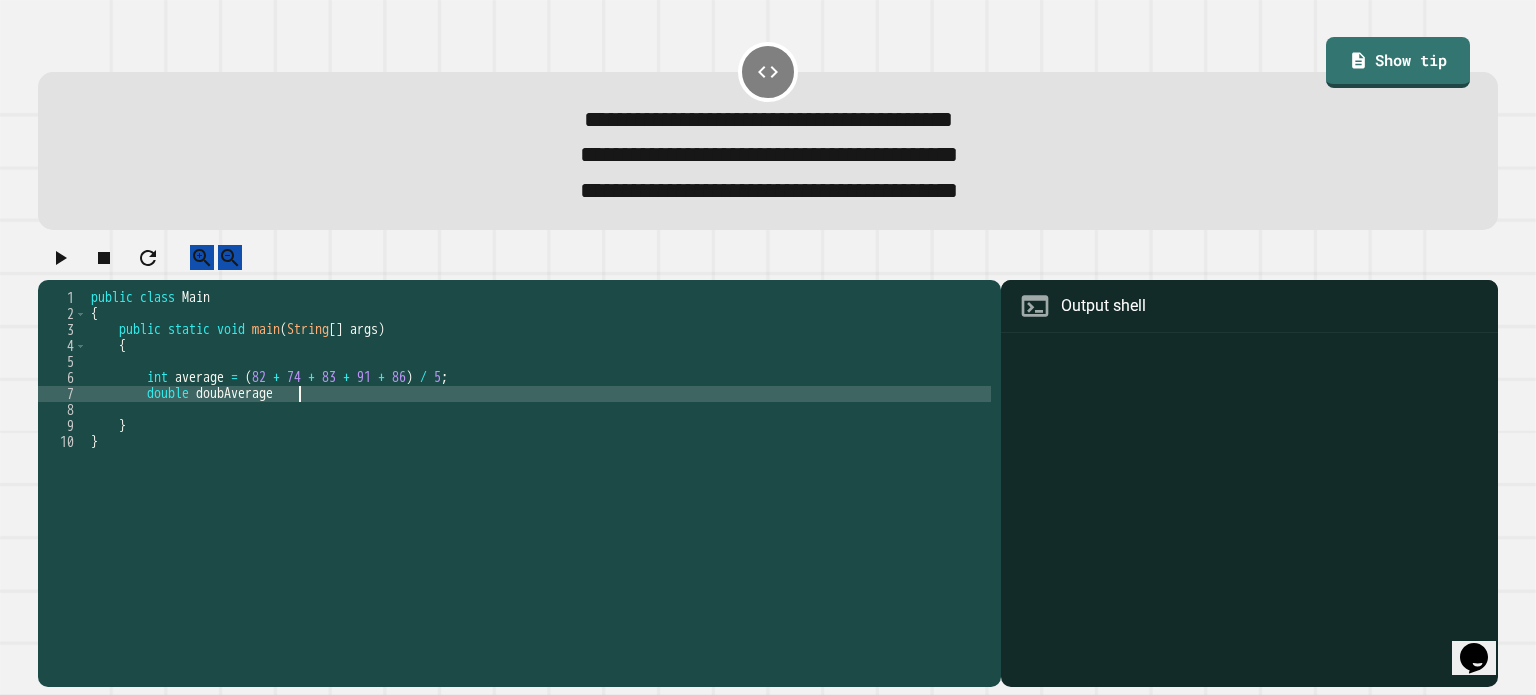 scroll, scrollTop: 0, scrollLeft: 14, axis: horizontal 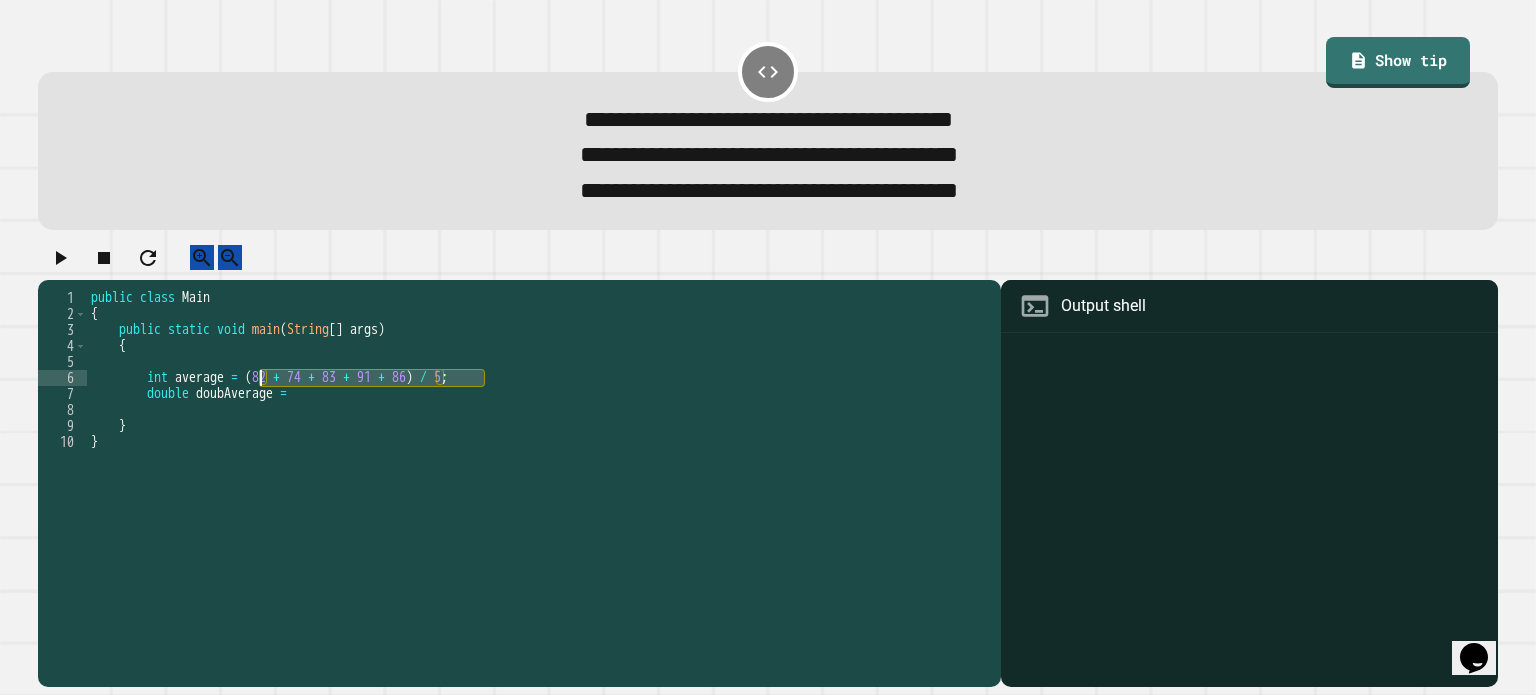 drag, startPoint x: 481, startPoint y: 403, endPoint x: 260, endPoint y: 394, distance: 221.18318 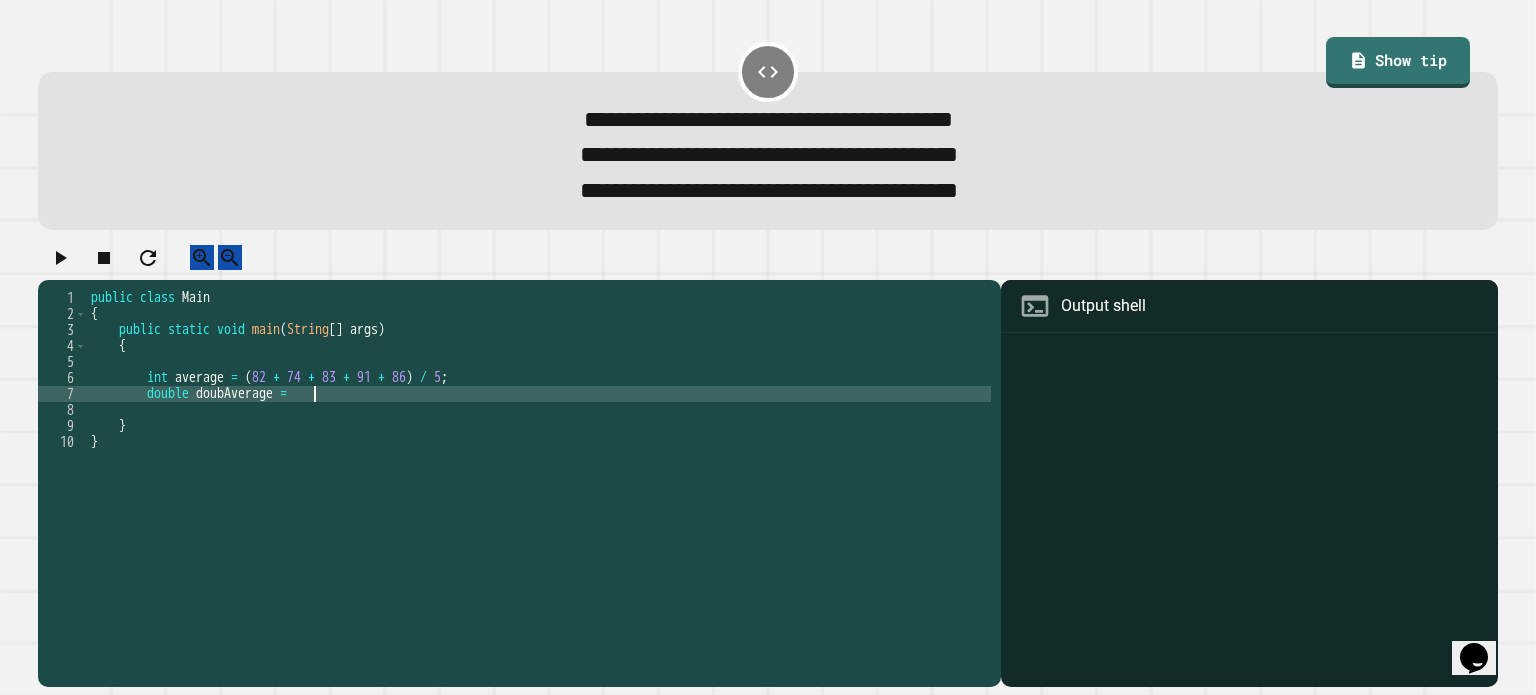 paste on "**********" 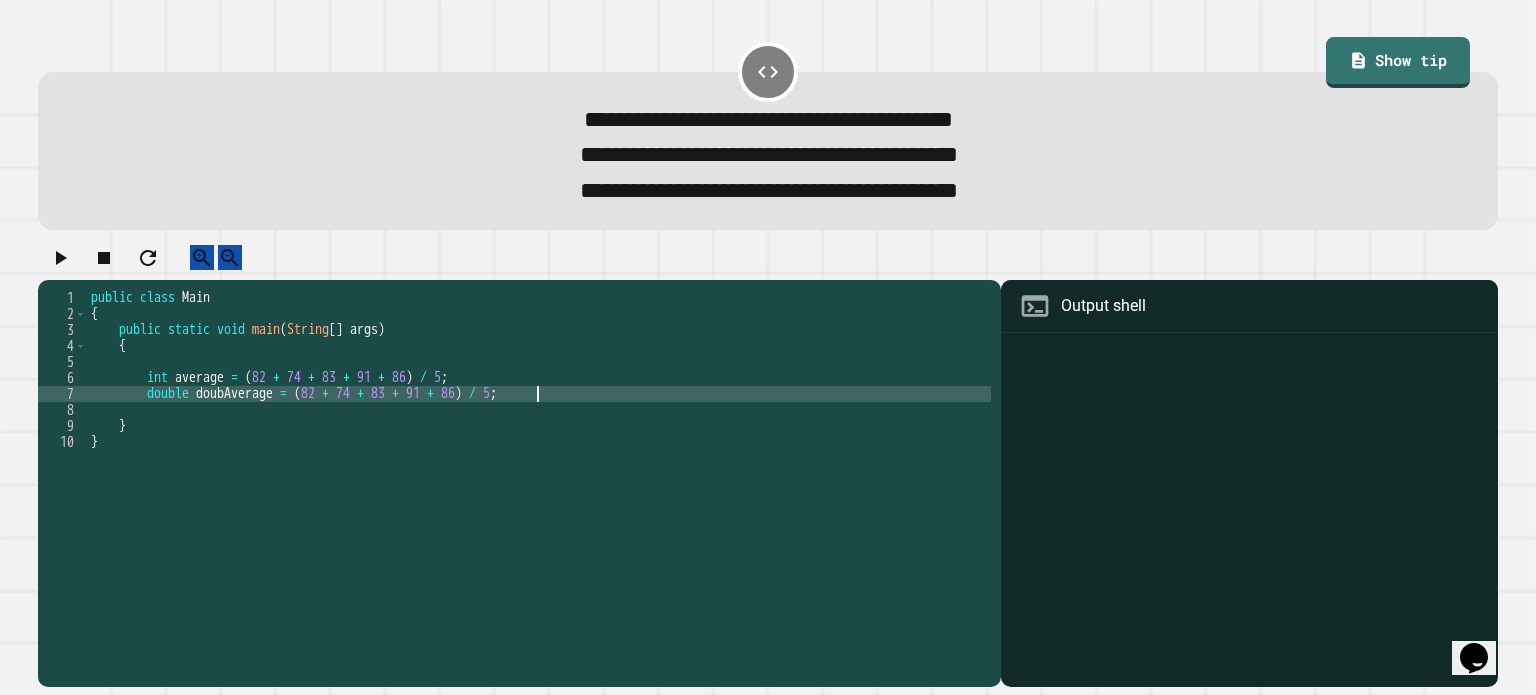 click on "public   class   Main   {      public   static   void   main ( String [ ]   args )        {           int   average   =   ( [NUMBER]   +   [NUMBER]   +   [NUMBER]   +   [NUMBER]   +   [NUMBER] )   /   [NUMBER] ;           double   doubAverage   =   ( [NUMBER]   +   [NUMBER]   +   [NUMBER]   +   [NUMBER]   +   [NUMBER] )   /   [NUMBER] ;      } }" at bounding box center [539, 466] 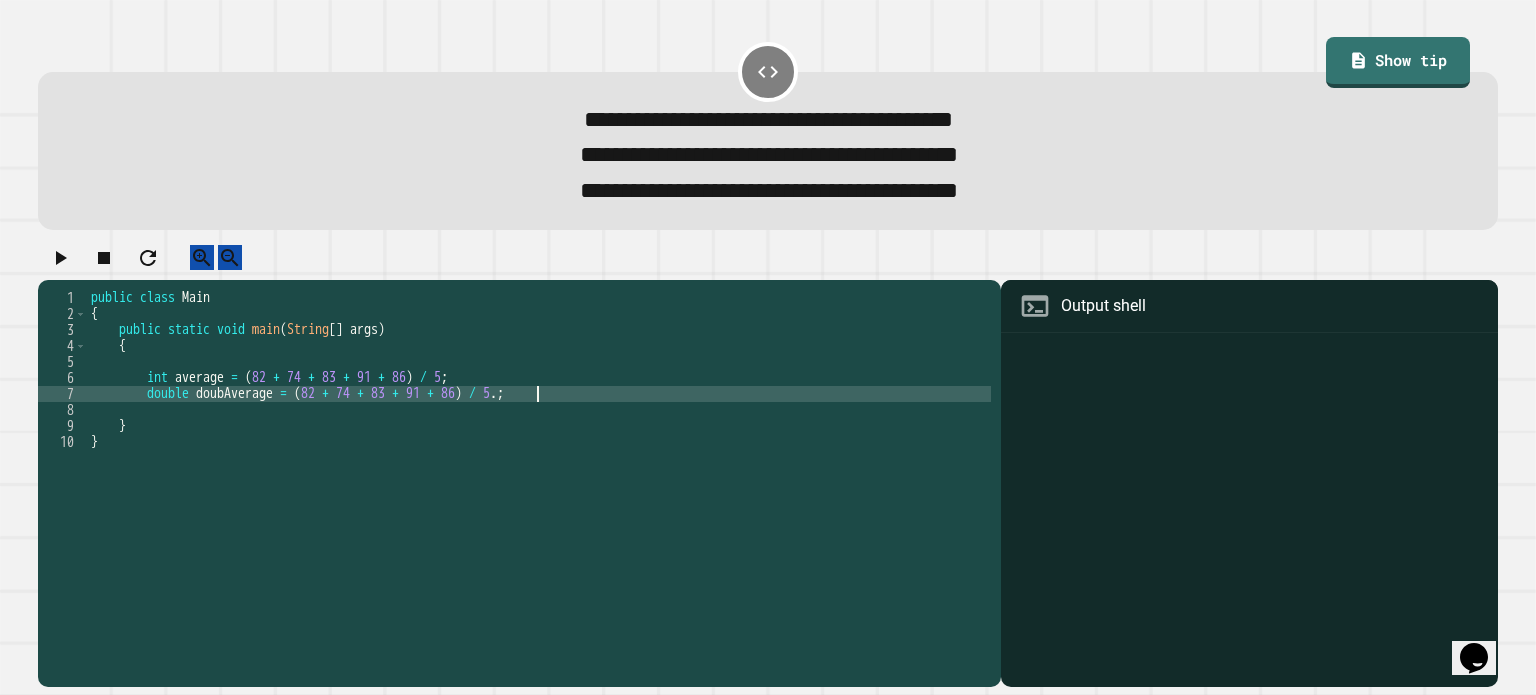 type on "**********" 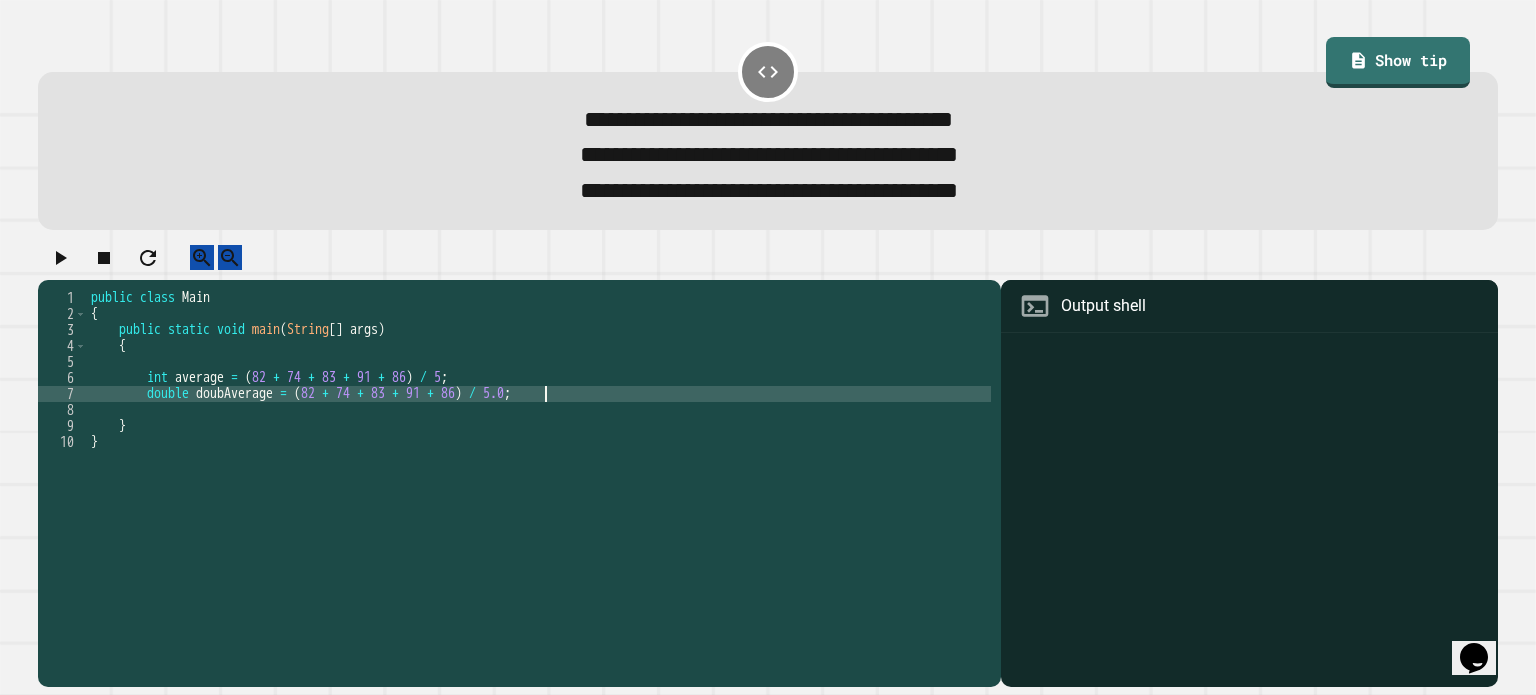 scroll, scrollTop: 0, scrollLeft: 32, axis: horizontal 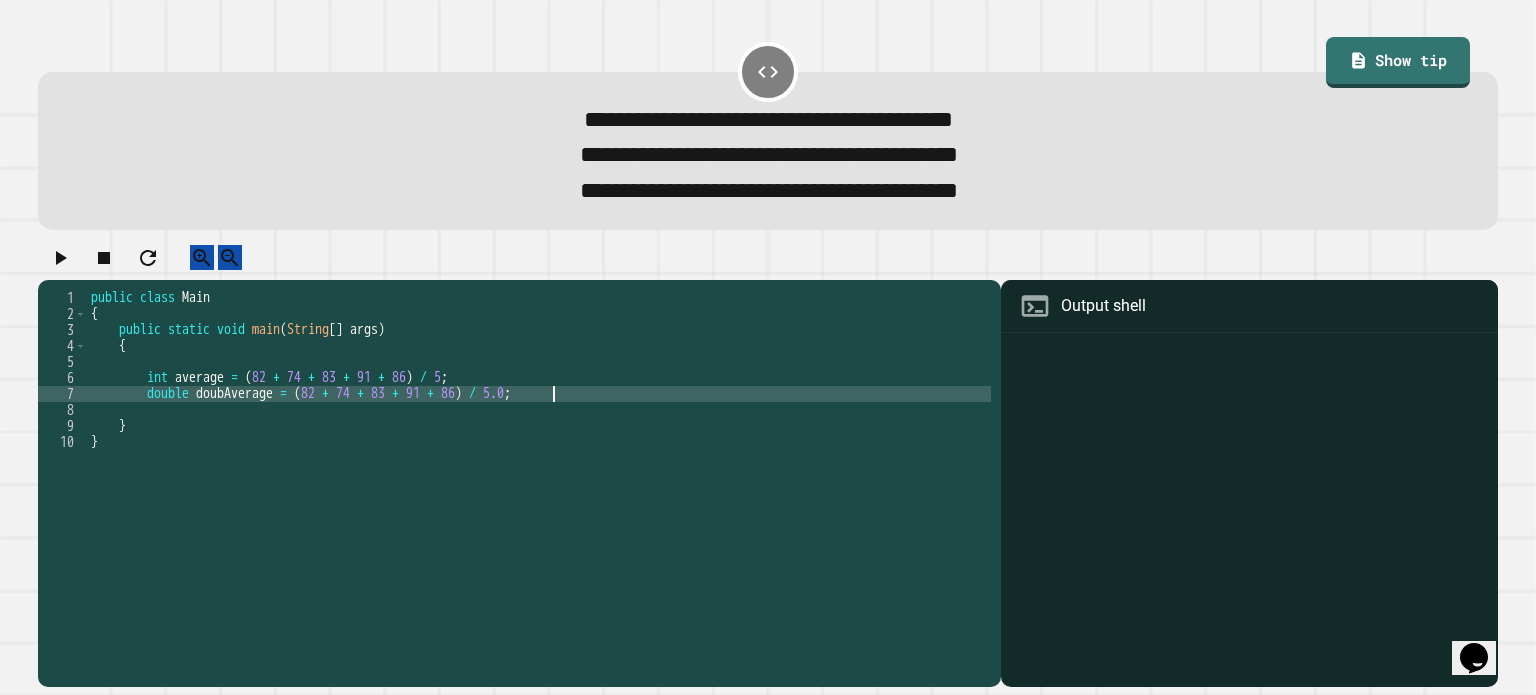 click on "public   class   Main   {      public   static   void   main ( String [ ]   args )        {           int   average   =   ( [NUMBER]   +   [NUMBER]   +   [NUMBER]   +   [NUMBER]   +   [NUMBER] )   /   [NUMBER] ;           double   doubAverage   =   ( [NUMBER]   +   [NUMBER]   +   [NUMBER]   +   [NUMBER]   +   [NUMBER] )   /   [NUMBER] ;      } }" at bounding box center (539, 466) 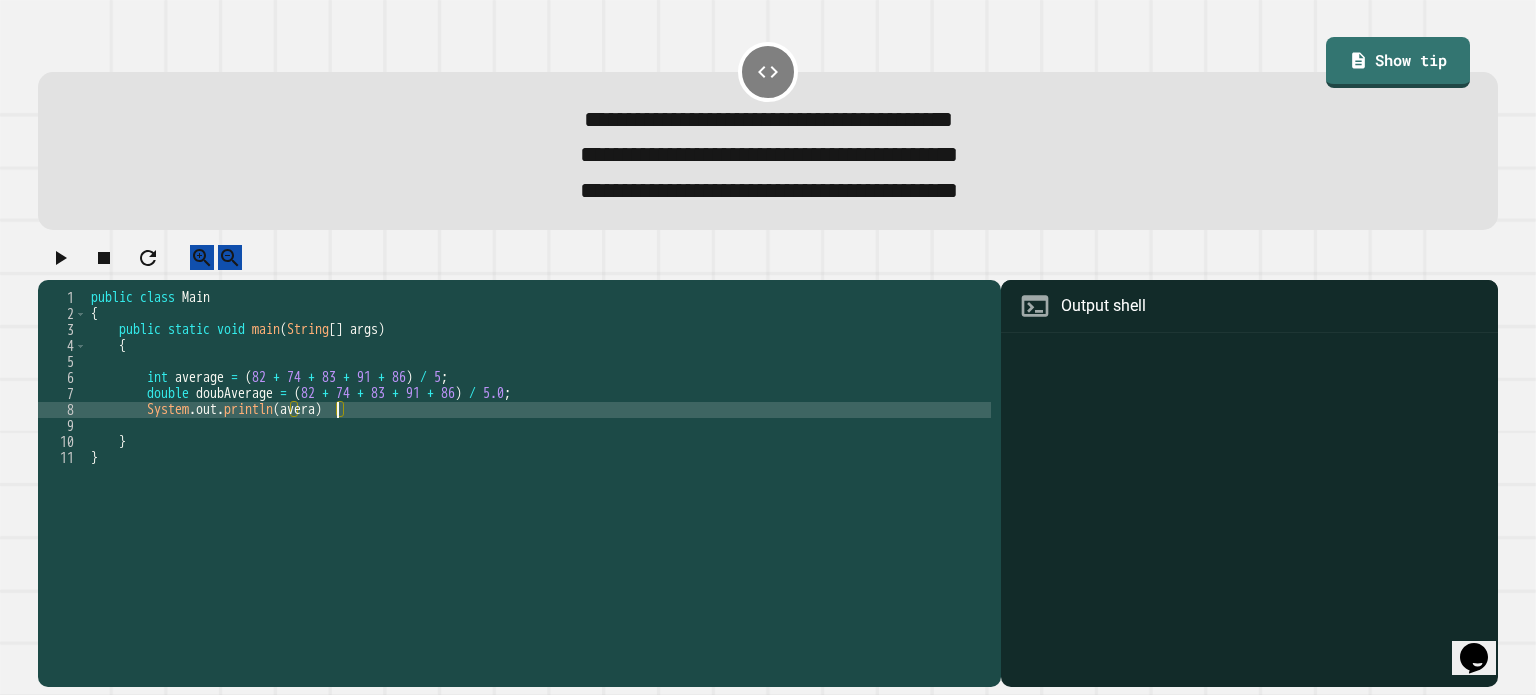 scroll, scrollTop: 0, scrollLeft: 17, axis: horizontal 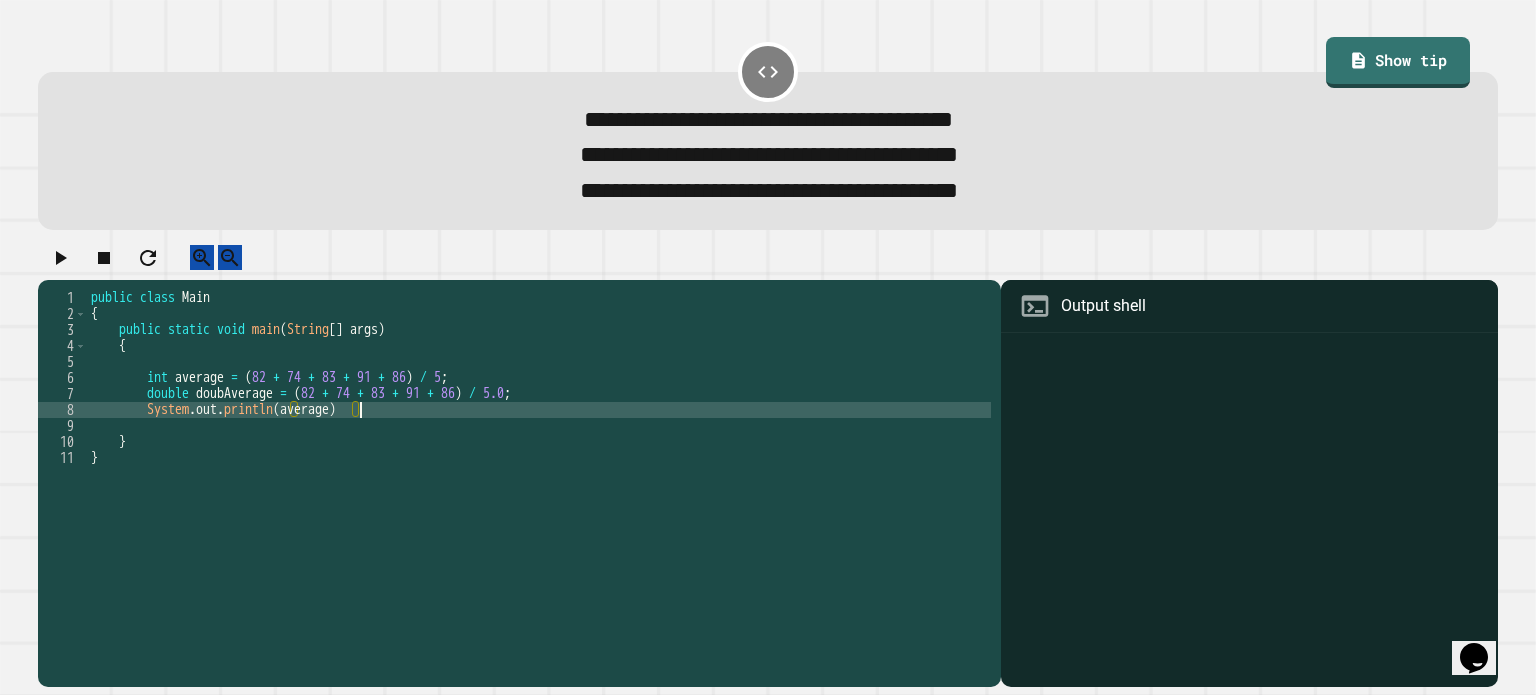 type on "**********" 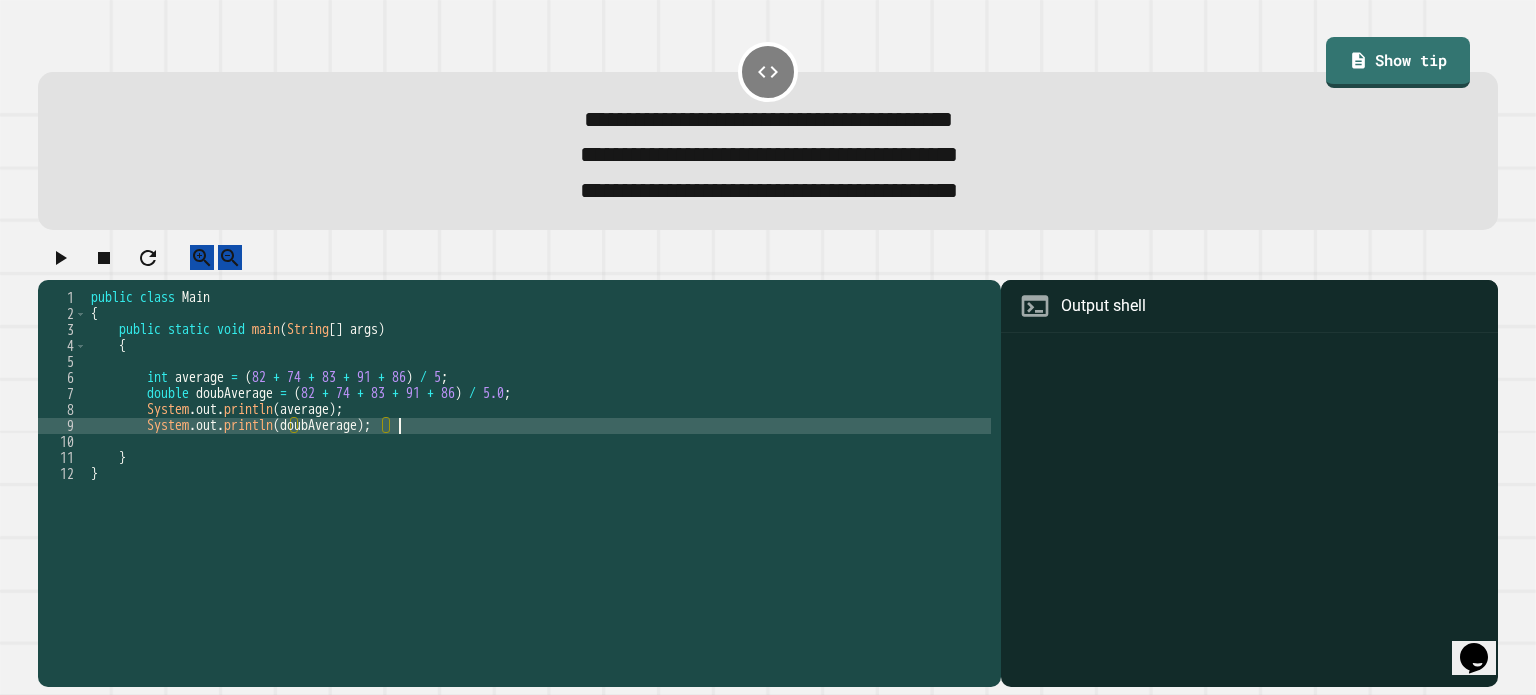 scroll, scrollTop: 0, scrollLeft: 20, axis: horizontal 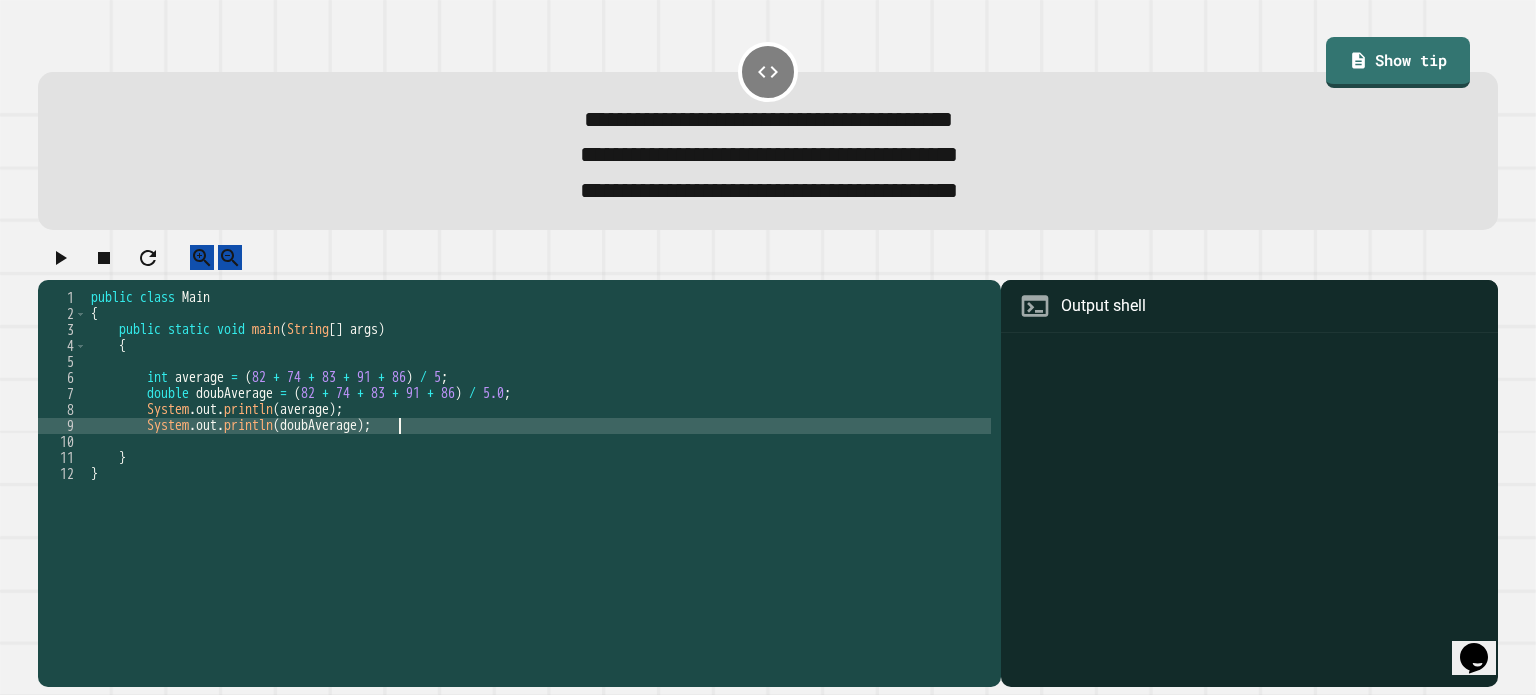 type on "**********" 